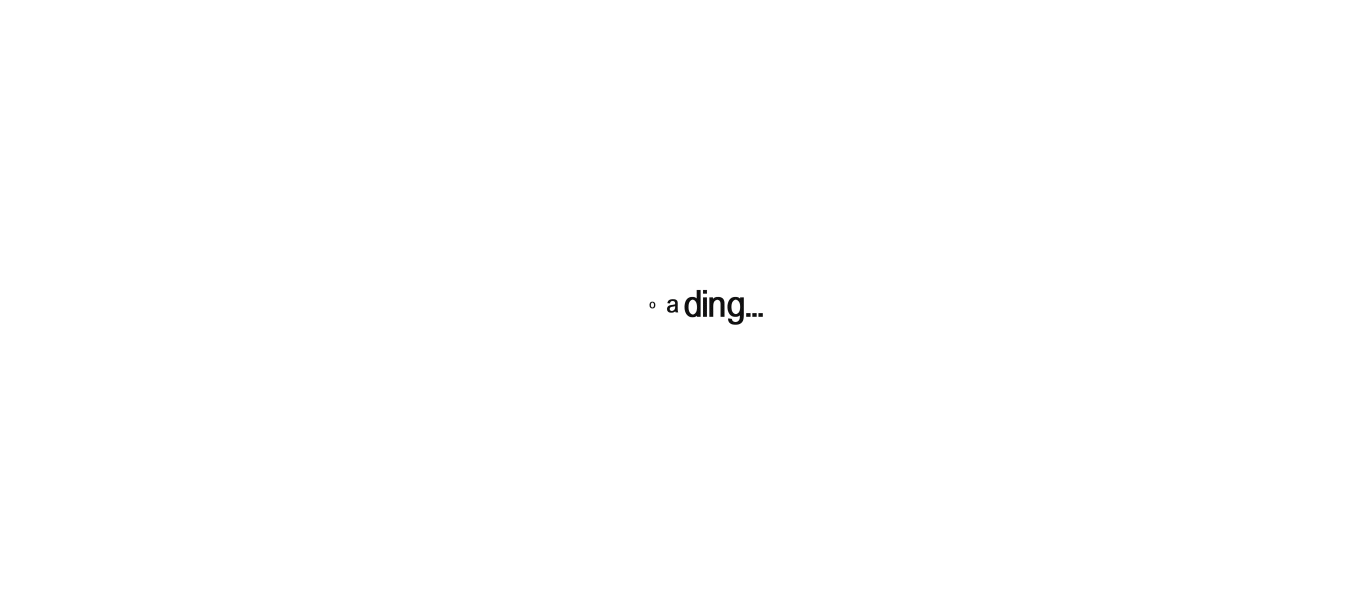 scroll, scrollTop: 0, scrollLeft: 0, axis: both 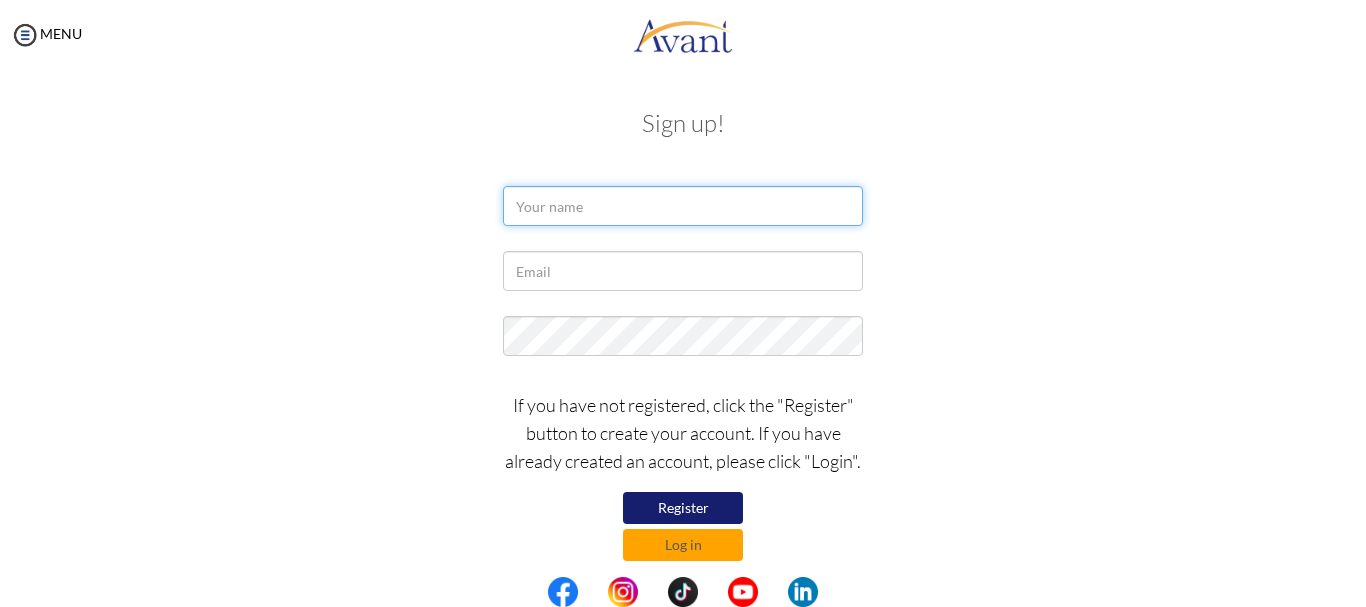 click at bounding box center [683, 206] 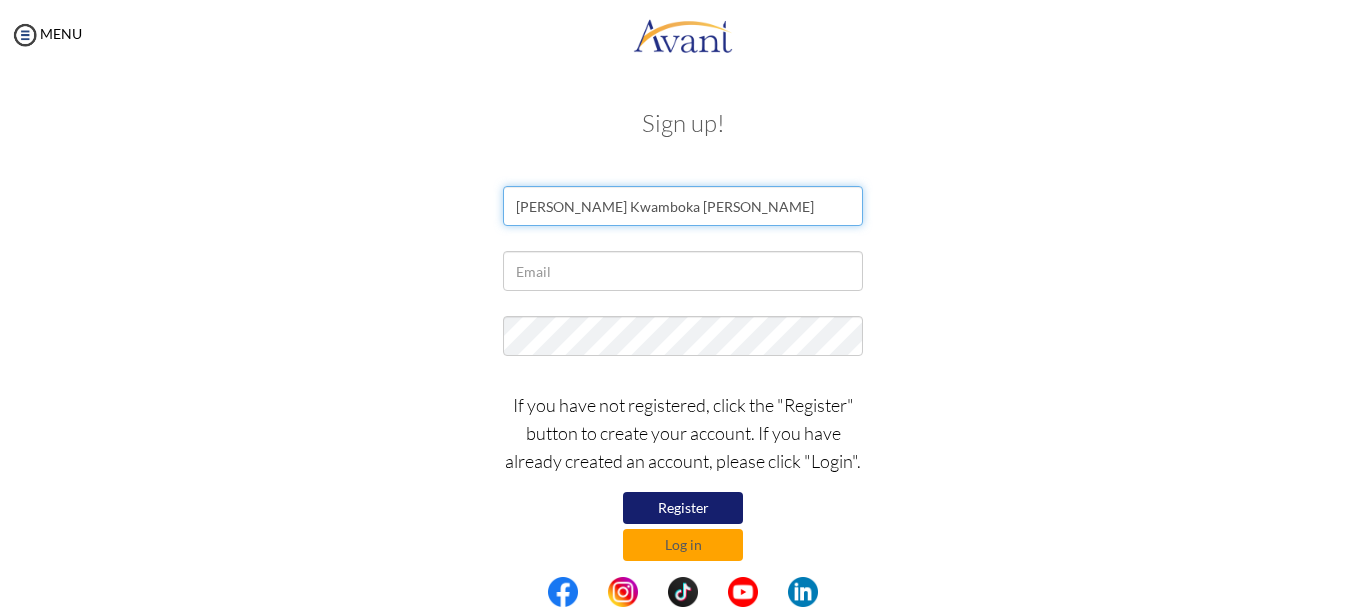 type on "Dorothy Kwamboka Nyakundi" 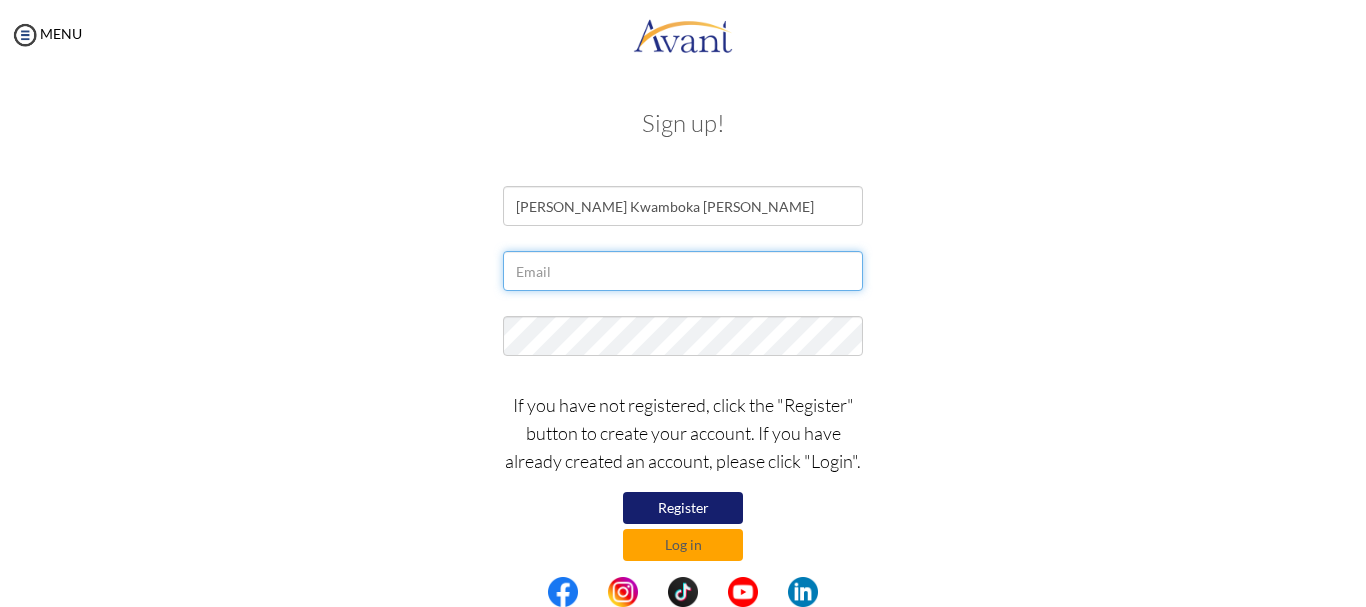 click at bounding box center (683, 271) 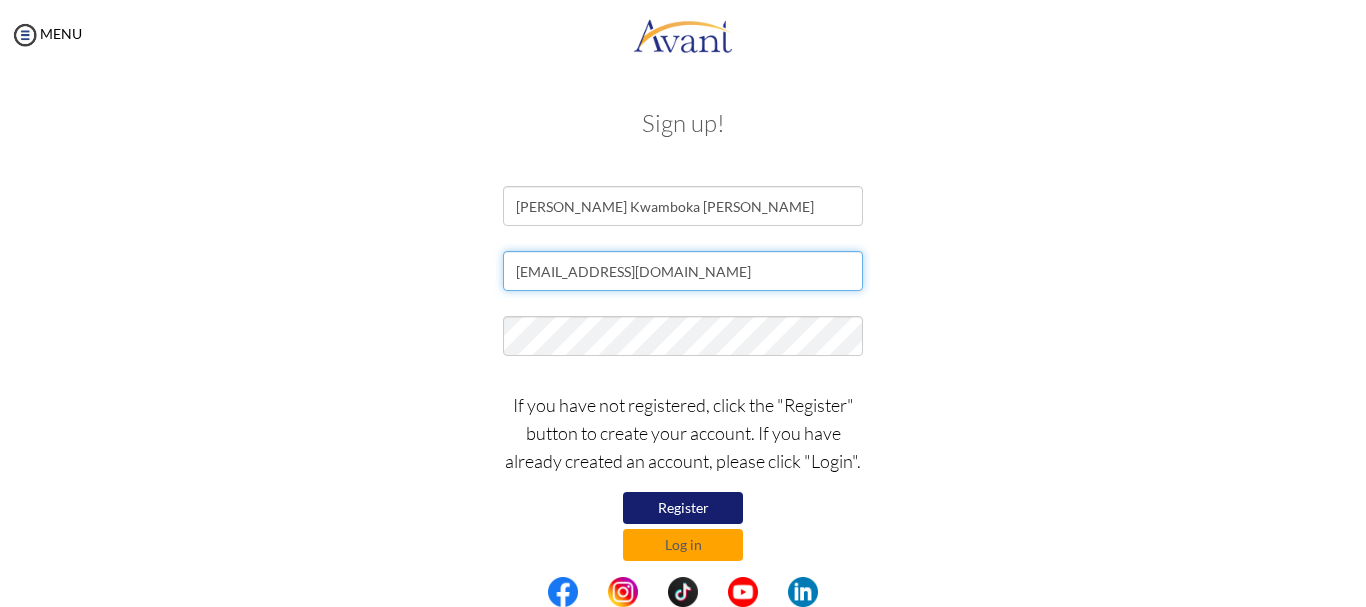 type on "[EMAIL_ADDRESS][DOMAIN_NAME]" 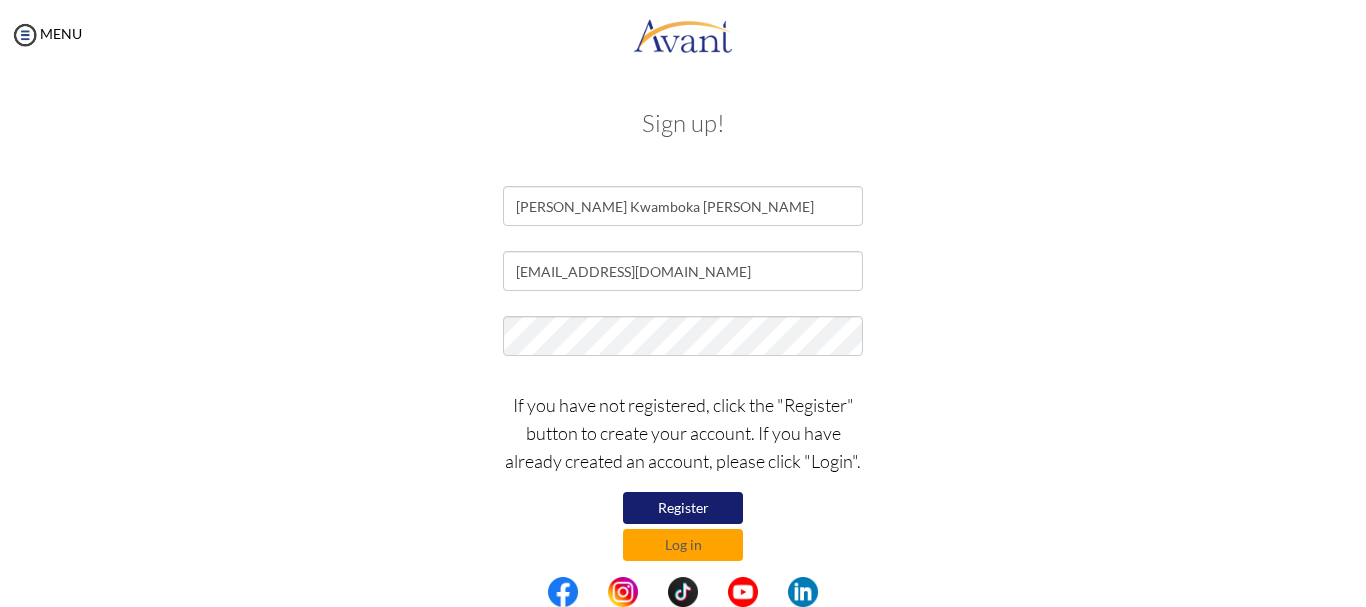 click on "Register" at bounding box center [683, 508] 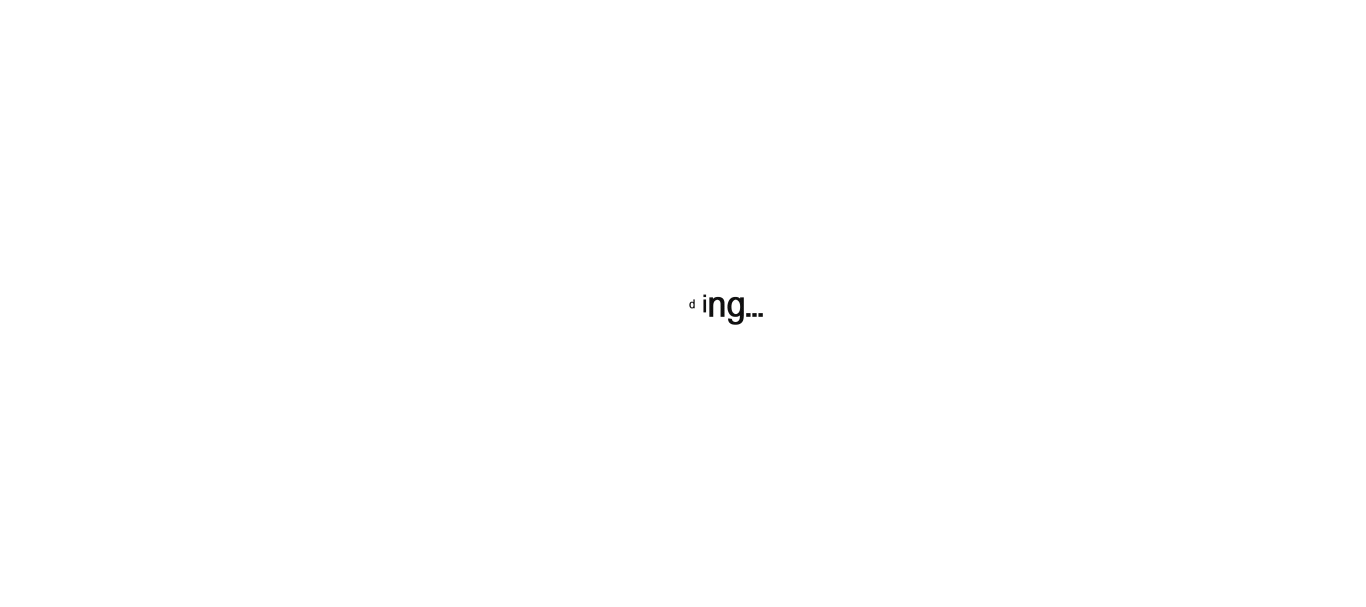scroll, scrollTop: 0, scrollLeft: 0, axis: both 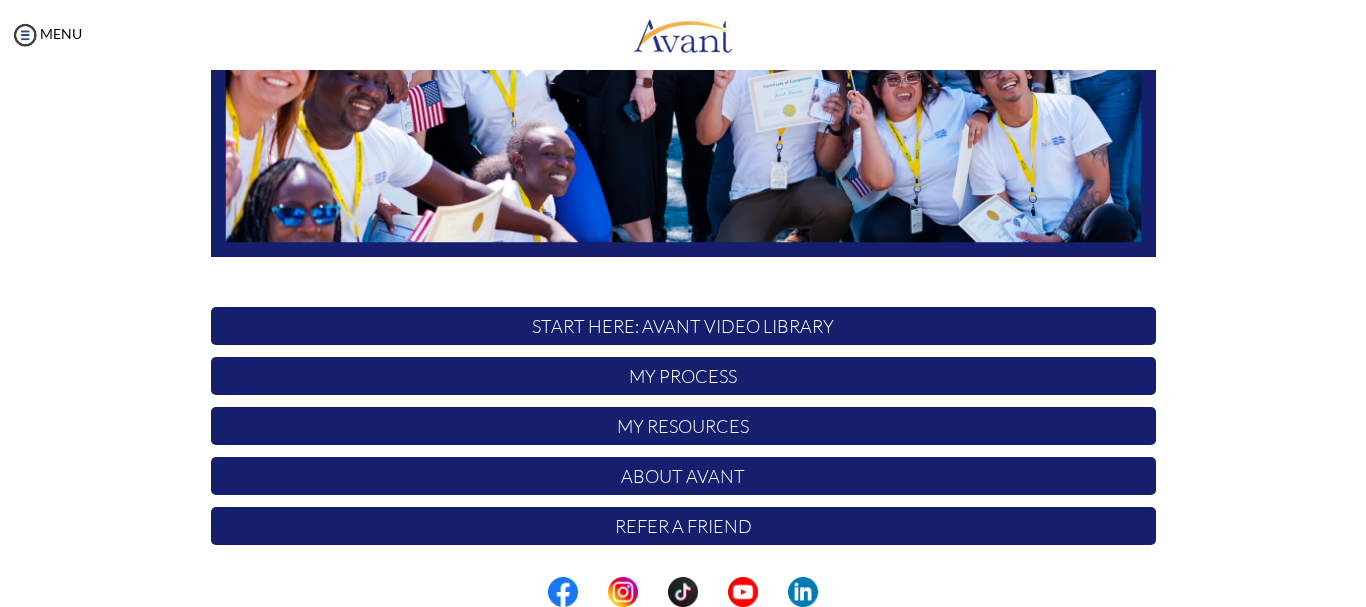click on "START HERE: Avant Video Library" at bounding box center (683, 326) 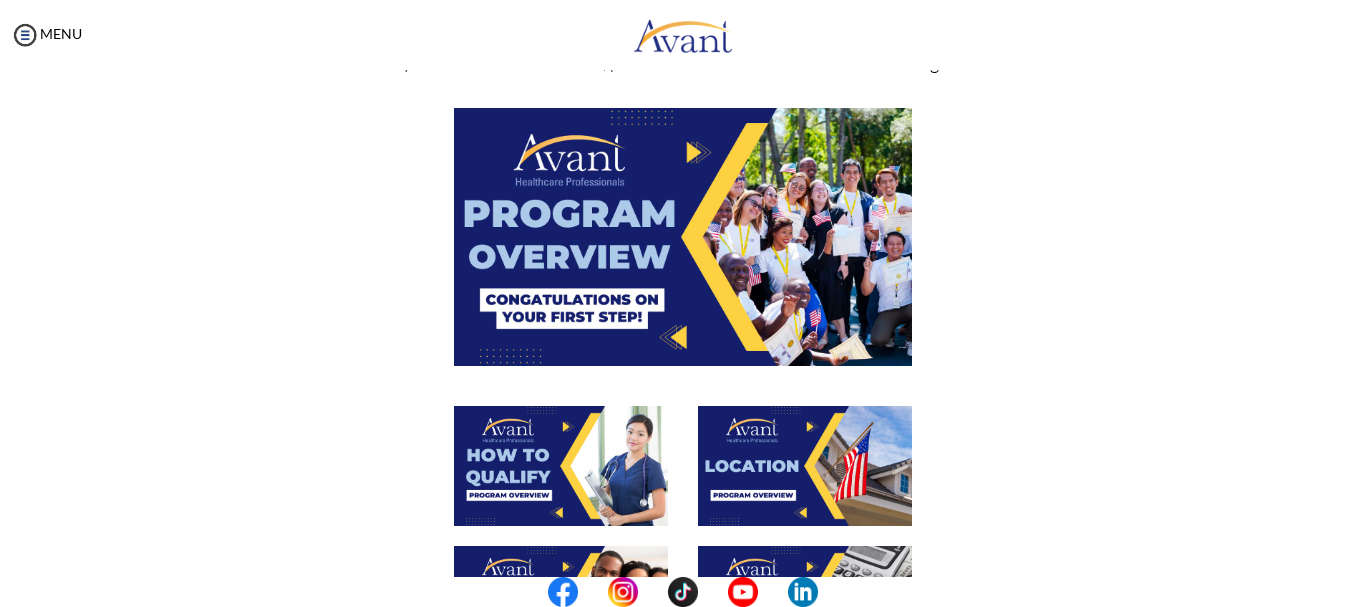 scroll, scrollTop: 134, scrollLeft: 0, axis: vertical 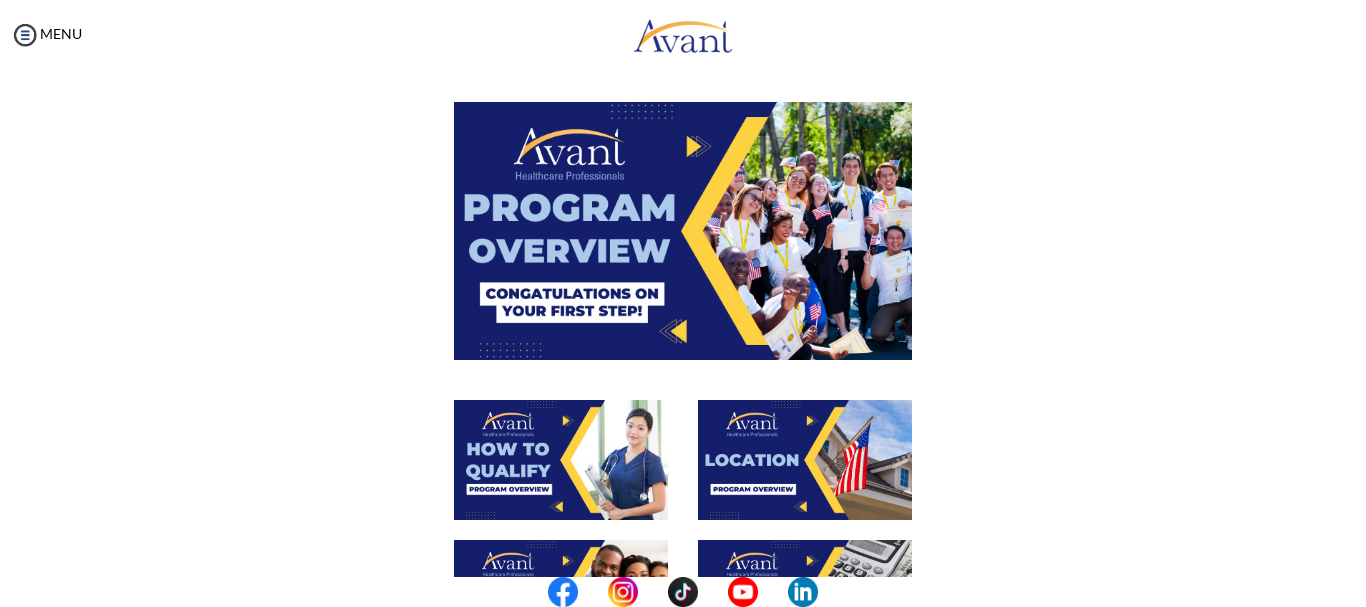click at bounding box center (561, 460) 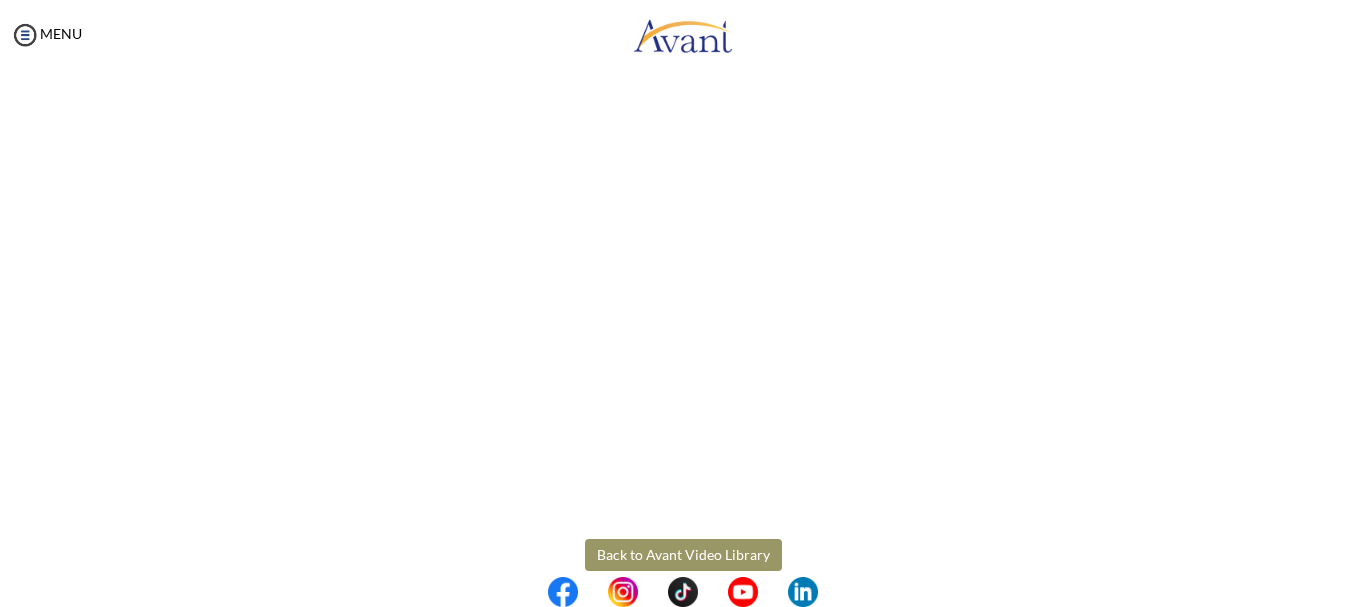 scroll, scrollTop: 347, scrollLeft: 0, axis: vertical 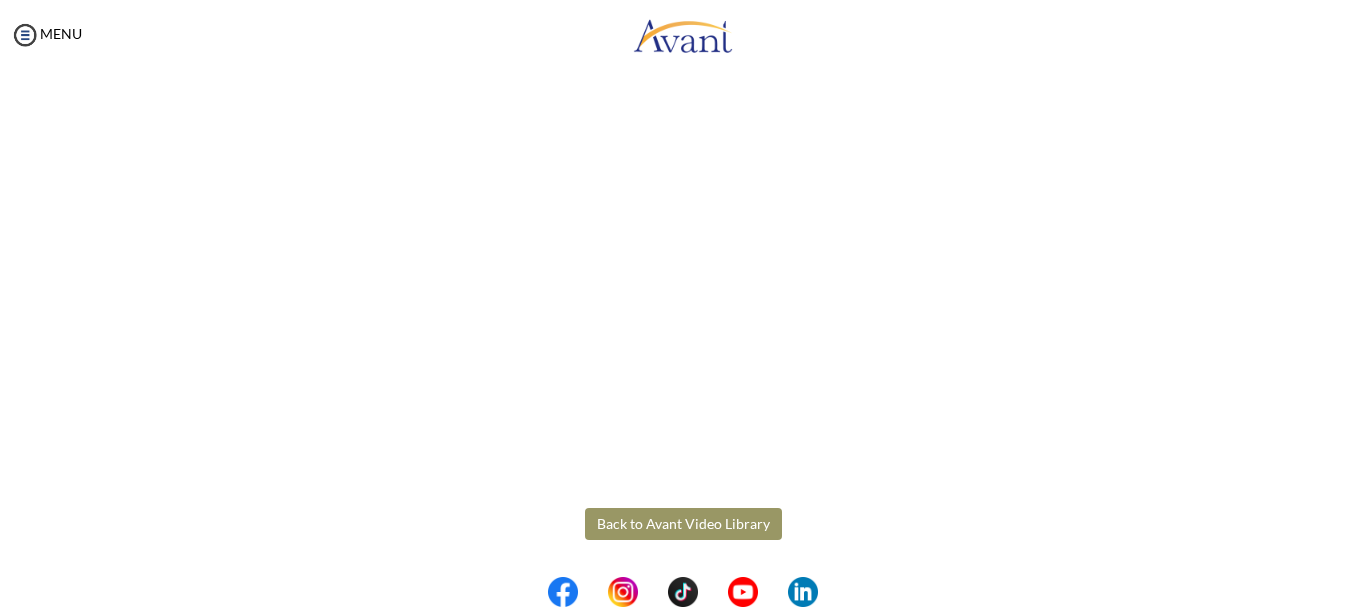 click on "Maintenance break. Please come back in 2 hours.
MENU
My Status
What is the next step?
We would like you to watch the introductory video Begin with Avant
We would like you to watch the program video Watch Program Video
We would like you to complete English exam Take Language Test
We would like you to complete clinical assessment Take Clinical Test
We would like you to complete qualification survey Take Qualification Survey
We would like you to watch expectations video Watch Expectations Video
You will be contacted by recruiter to schedule a call.
Your application is being reviewed. Please check your email regularly.
Process Overview
Check off each step as you go to track your progress!
1" at bounding box center [683, 303] 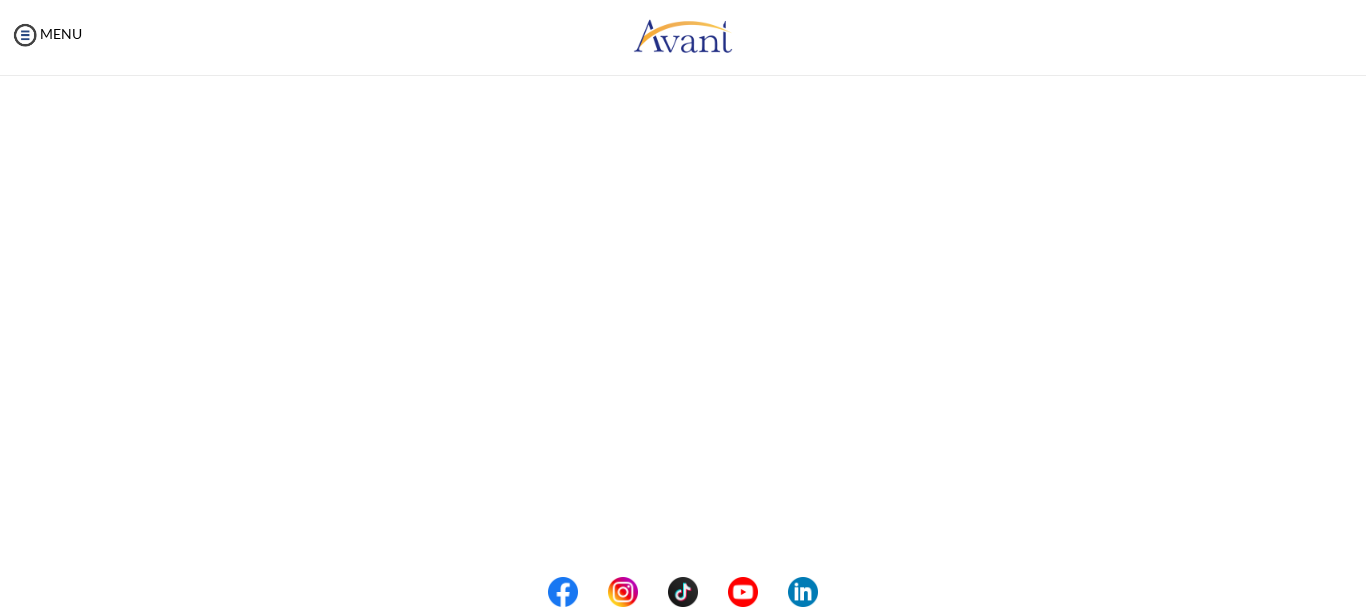 scroll, scrollTop: 377, scrollLeft: 0, axis: vertical 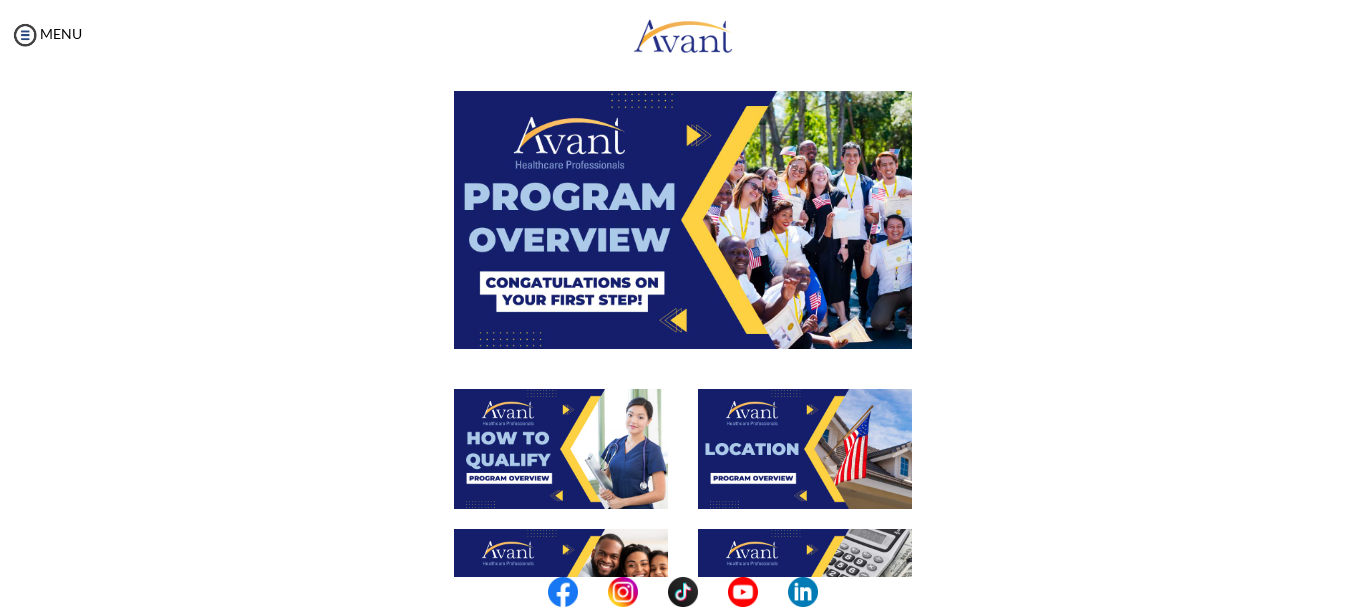 click at bounding box center [683, 219] 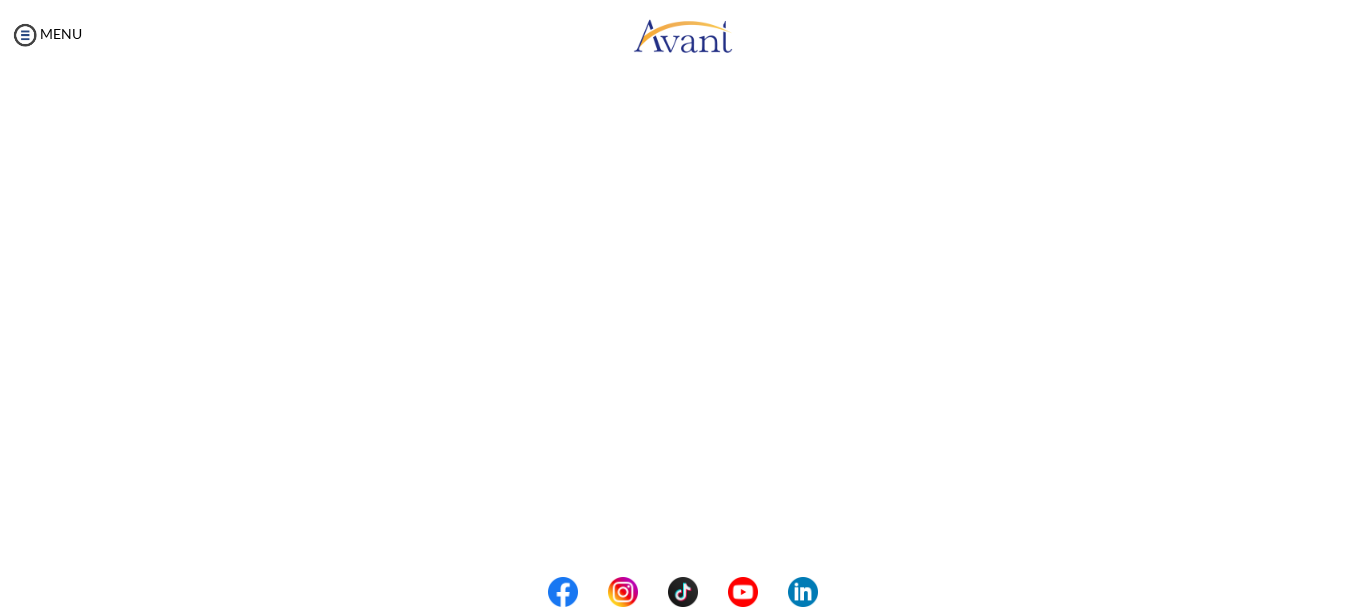 scroll, scrollTop: 377, scrollLeft: 0, axis: vertical 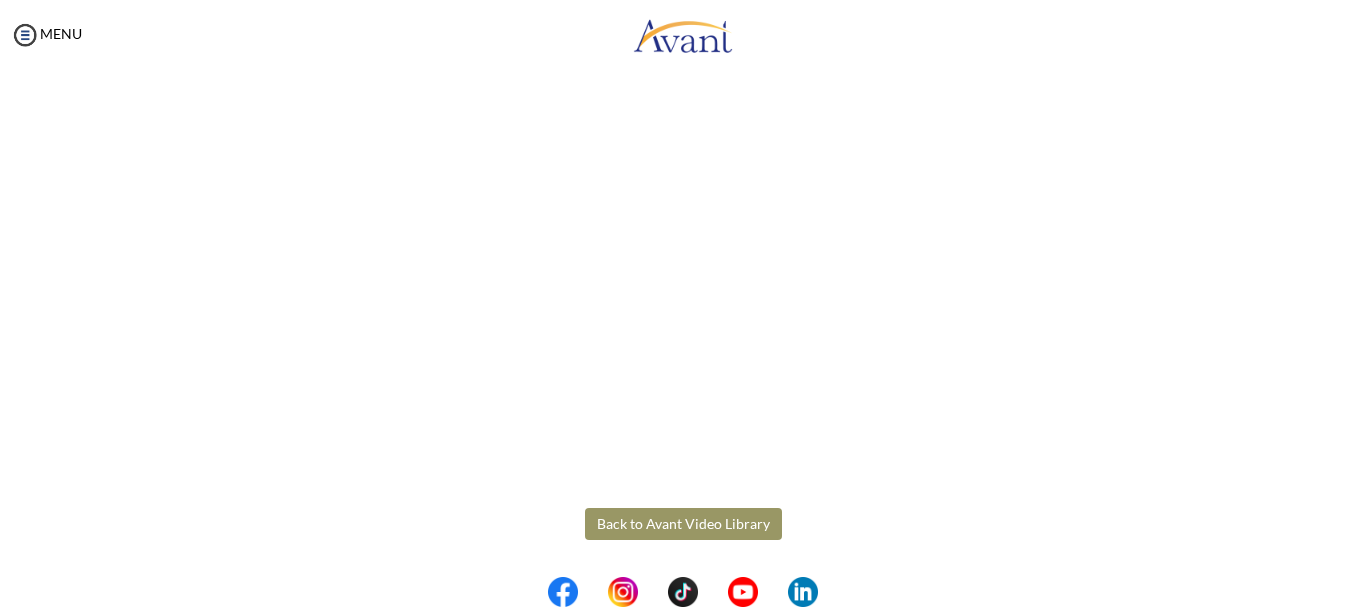 click on "Maintenance break. Please come back in 2 hours.
MENU
My Status
What is the next step?
We would like you to watch the introductory video Begin with Avant
We would like you to watch the program video Watch Program Video
We would like you to complete English exam Take Language Test
We would like you to complete clinical assessment Take Clinical Test
We would like you to complete qualification survey Take Qualification Survey
We would like you to watch expectations video Watch Expectations Video
You will be contacted by recruiter to schedule a call.
Your application is being reviewed. Please check your email regularly.
Process Overview
Check off each step as you go to track your progress!
1" at bounding box center [683, 303] 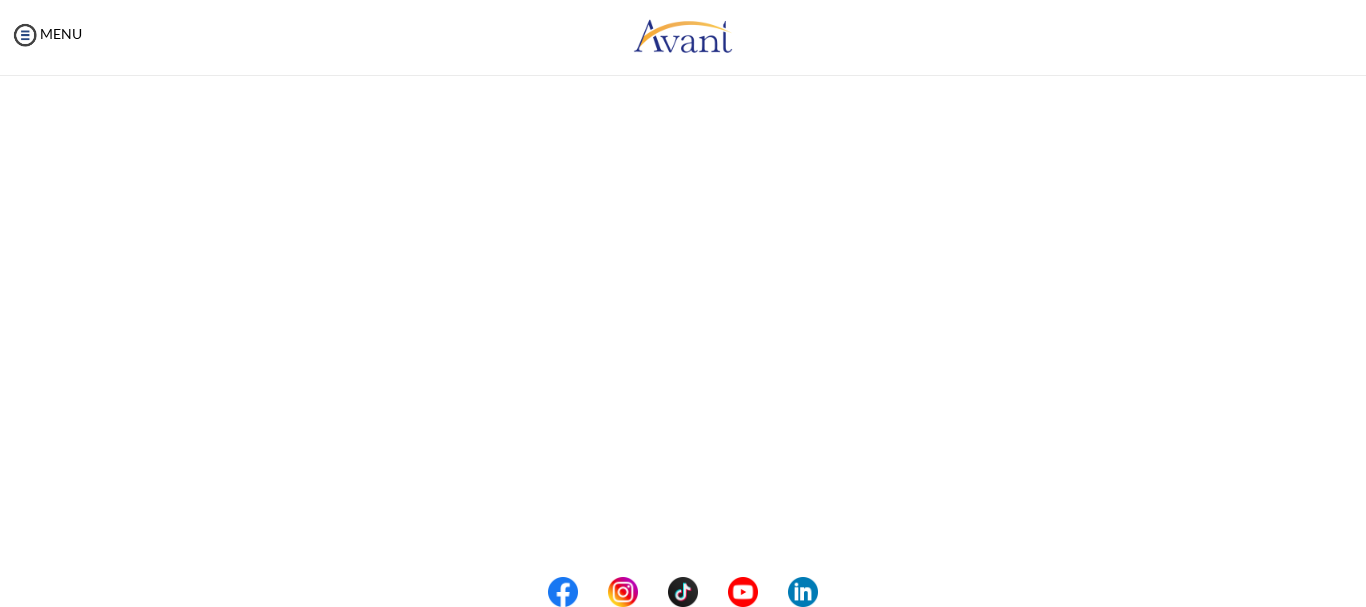 scroll, scrollTop: 377, scrollLeft: 0, axis: vertical 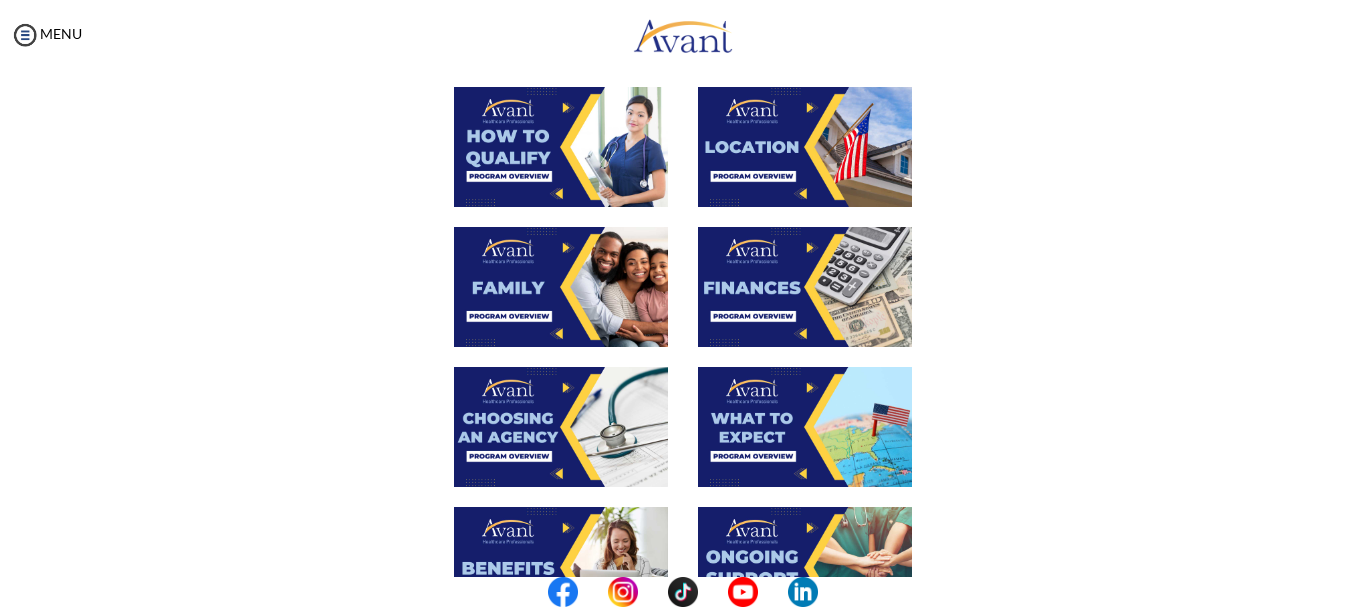 click at bounding box center (805, 147) 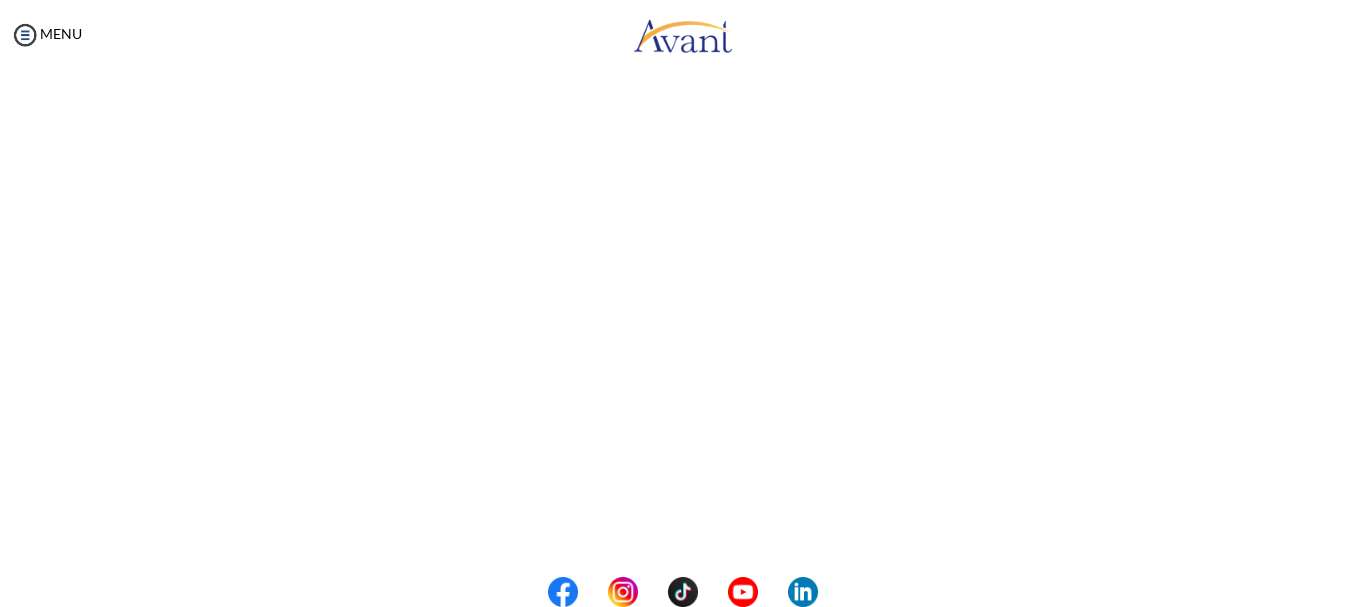 scroll, scrollTop: 377, scrollLeft: 0, axis: vertical 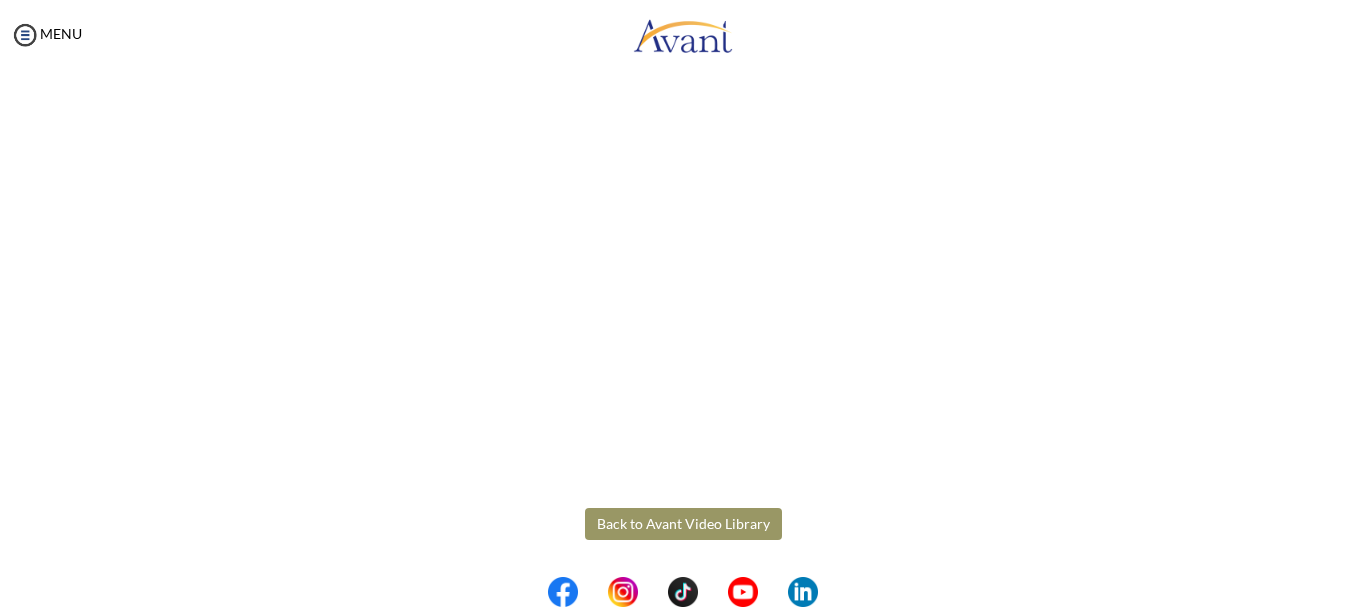 click on "Maintenance break. Please come back in 2 hours.
MENU
My Status
What is the next step?
We would like you to watch the introductory video Begin with Avant
We would like you to watch the program video Watch Program Video
We would like you to complete English exam Take Language Test
We would like you to complete clinical assessment Take Clinical Test
We would like you to complete qualification survey Take Qualification Survey
We would like you to watch expectations video Watch Expectations Video
You will be contacted by recruiter to schedule a call.
Your application is being reviewed. Please check your email regularly.
Process Overview
Check off each step as you go to track your progress!
1" at bounding box center (683, 303) 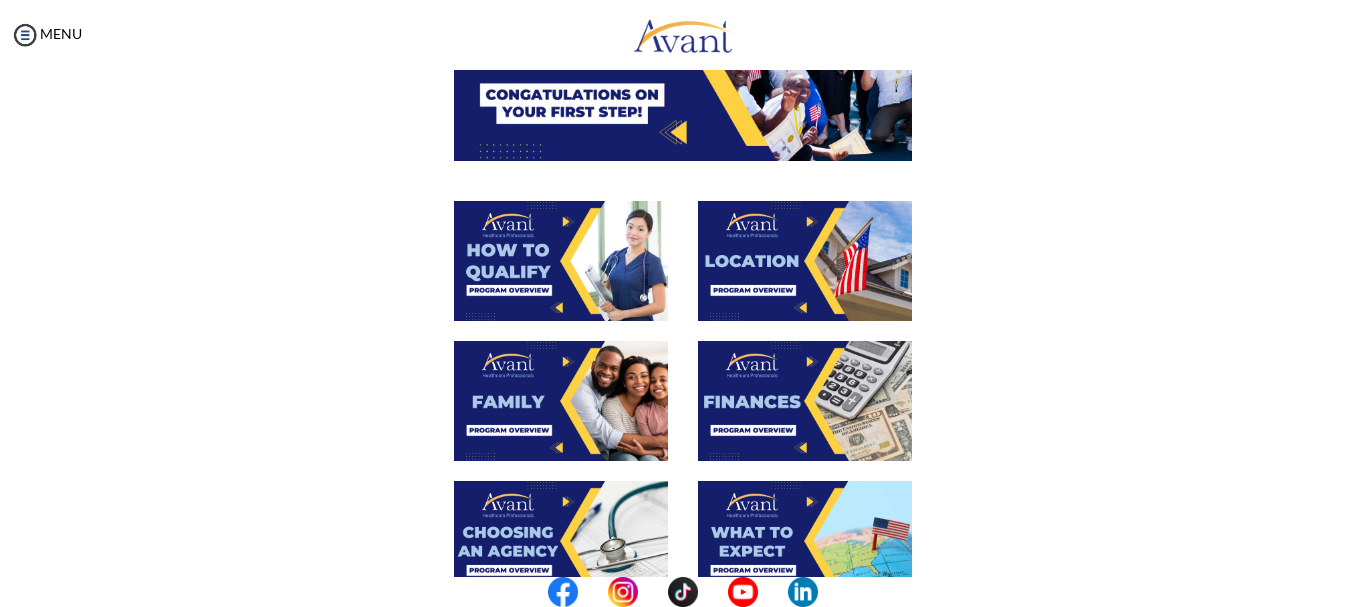 scroll, scrollTop: 356, scrollLeft: 0, axis: vertical 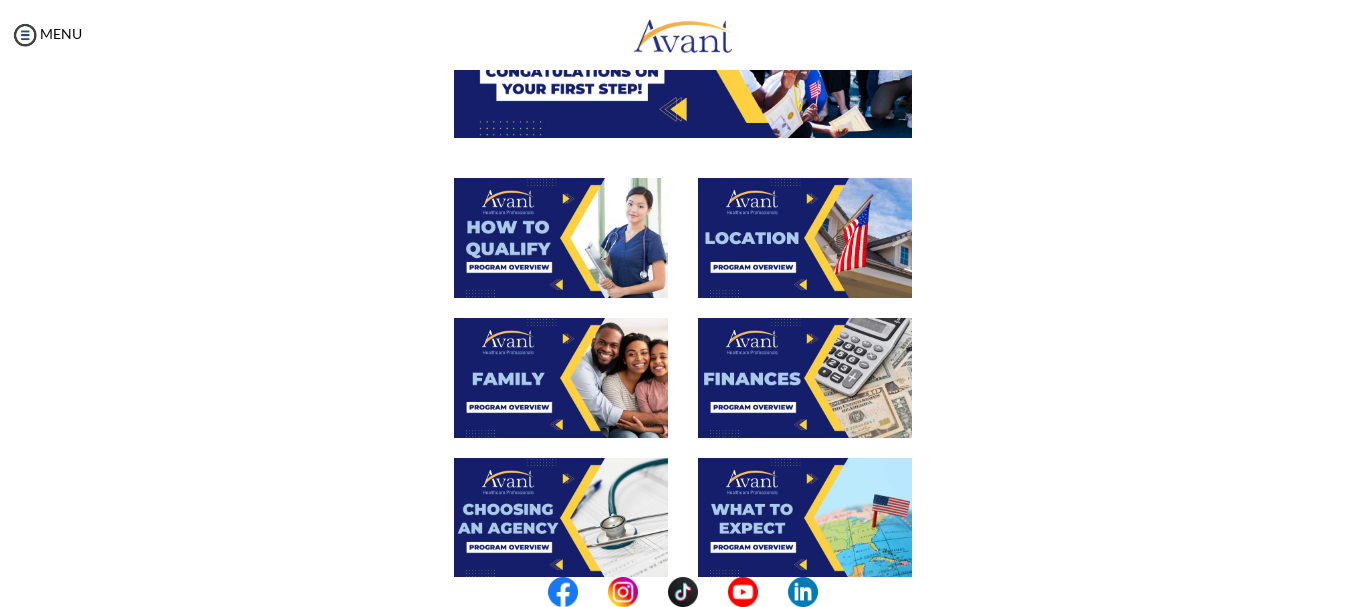 click at bounding box center [561, 378] 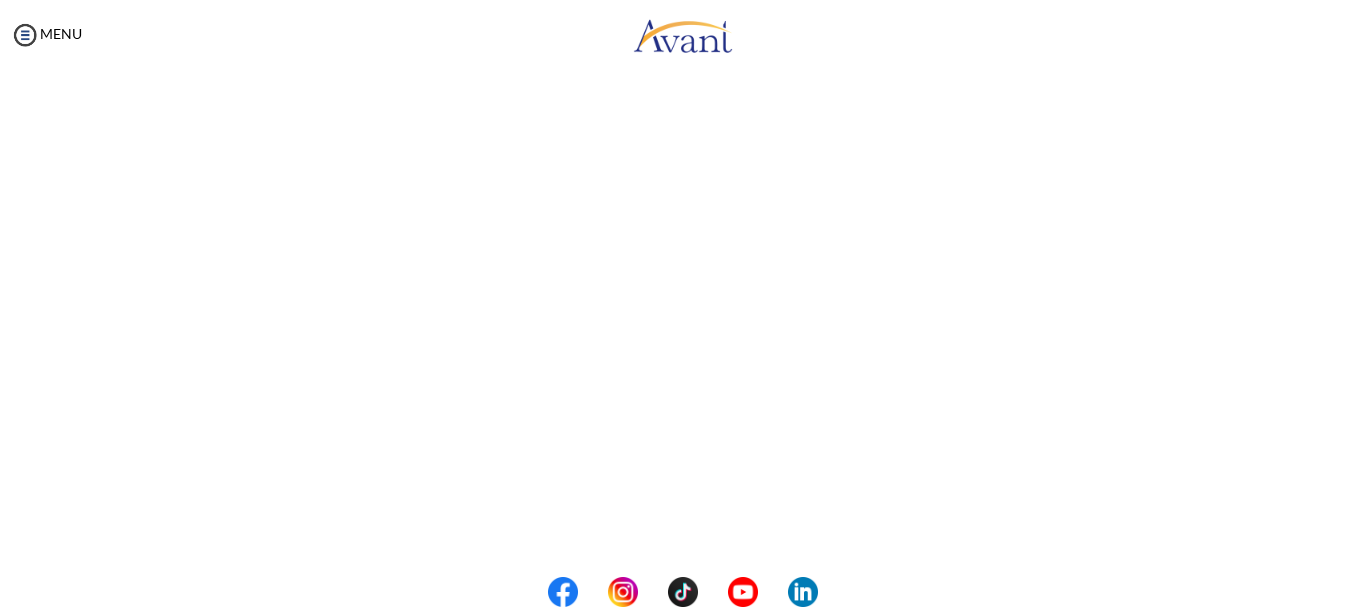 scroll, scrollTop: 590, scrollLeft: 0, axis: vertical 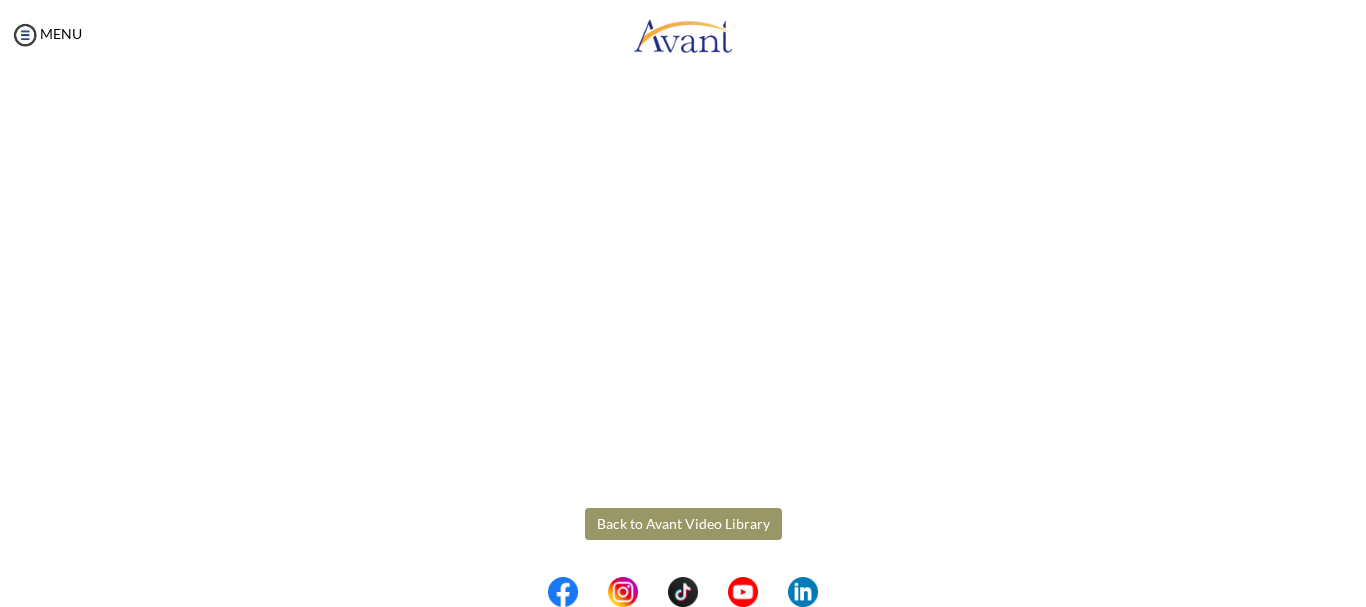 click on "Maintenance break. Please come back in 2 hours.
MENU
My Status
What is the next step?
We would like you to watch the introductory video Begin with Avant
We would like you to watch the program video Watch Program Video
We would like you to complete English exam Take Language Test
We would like you to complete clinical assessment Take Clinical Test
We would like you to complete qualification survey Take Qualification Survey
We would like you to watch expectations video Watch Expectations Video
You will be contacted by recruiter to schedule a call.
Your application is being reviewed. Please check your email regularly.
Process Overview
Check off each step as you go to track your progress!
1" at bounding box center (683, 303) 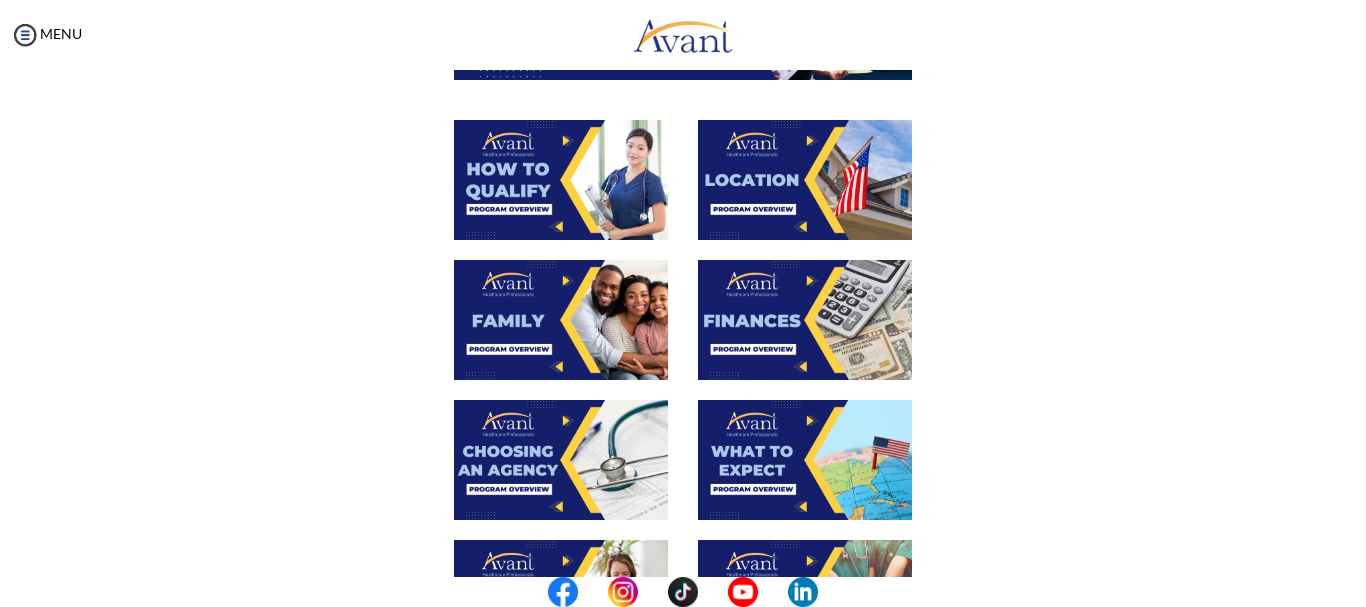 scroll, scrollTop: 415, scrollLeft: 0, axis: vertical 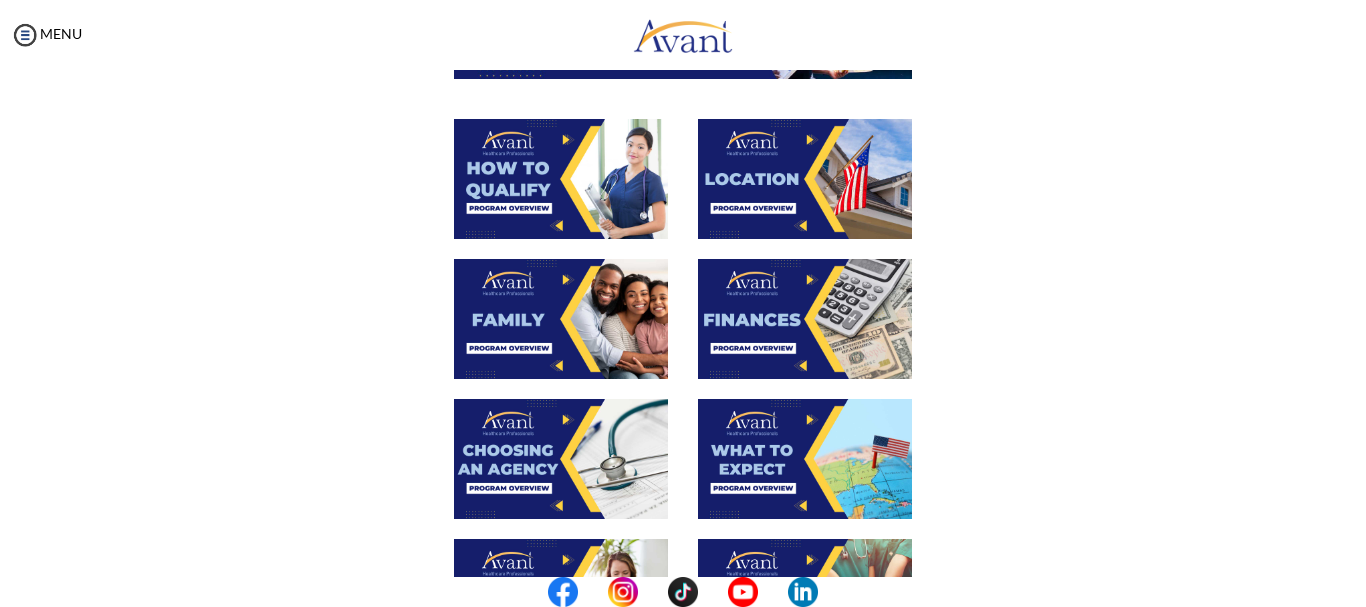 click at bounding box center (805, 319) 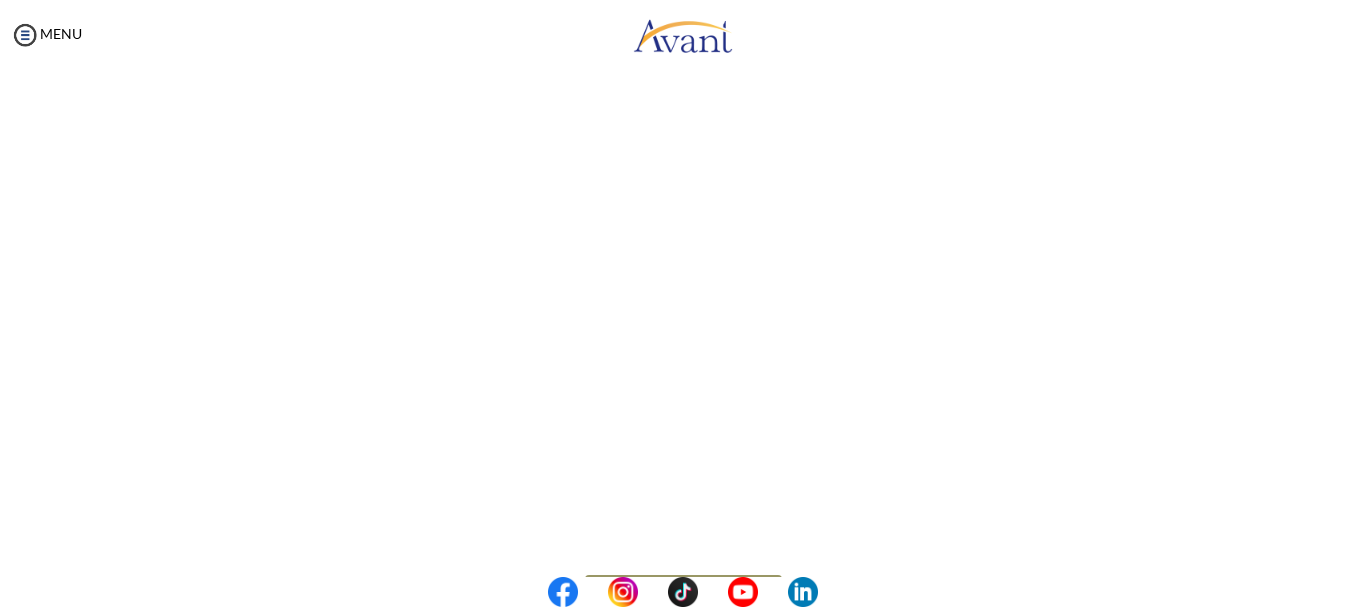 scroll, scrollTop: 377, scrollLeft: 0, axis: vertical 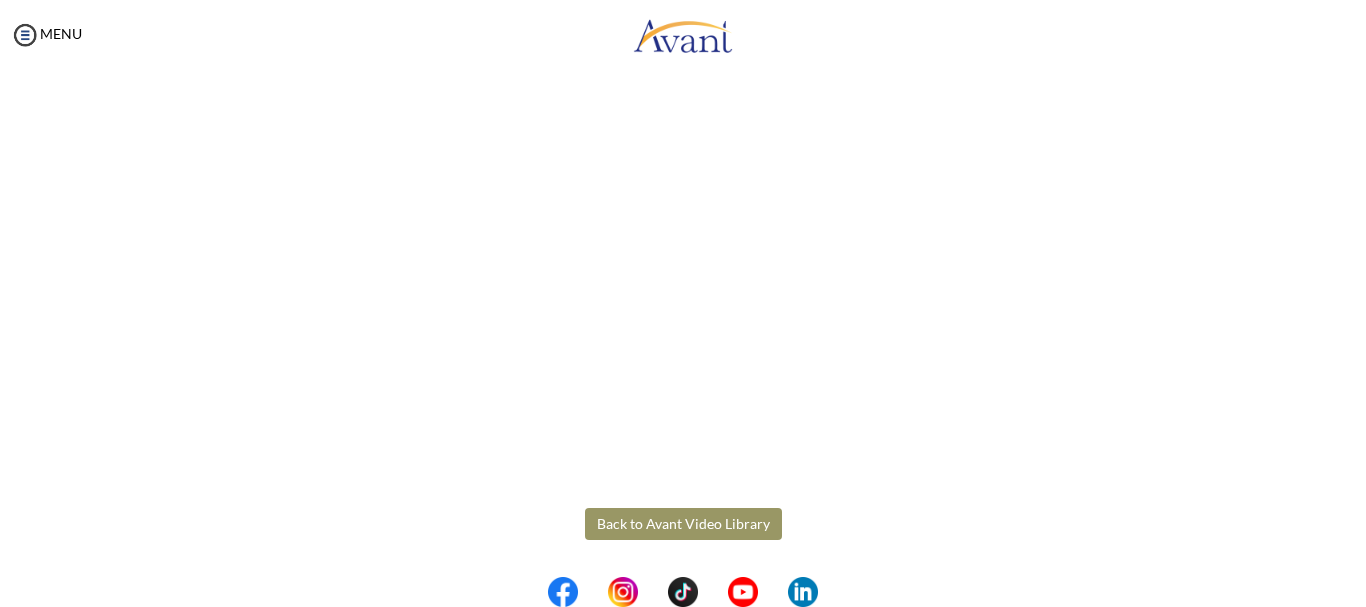 click on "Maintenance break. Please come back in 2 hours.
MENU
My Status
What is the next step?
We would like you to watch the introductory video Begin with Avant
We would like you to watch the program video Watch Program Video
We would like you to complete English exam Take Language Test
We would like you to complete clinical assessment Take Clinical Test
We would like you to complete qualification survey Take Qualification Survey
We would like you to watch expectations video Watch Expectations Video
You will be contacted by recruiter to schedule a call.
Your application is being reviewed. Please check your email regularly.
Process Overview
Check off each step as you go to track your progress!
1" at bounding box center (683, 303) 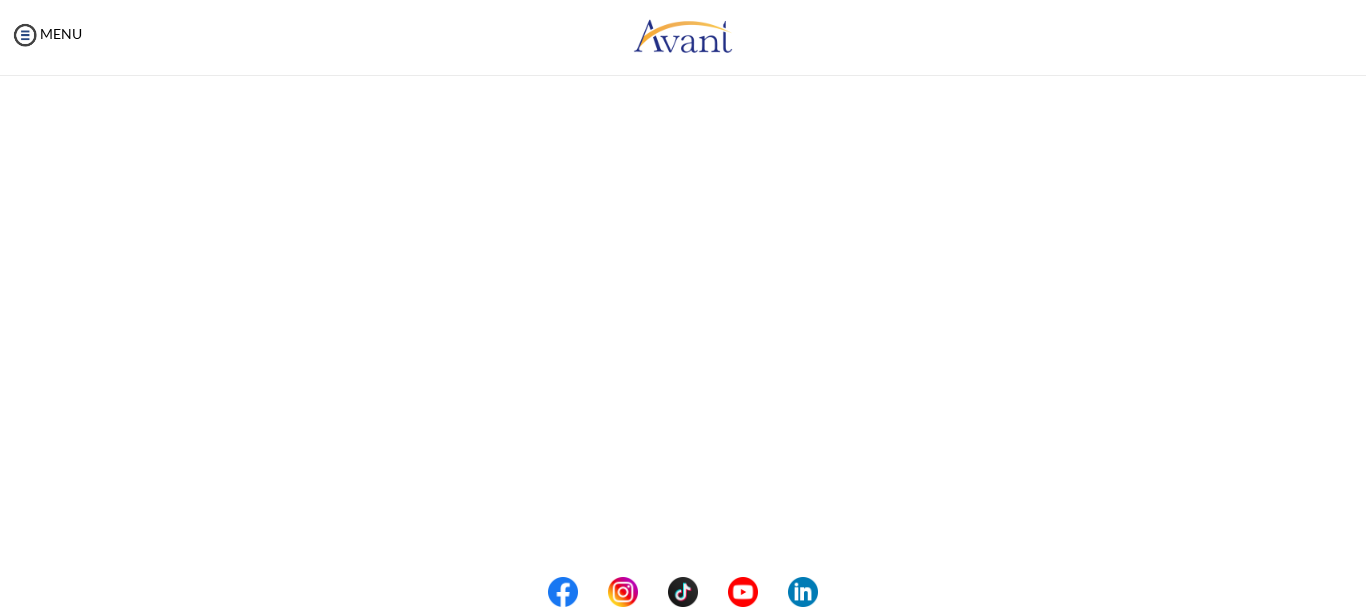 scroll, scrollTop: 0, scrollLeft: 0, axis: both 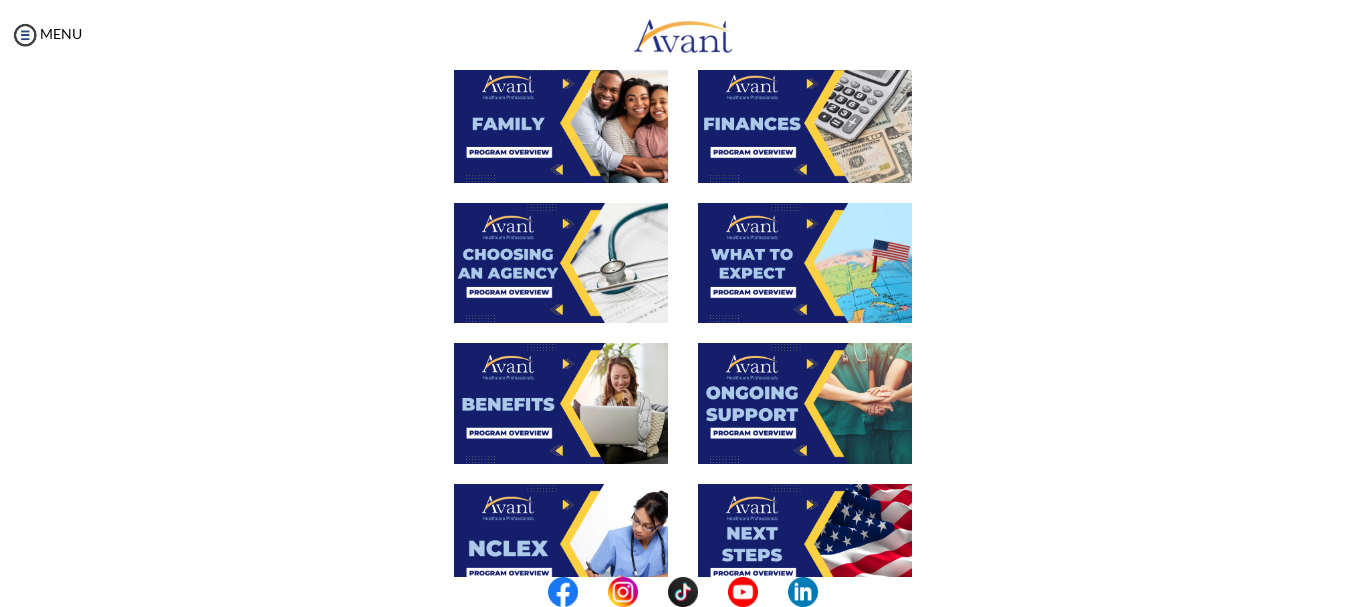 click at bounding box center (561, 403) 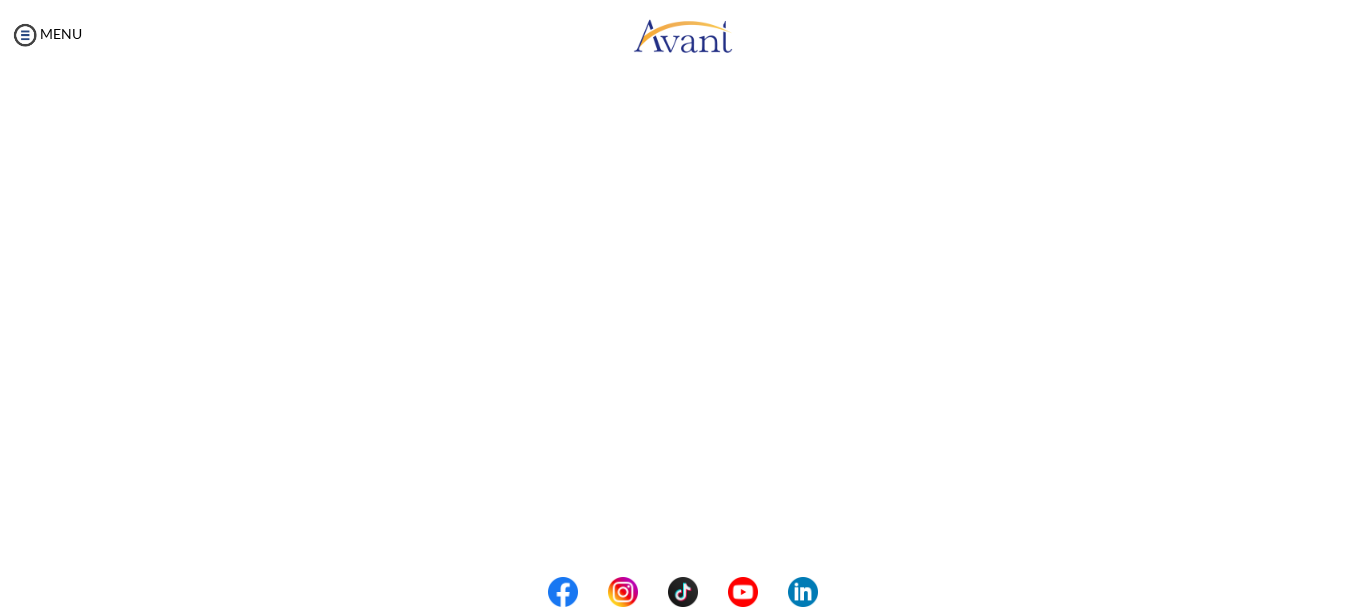 scroll, scrollTop: 317, scrollLeft: 0, axis: vertical 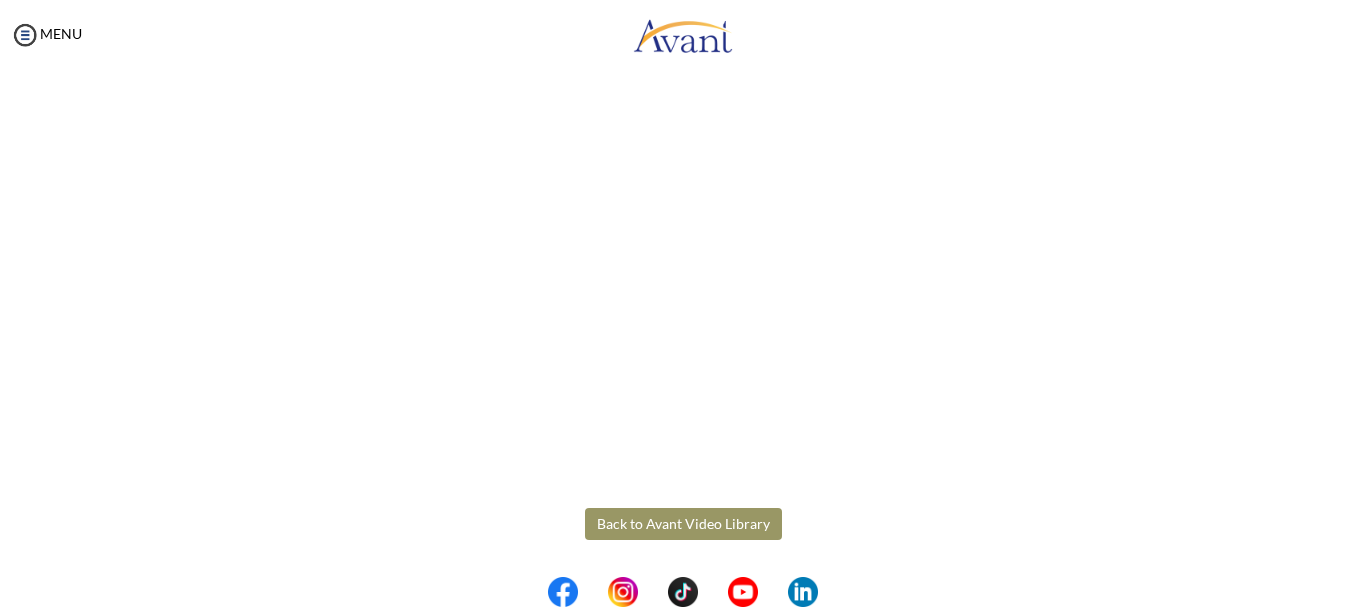 click on "Maintenance break. Please come back in 2 hours.
MENU
My Status
What is the next step?
We would like you to watch the introductory video Begin with Avant
We would like you to watch the program video Watch Program Video
We would like you to complete English exam Take Language Test
We would like you to complete clinical assessment Take Clinical Test
We would like you to complete qualification survey Take Qualification Survey
We would like you to watch expectations video Watch Expectations Video
You will be contacted by recruiter to schedule a call.
Your application is being reviewed. Please check your email regularly.
Process Overview
Check off each step as you go to track your progress!
1" at bounding box center (683, 303) 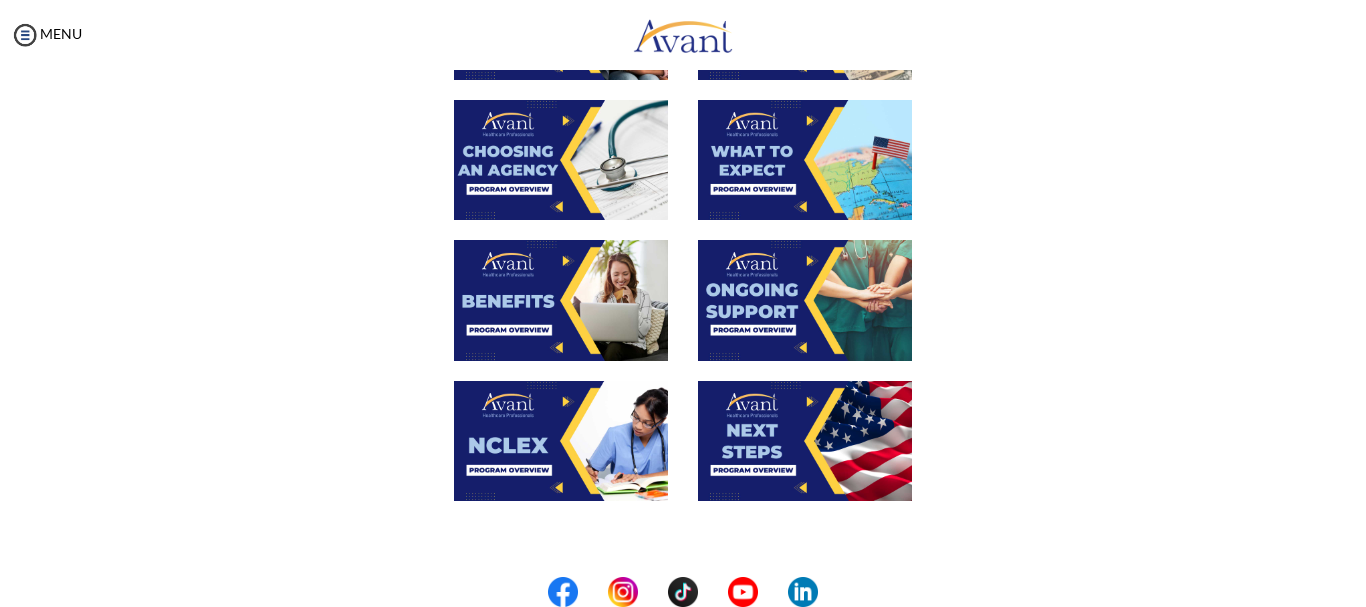 scroll, scrollTop: 712, scrollLeft: 0, axis: vertical 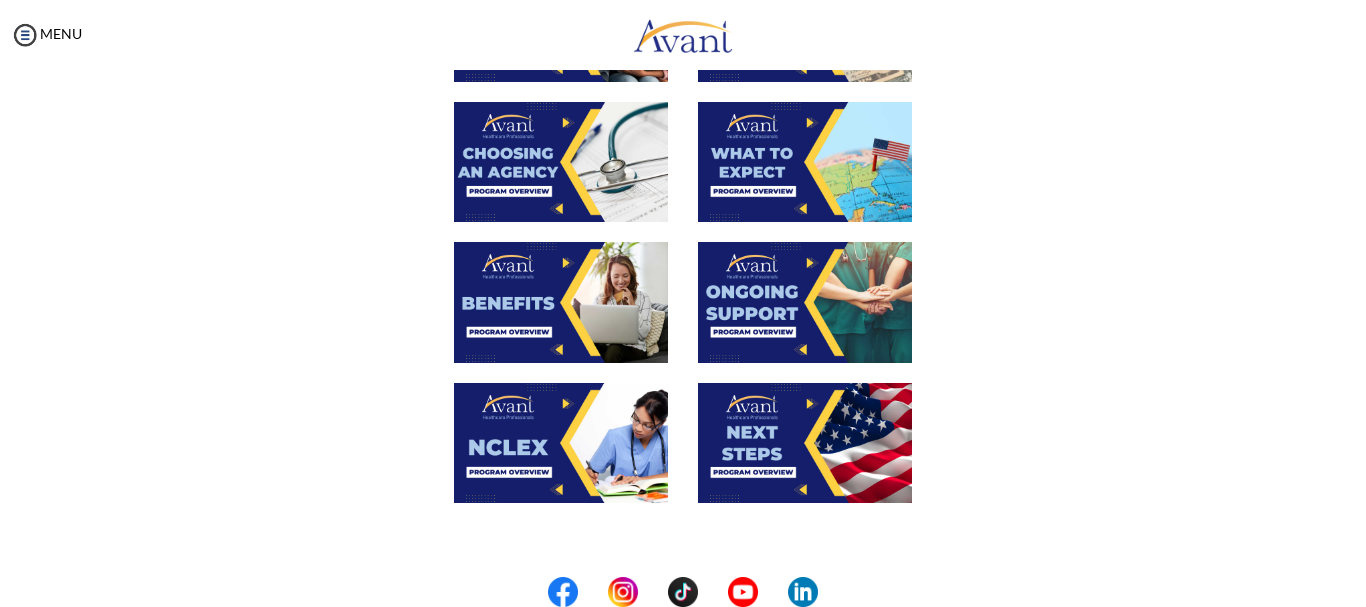 click at bounding box center [805, 302] 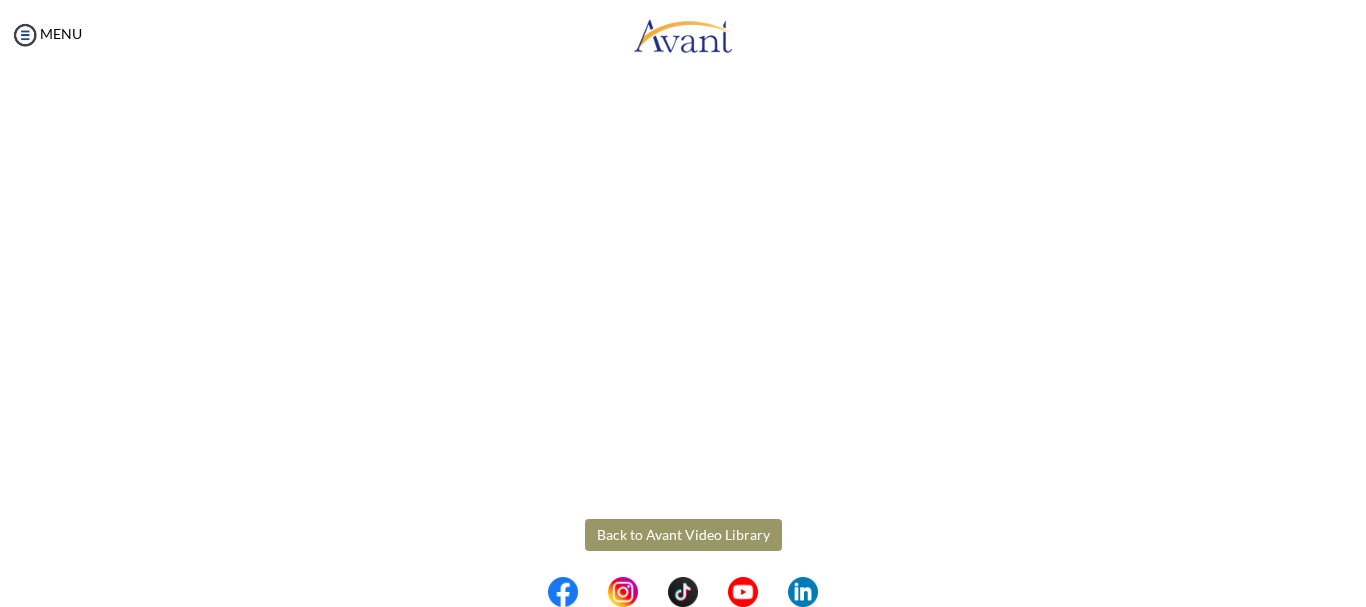 scroll, scrollTop: 583, scrollLeft: 0, axis: vertical 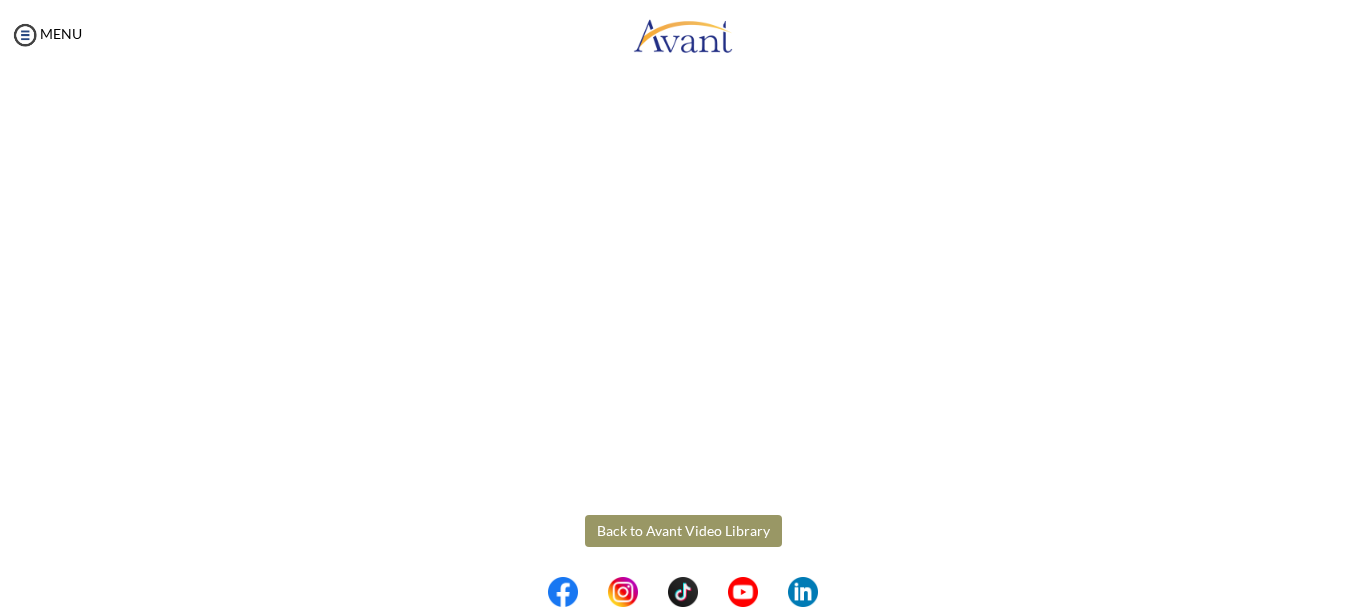 click on "Maintenance break. Please come back in 2 hours.
MENU
My Status
What is the next step?
We would like you to watch the introductory video Begin with Avant
We would like you to watch the program video Watch Program Video
We would like you to complete English exam Take Language Test
We would like you to complete clinical assessment Take Clinical Test
We would like you to complete qualification survey Take Qualification Survey
We would like you to watch expectations video Watch Expectations Video
You will be contacted by recruiter to schedule a call.
Your application is being reviewed. Please check your email regularly.
Process Overview
Check off each step as you go to track your progress!
1" at bounding box center [683, 303] 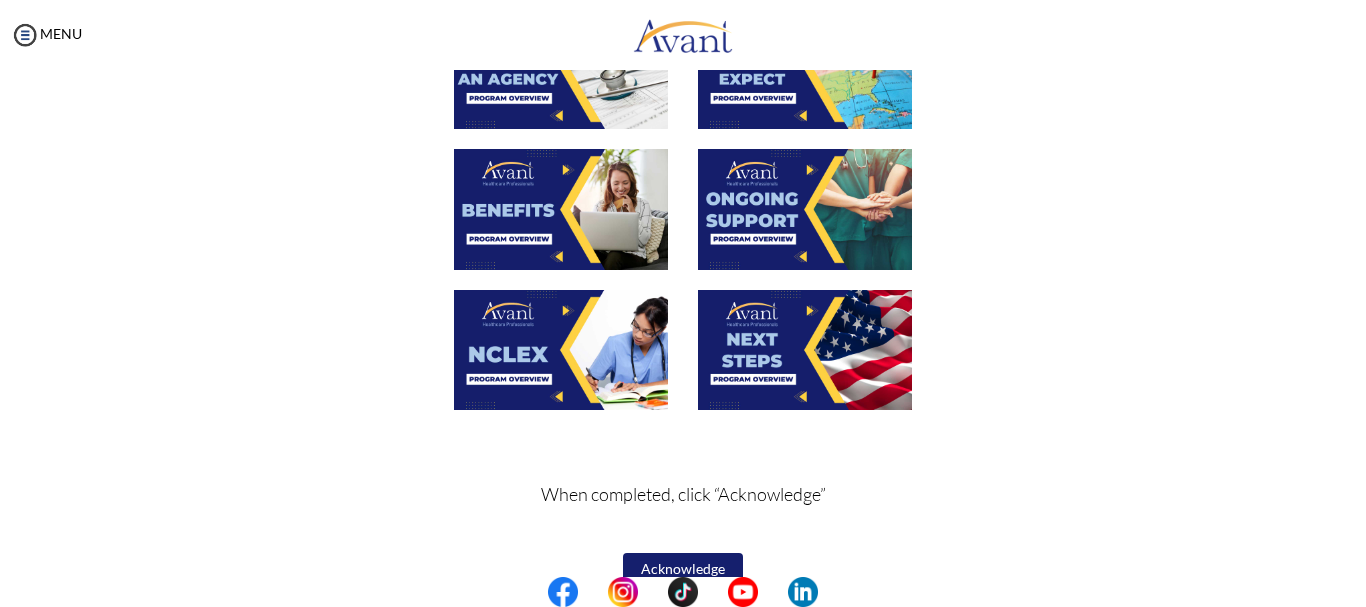 scroll, scrollTop: 838, scrollLeft: 0, axis: vertical 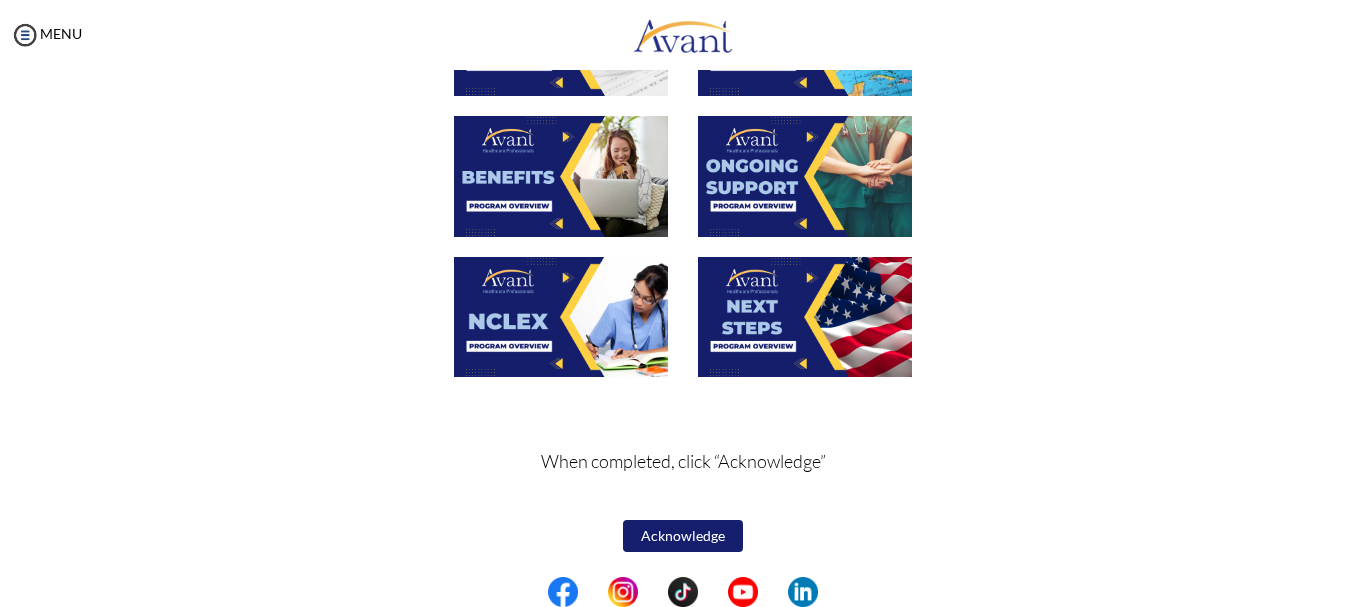 click at bounding box center [561, 317] 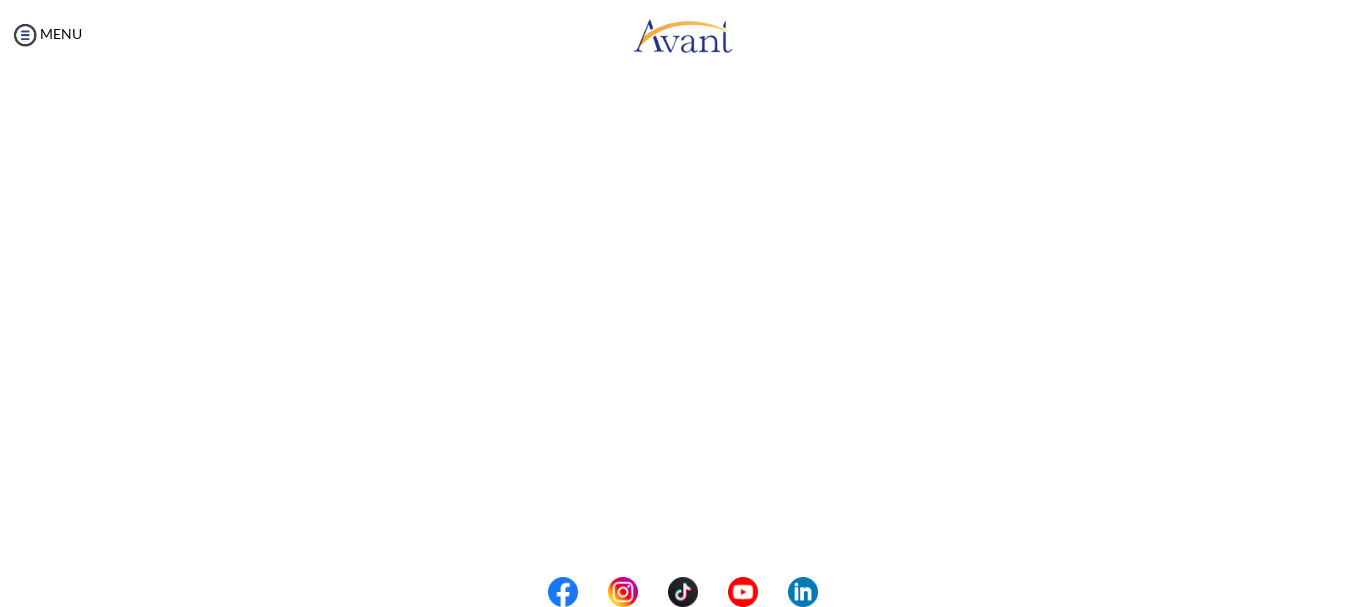scroll, scrollTop: 590, scrollLeft: 0, axis: vertical 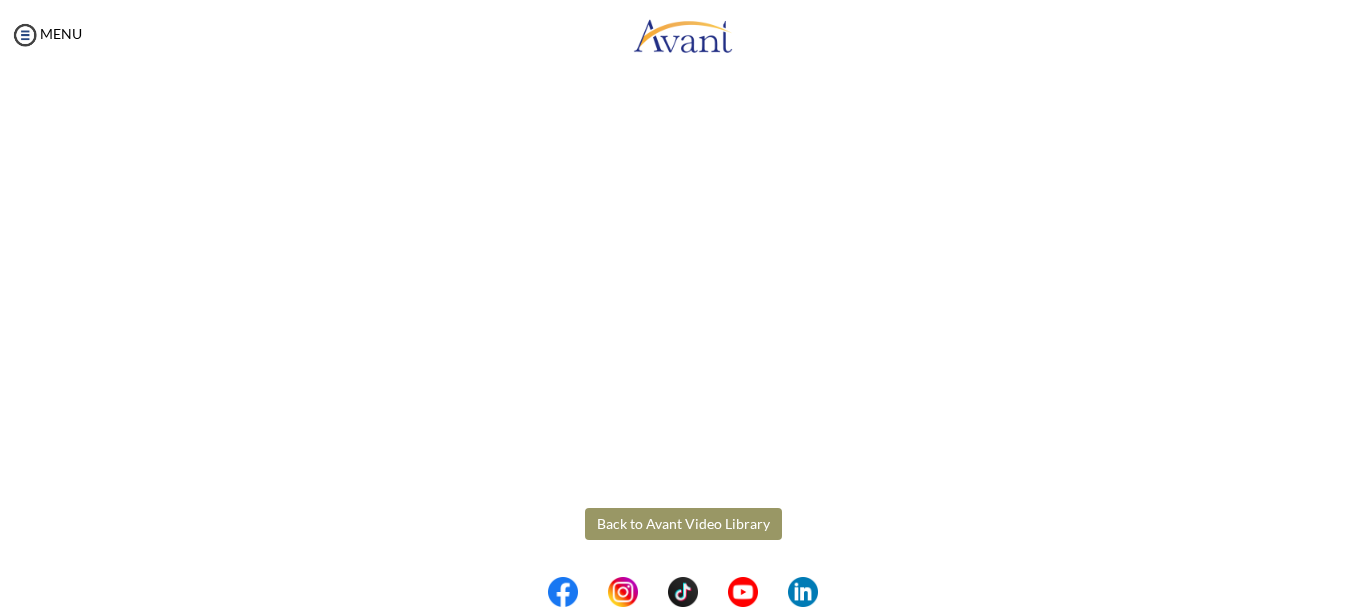 click on "Back to Avant Video Library" at bounding box center (683, 524) 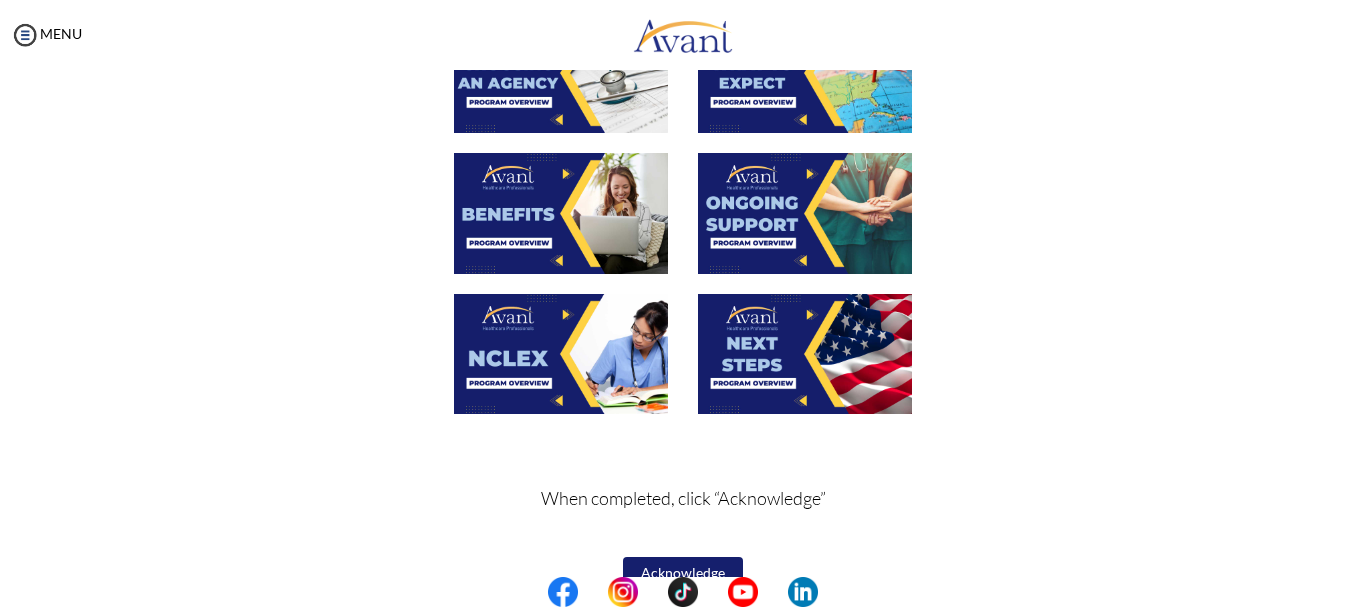 scroll, scrollTop: 803, scrollLeft: 0, axis: vertical 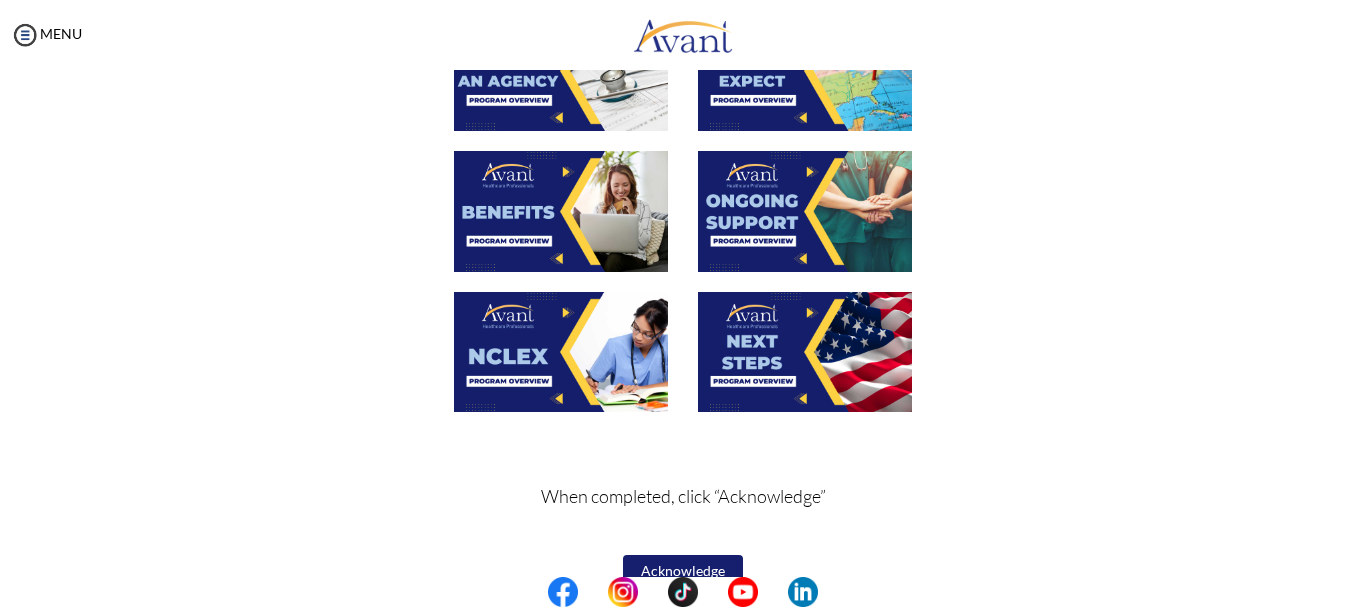 click at bounding box center [561, 352] 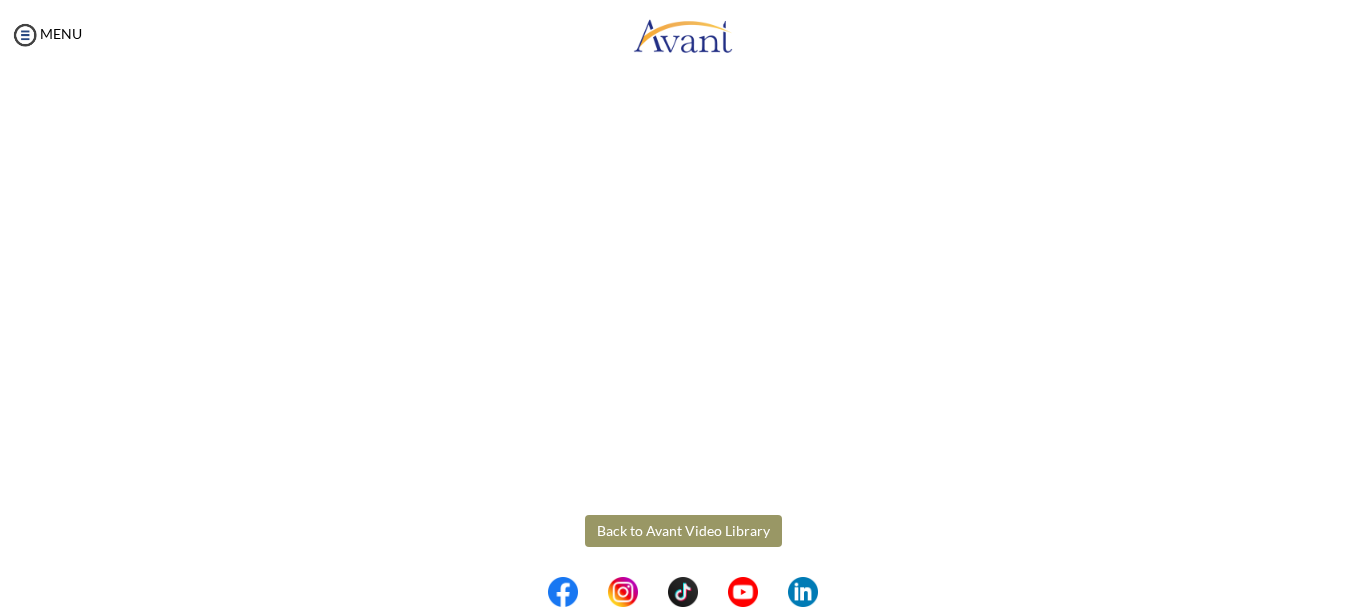 scroll, scrollTop: 590, scrollLeft: 0, axis: vertical 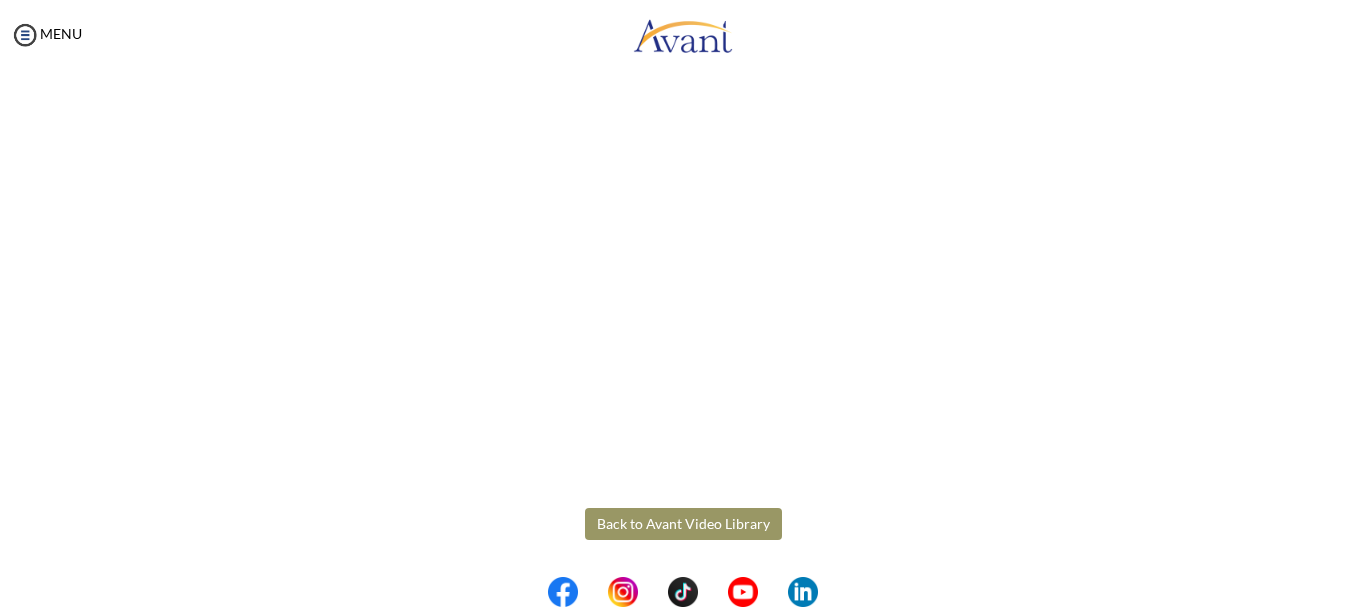 click on "Maintenance break. Please come back in 2 hours.
MENU
My Status
What is the next step?
We would like you to watch the introductory video Begin with Avant
We would like you to watch the program video Watch Program Video
We would like you to complete English exam Take Language Test
We would like you to complete clinical assessment Take Clinical Test
We would like you to complete qualification survey Take Qualification Survey
We would like you to watch expectations video Watch Expectations Video
You will be contacted by recruiter to schedule a call.
Your application is being reviewed. Please check your email regularly.
Process Overview
Check off each step as you go to track your progress!
1" at bounding box center (683, 303) 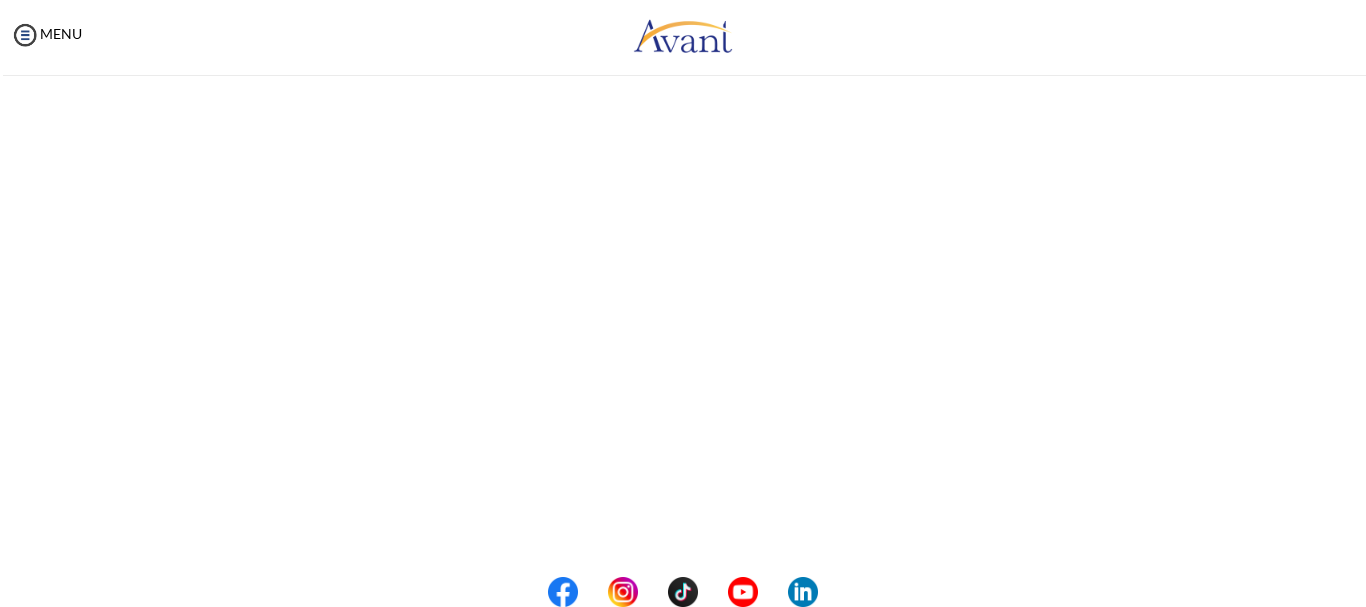 scroll, scrollTop: 0, scrollLeft: 0, axis: both 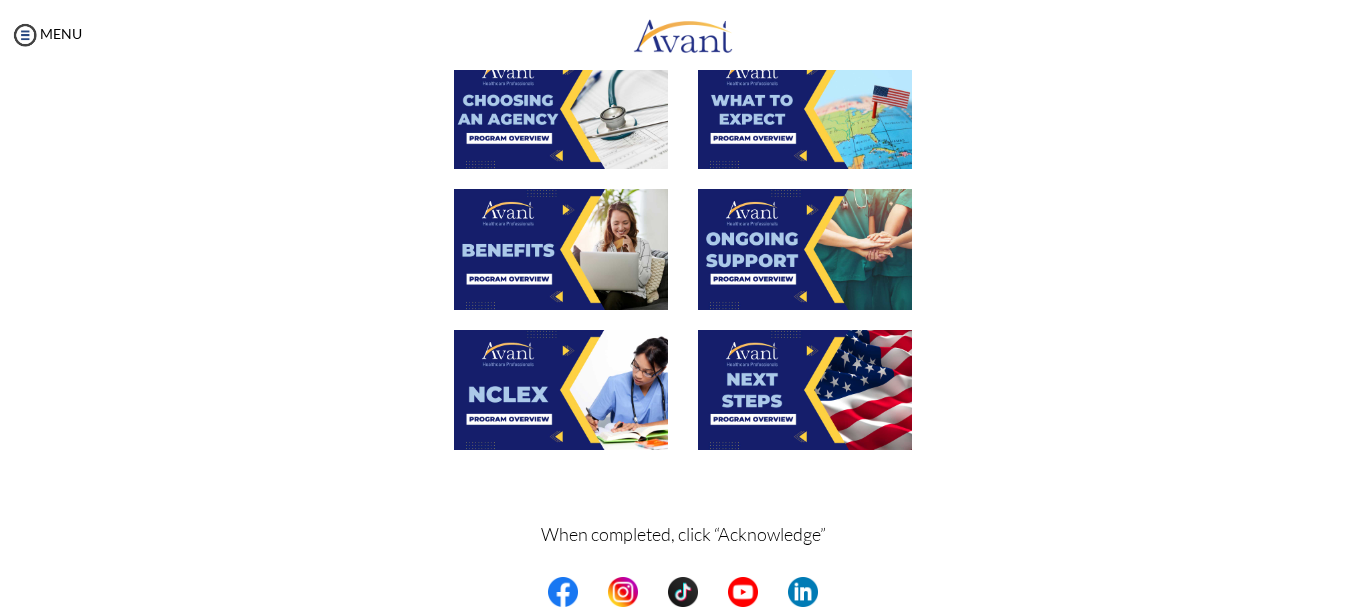 click at bounding box center [805, 390] 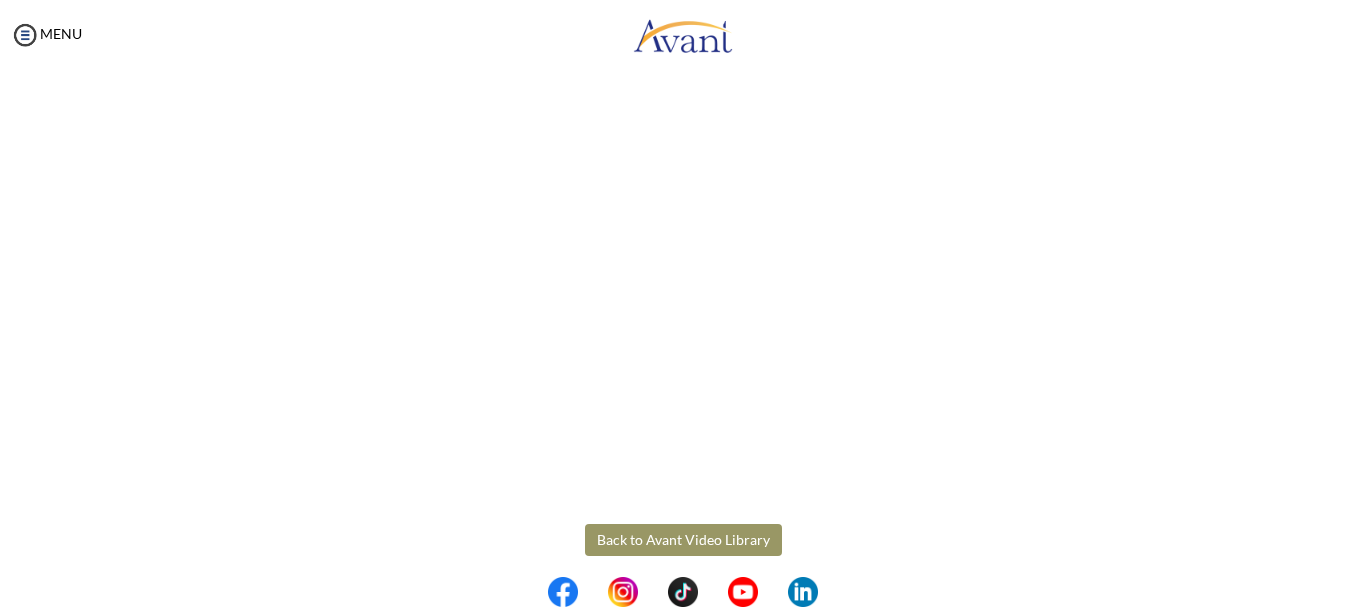 scroll, scrollTop: 590, scrollLeft: 0, axis: vertical 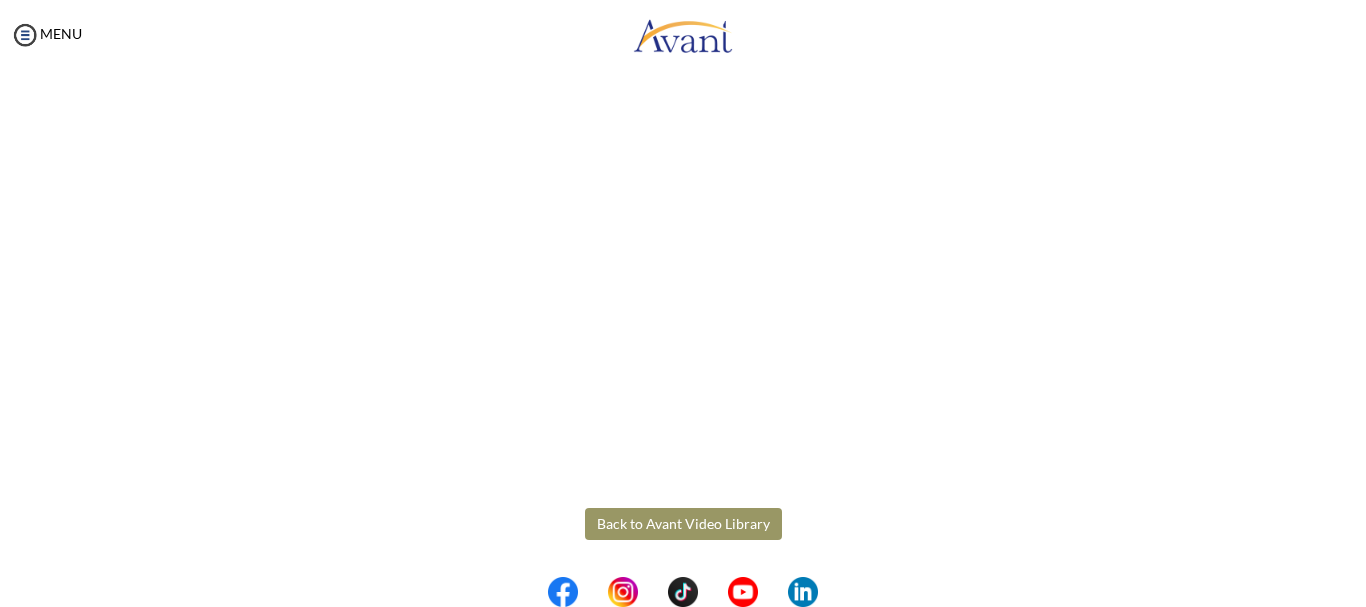 click on "Maintenance break. Please come back in 2 hours.
MENU
My Status
What is the next step?
We would like you to watch the introductory video Begin with Avant
We would like you to watch the program video Watch Program Video
We would like you to complete English exam Take Language Test
We would like you to complete clinical assessment Take Clinical Test
We would like you to complete qualification survey Take Qualification Survey
We would like you to watch expectations video Watch Expectations Video
You will be contacted by recruiter to schedule a call.
Your application is being reviewed. Please check your email regularly.
Process Overview
Check off each step as you go to track your progress!
1" at bounding box center (683, 303) 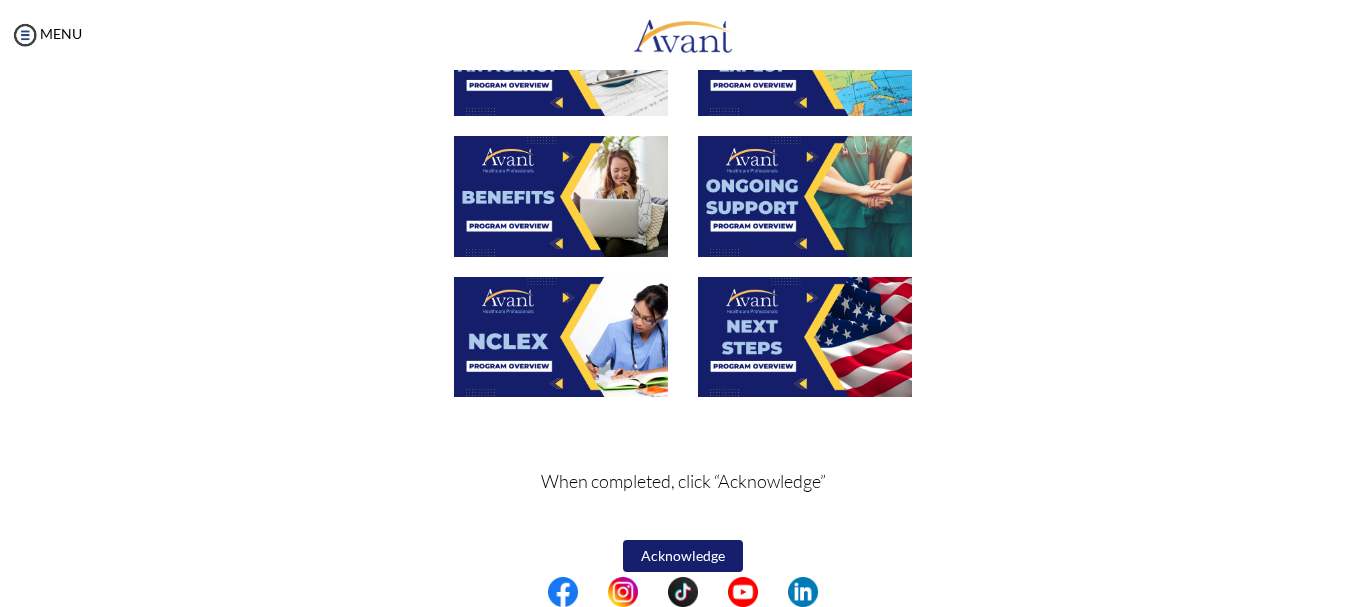 scroll, scrollTop: 838, scrollLeft: 0, axis: vertical 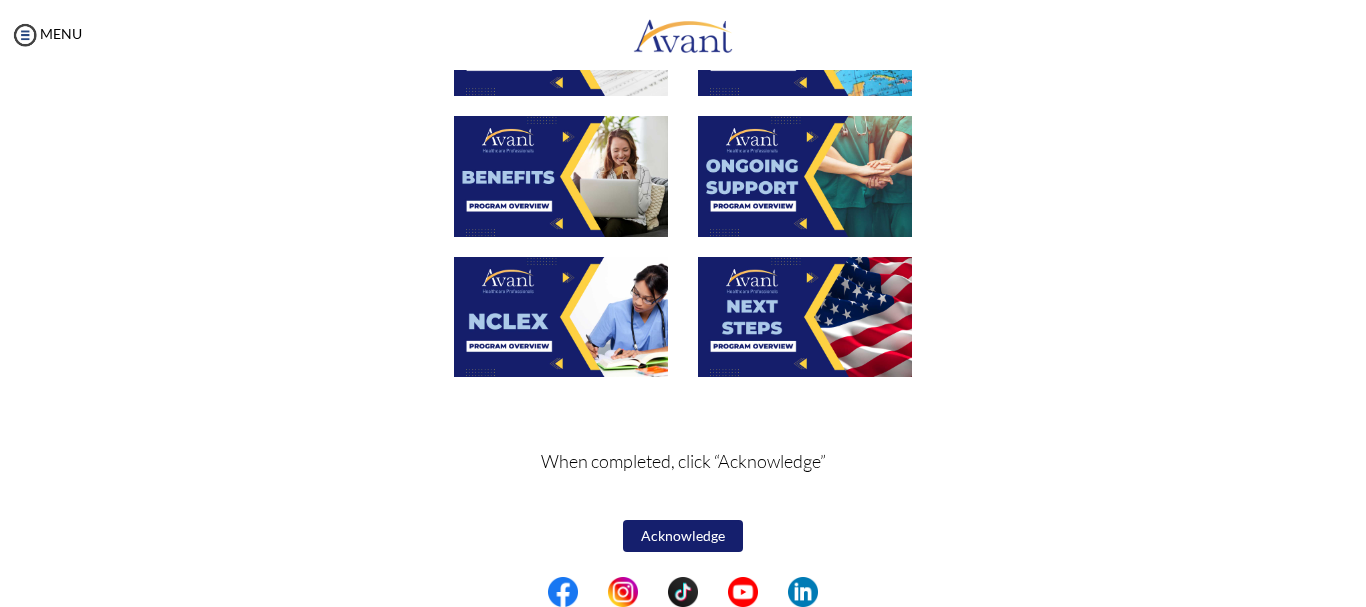 click on "Acknowledge" at bounding box center [683, 536] 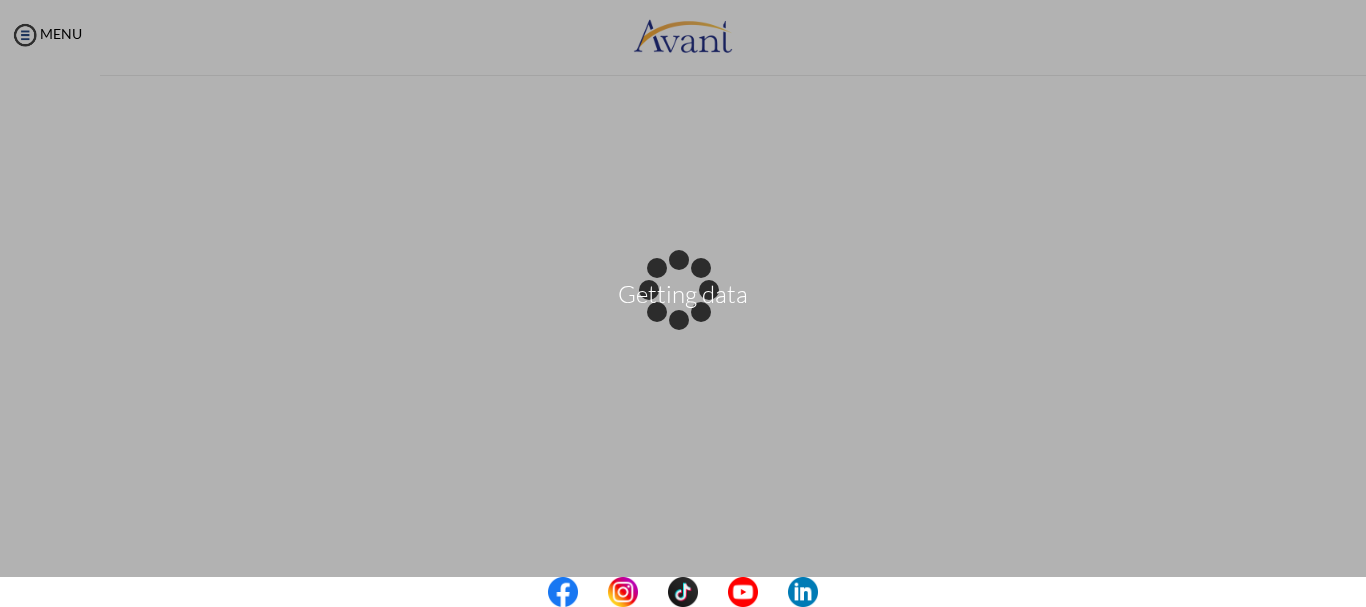 scroll, scrollTop: 840, scrollLeft: 0, axis: vertical 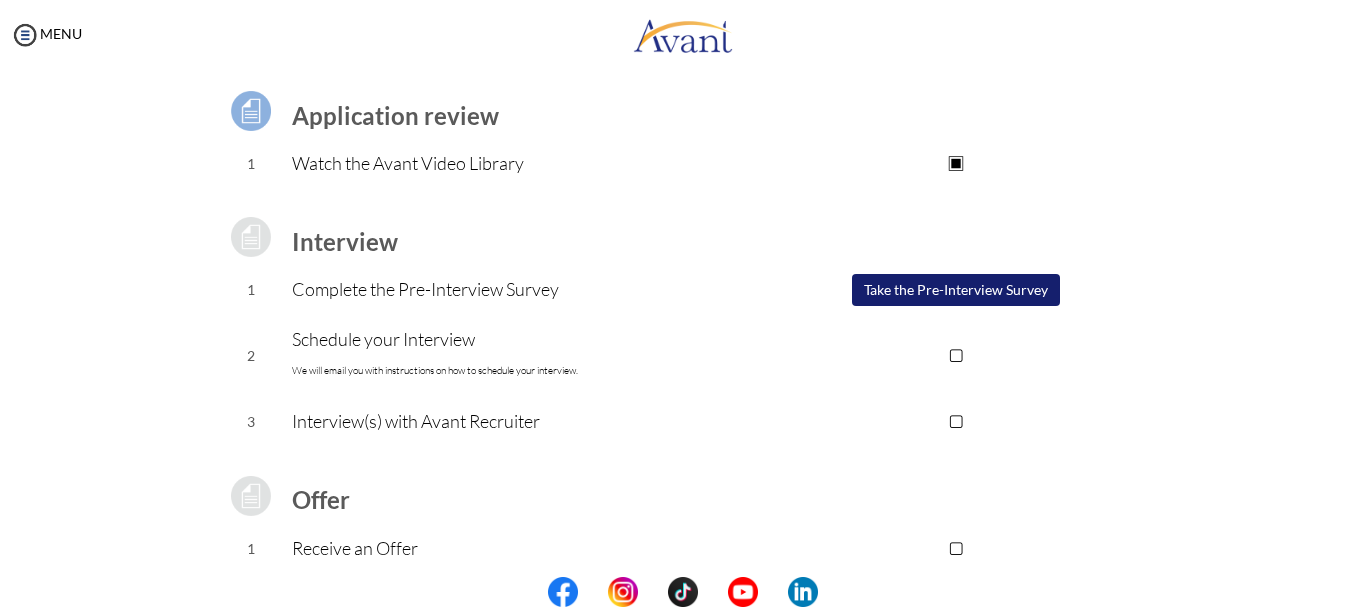 click on "Take the Pre-Interview Survey" at bounding box center [956, 290] 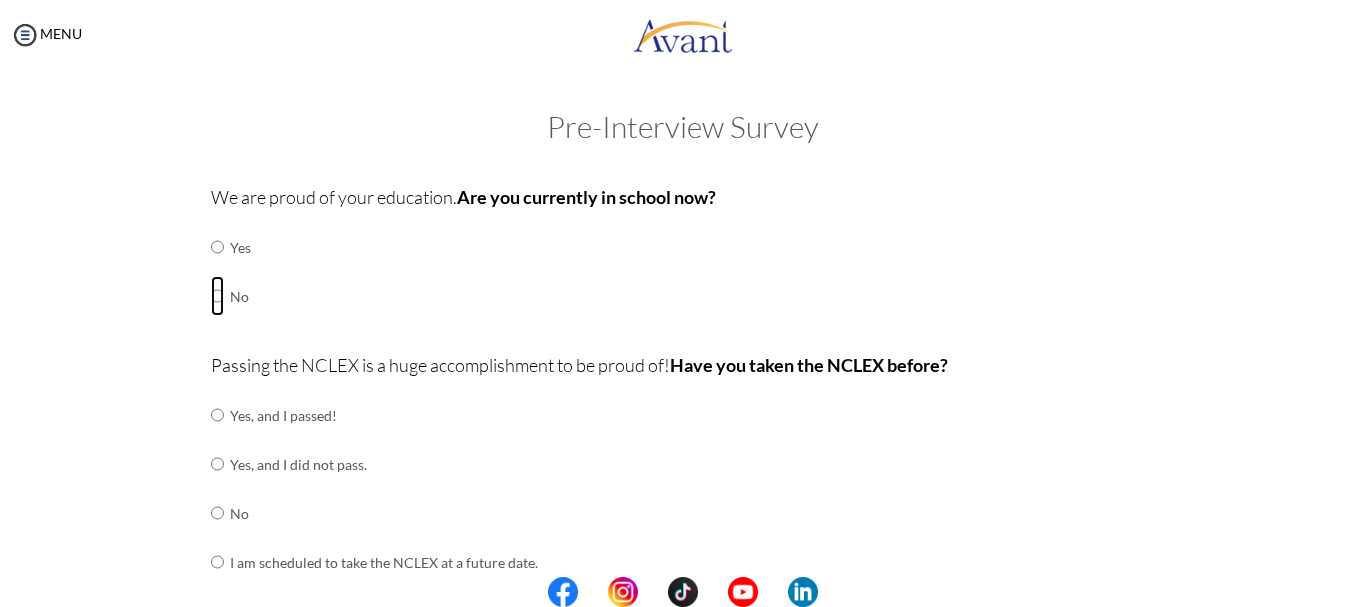 click at bounding box center [217, 247] 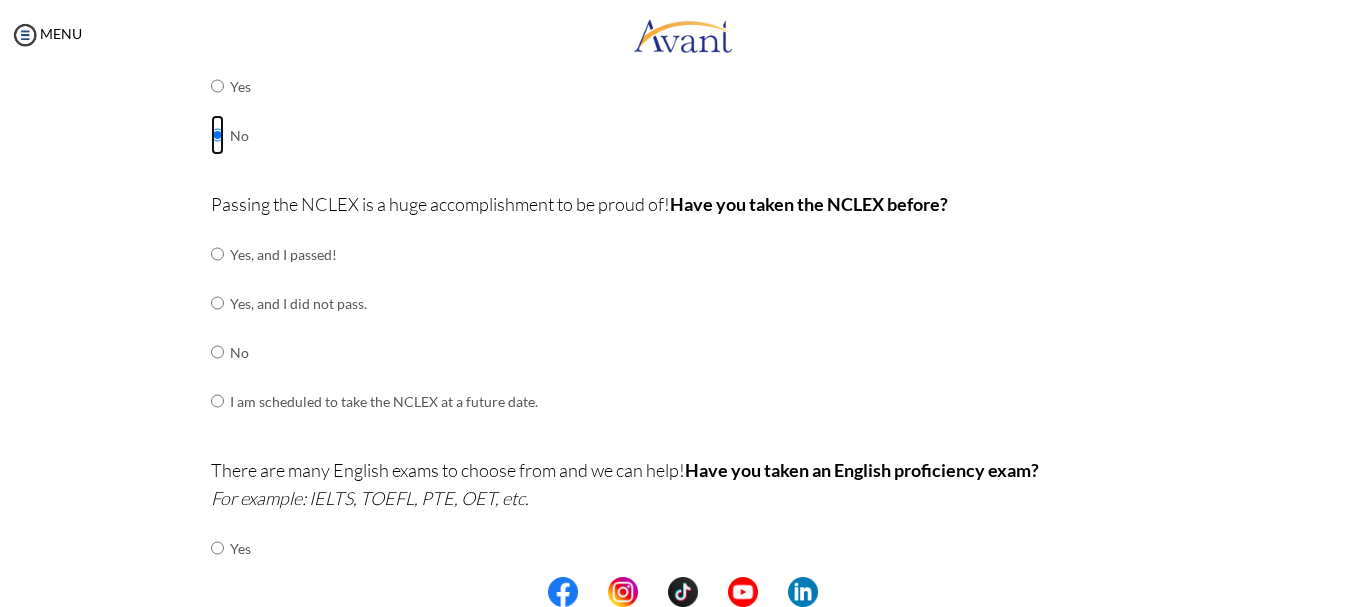 scroll, scrollTop: 162, scrollLeft: 0, axis: vertical 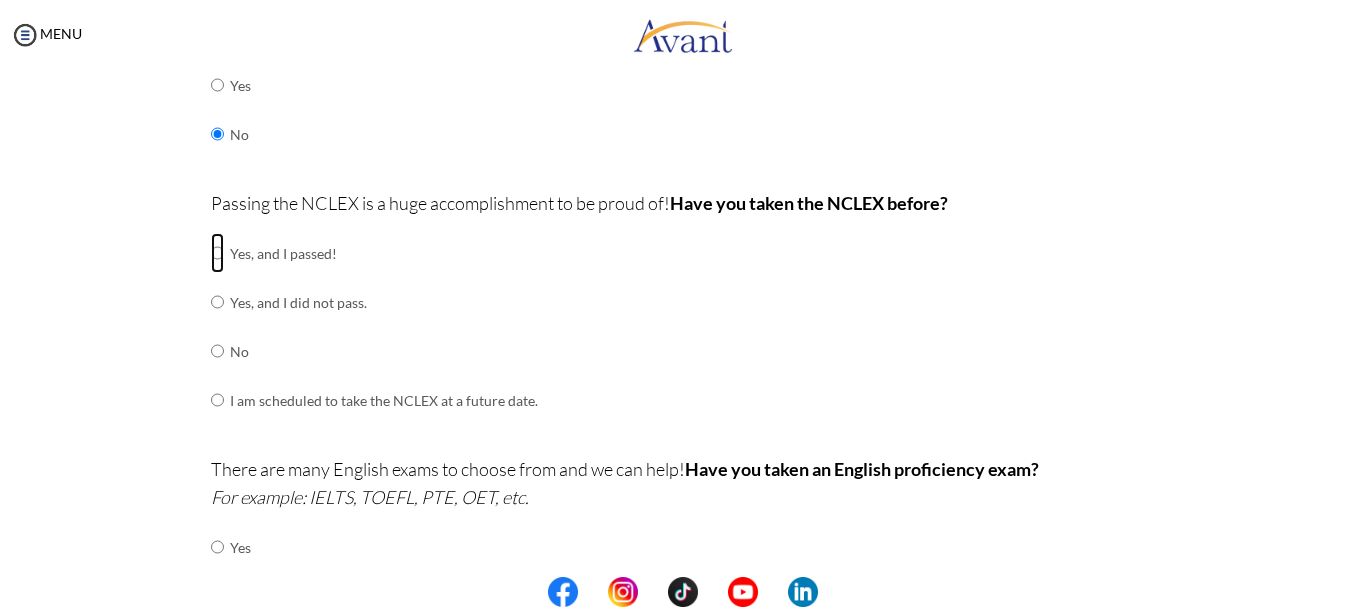 click at bounding box center [217, 253] 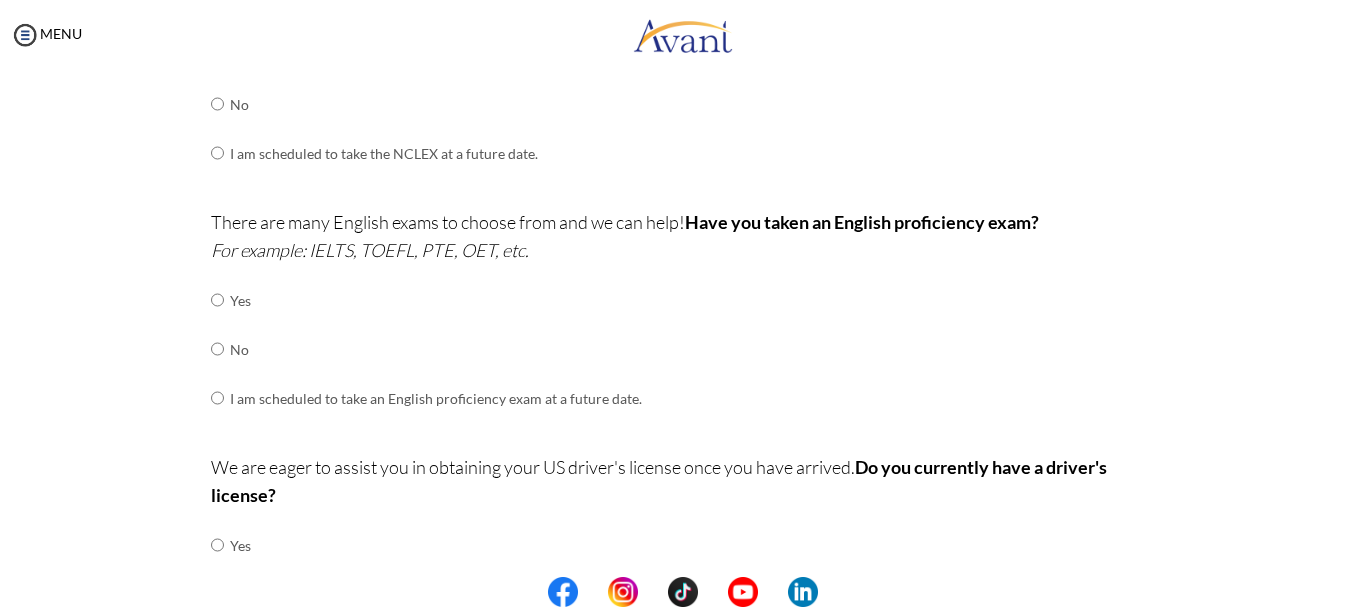 scroll, scrollTop: 411, scrollLeft: 0, axis: vertical 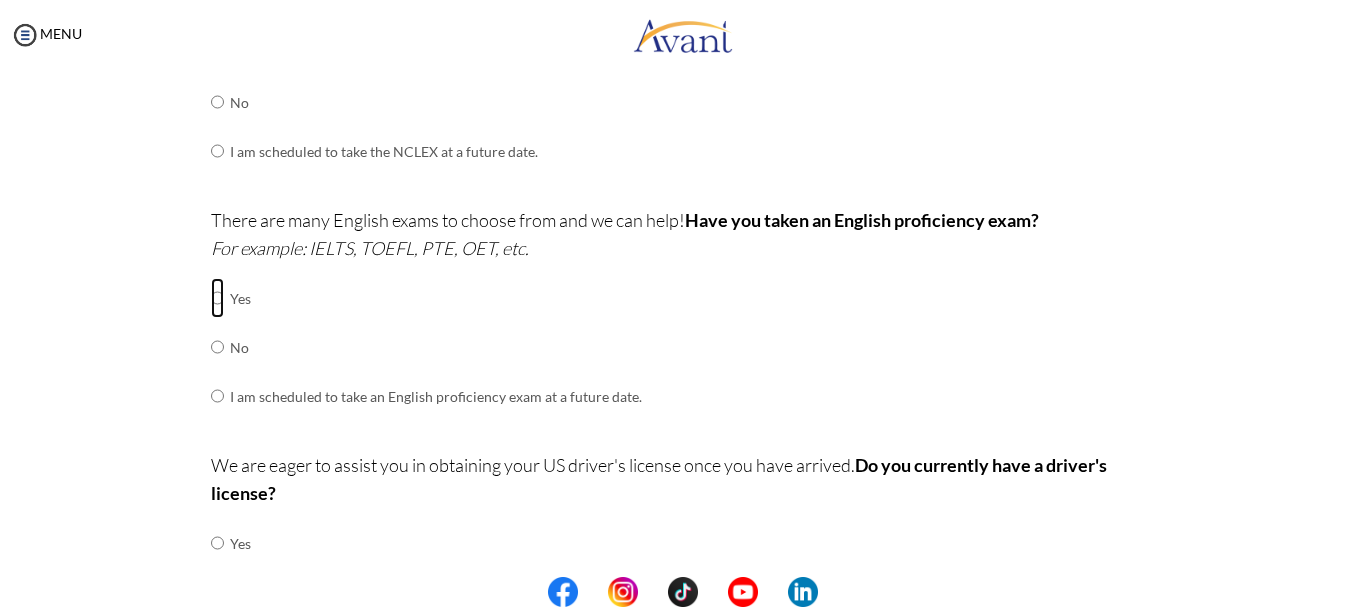 click at bounding box center [217, 298] 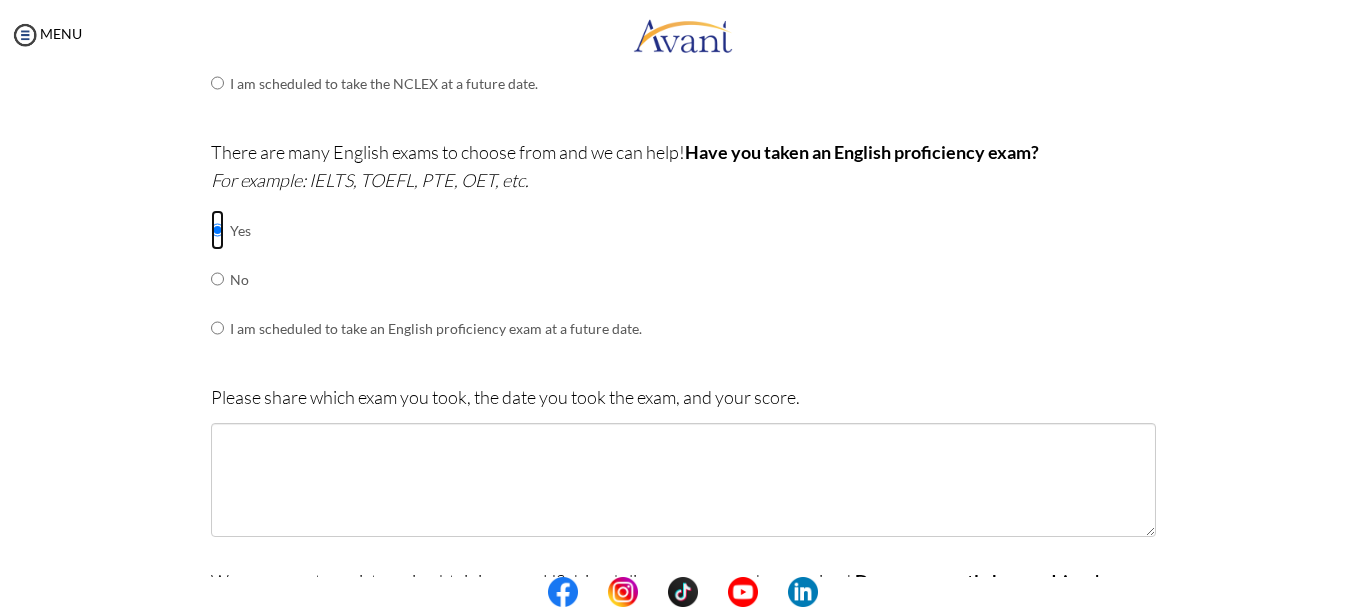 scroll, scrollTop: 486, scrollLeft: 0, axis: vertical 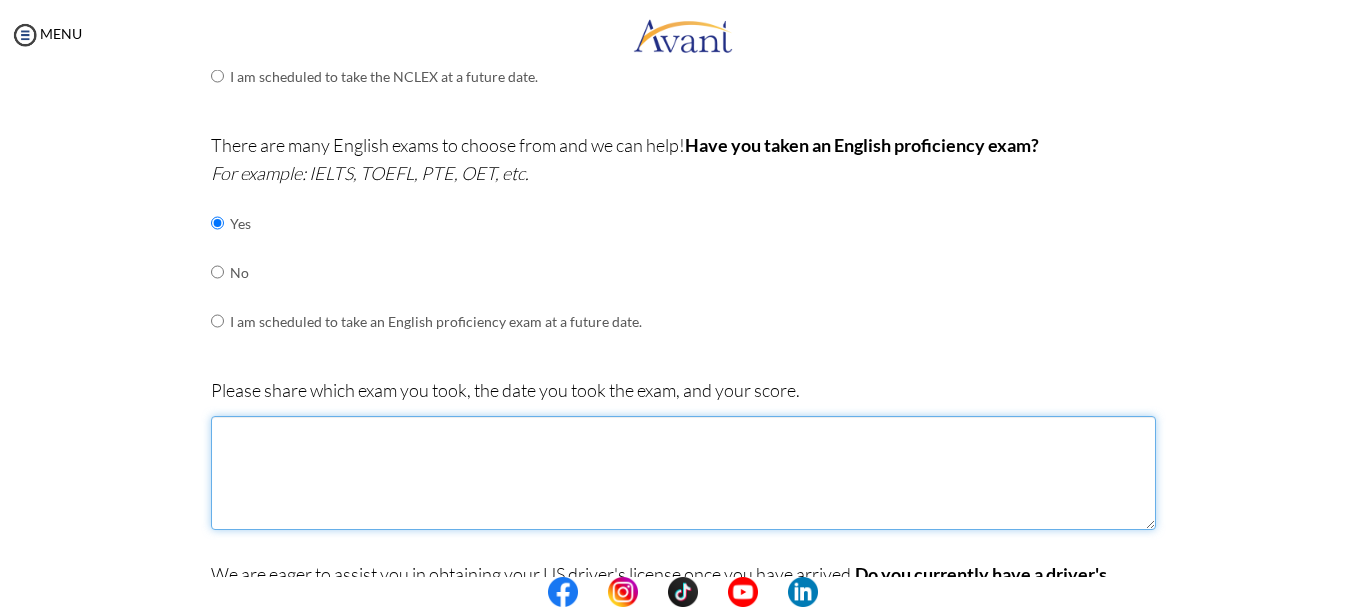 click at bounding box center (683, 473) 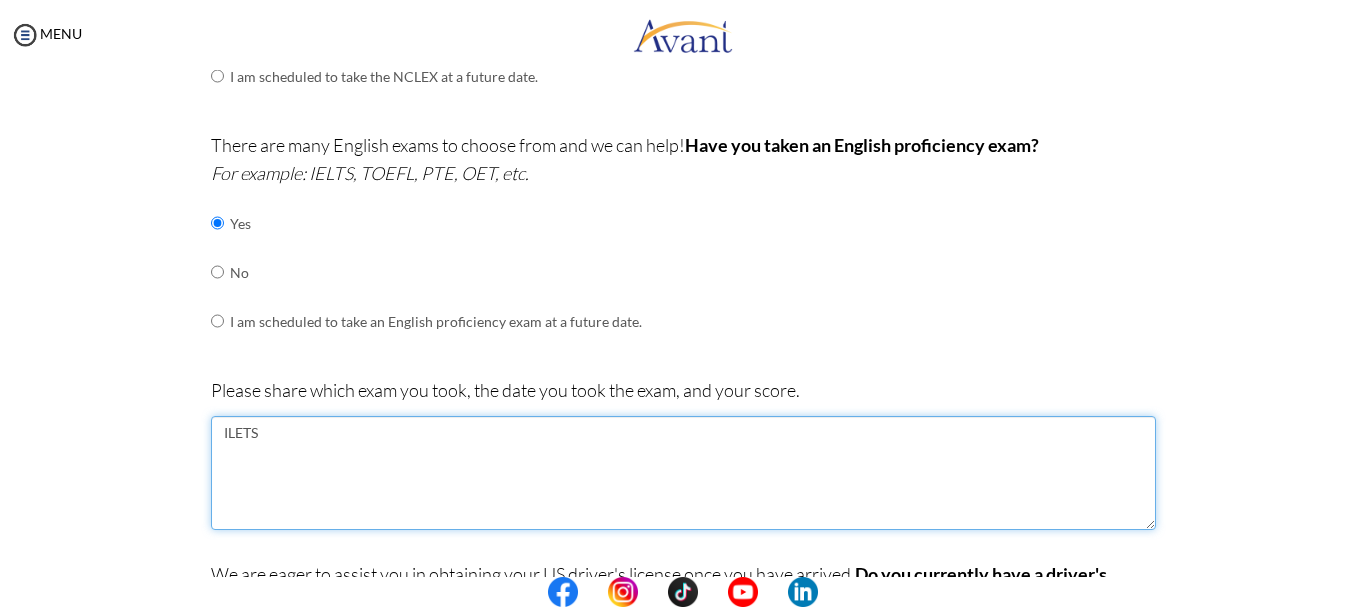 click on "ILETS" at bounding box center (683, 473) 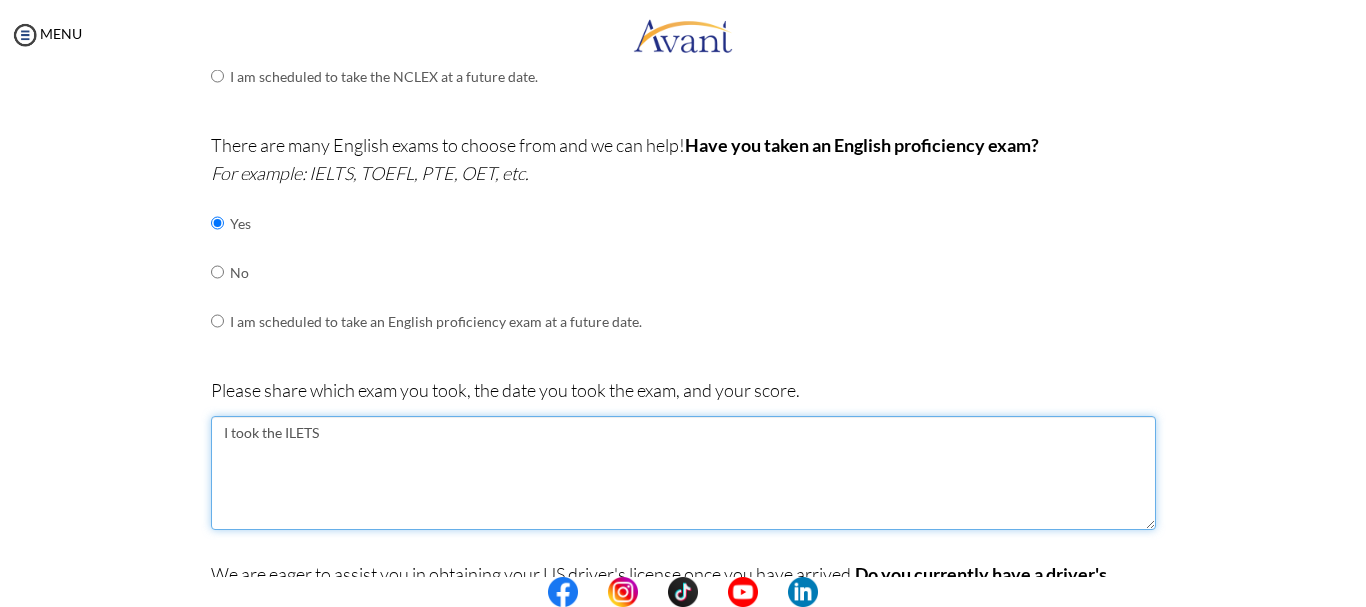 click on "I took the ILETS" at bounding box center [683, 473] 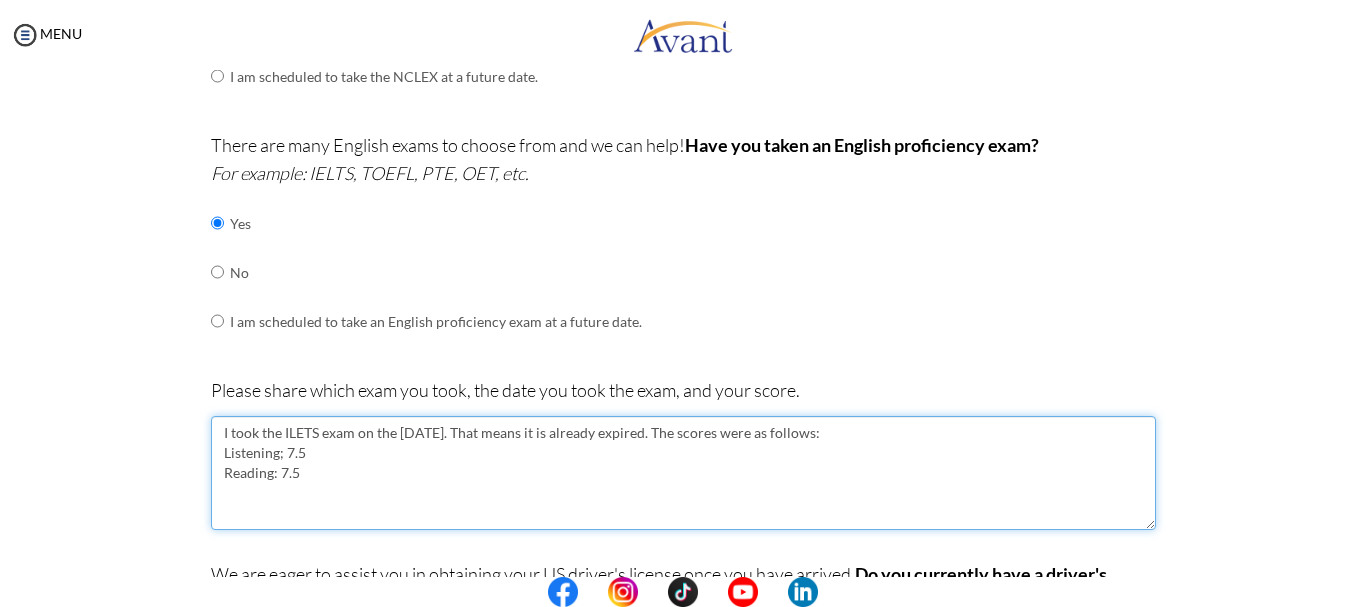 click on "I took the ILETS exam on the 10th of November 2022. That means it is already expired. The scores were as follows:
Listening; 7.5
Reading: 7.5" at bounding box center [683, 473] 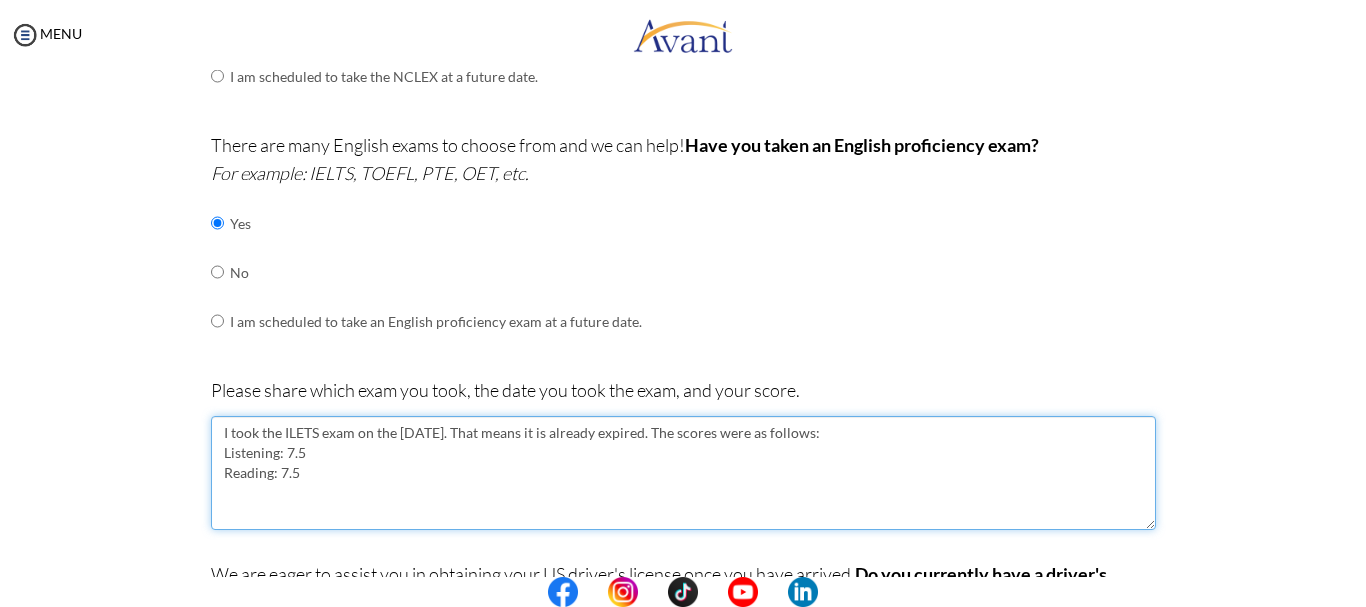 click on "I took the ILETS exam on the 10th of November 2022. That means it is already expired. The scores were as follows:
Listening: 7.5
Reading: 7.5" at bounding box center [683, 473] 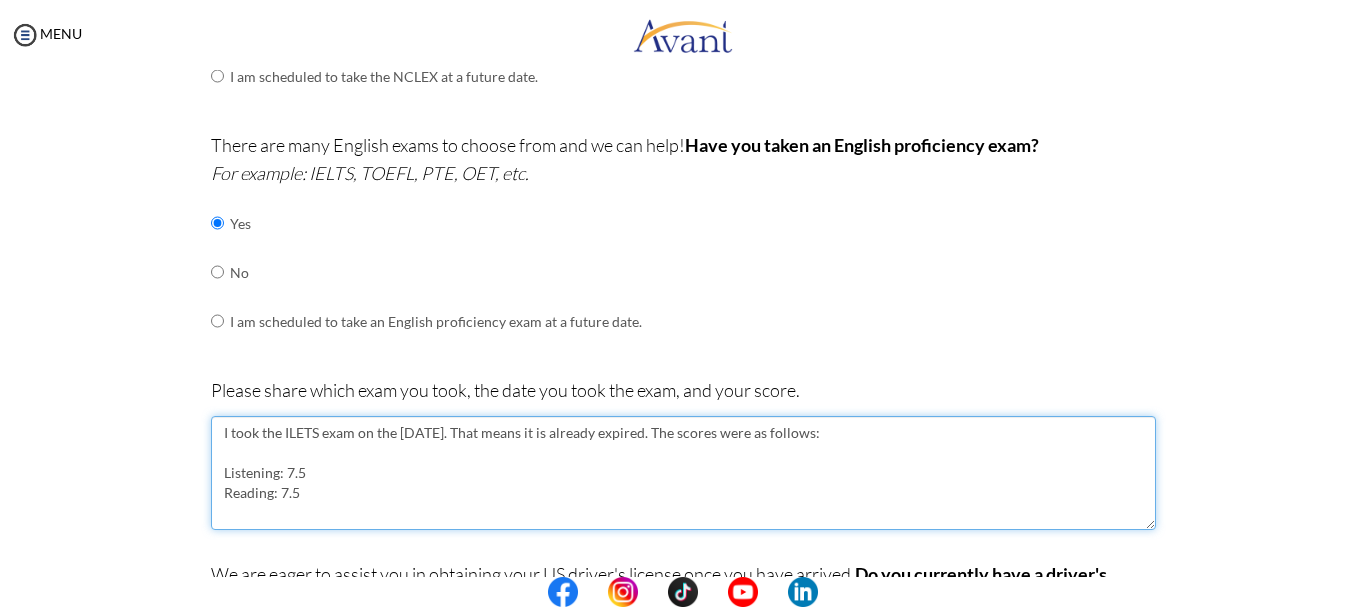 click on "I took the ILETS exam on the 10th of November 2022. That means it is already expired. The scores were as follows:
Listening: 7.5
Reading: 7.5" at bounding box center [683, 473] 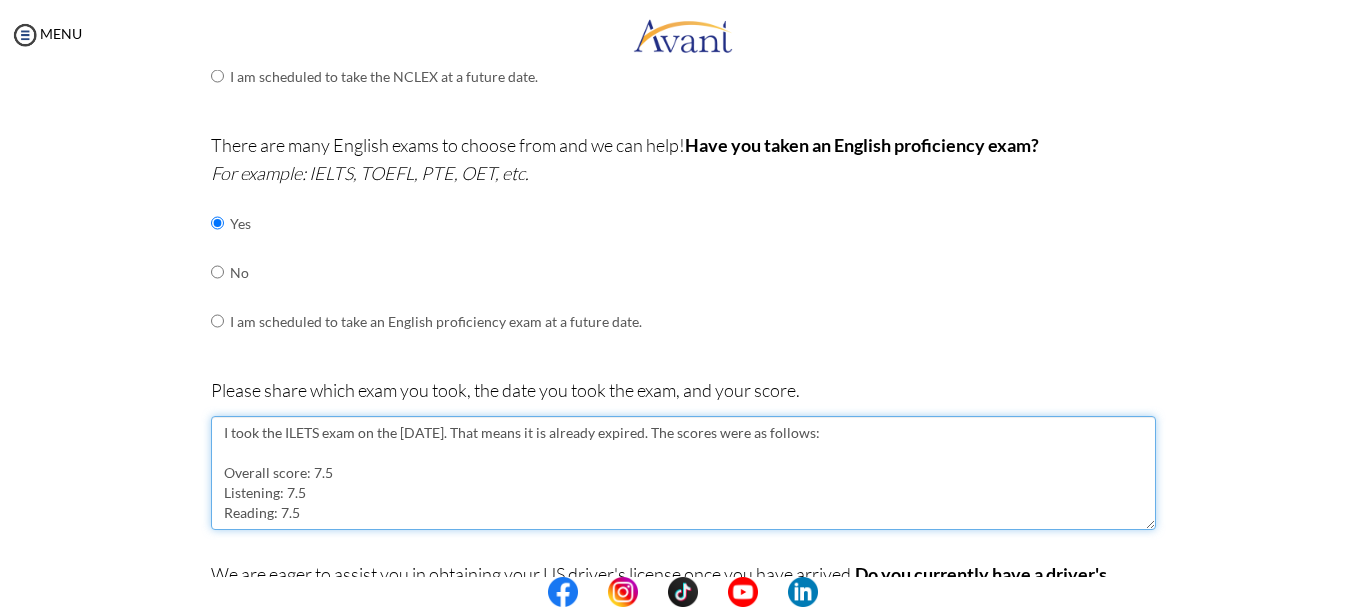 click on "I took the ILETS exam on the 10th of November 2022. That means it is already expired. The scores were as follows:
Overall score: 7.5
Listening: 7.5
Reading: 7.5" at bounding box center (683, 473) 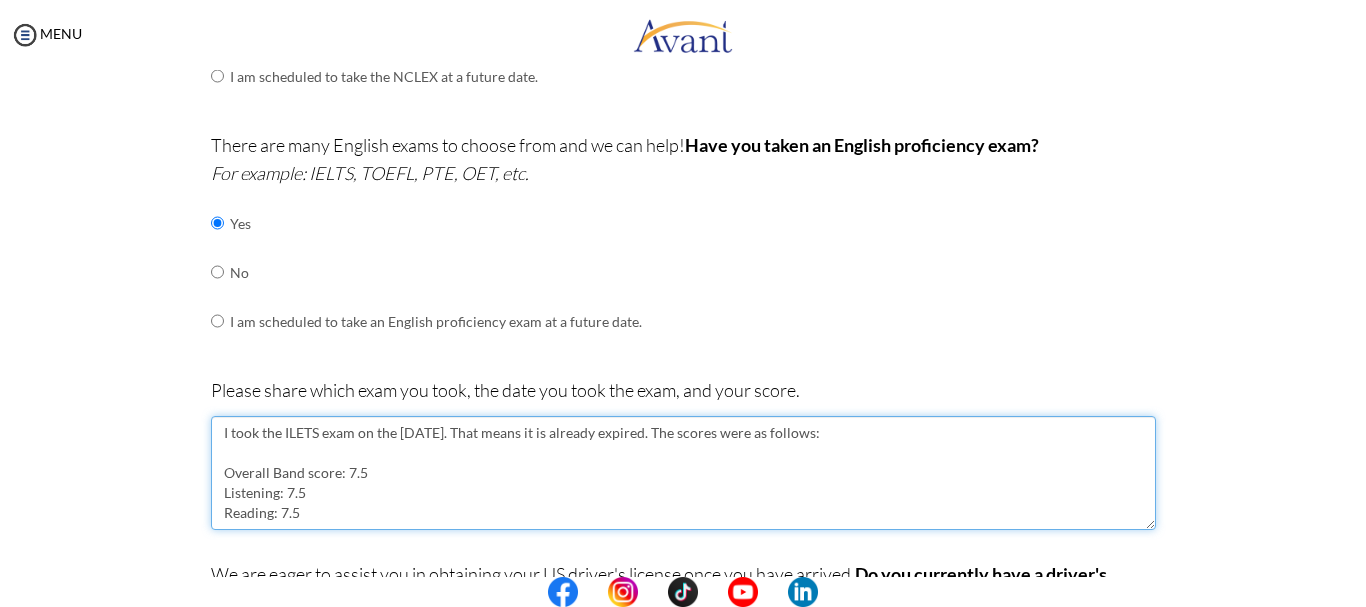 click on "I took the ILETS exam on the 10th of November 2022. That means it is already expired. The scores were as follows:
Overall Band score: 7.5
Listening: 7.5
Reading: 7.5" at bounding box center [683, 473] 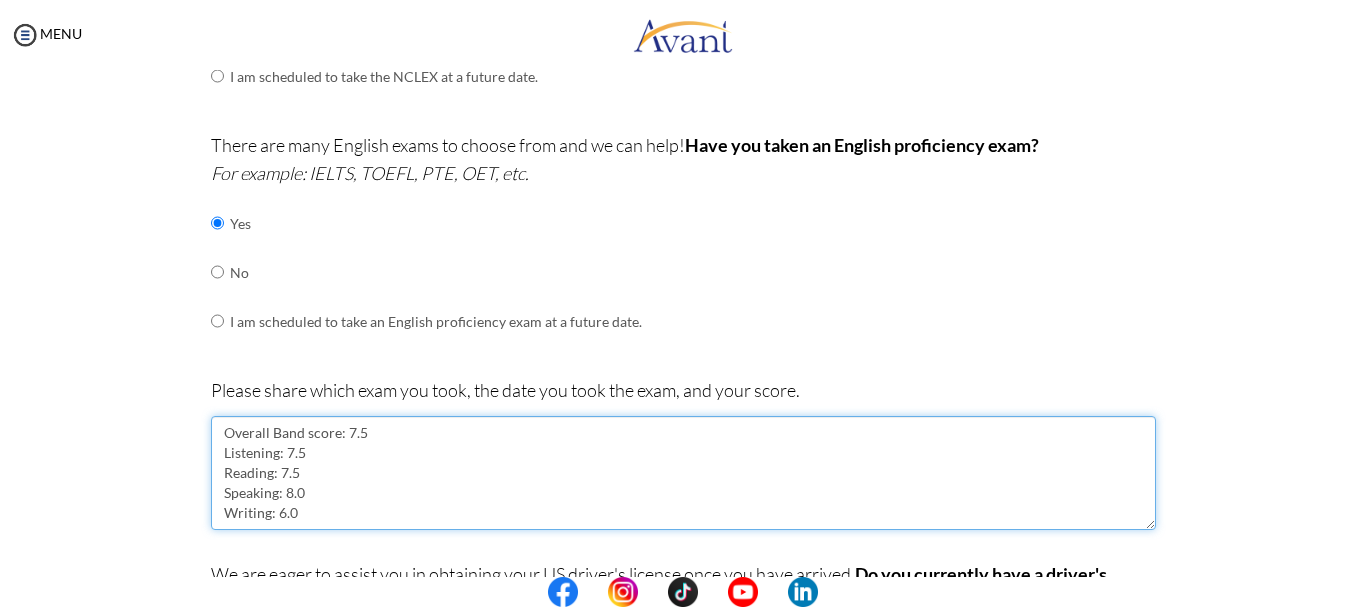 scroll, scrollTop: 7, scrollLeft: 0, axis: vertical 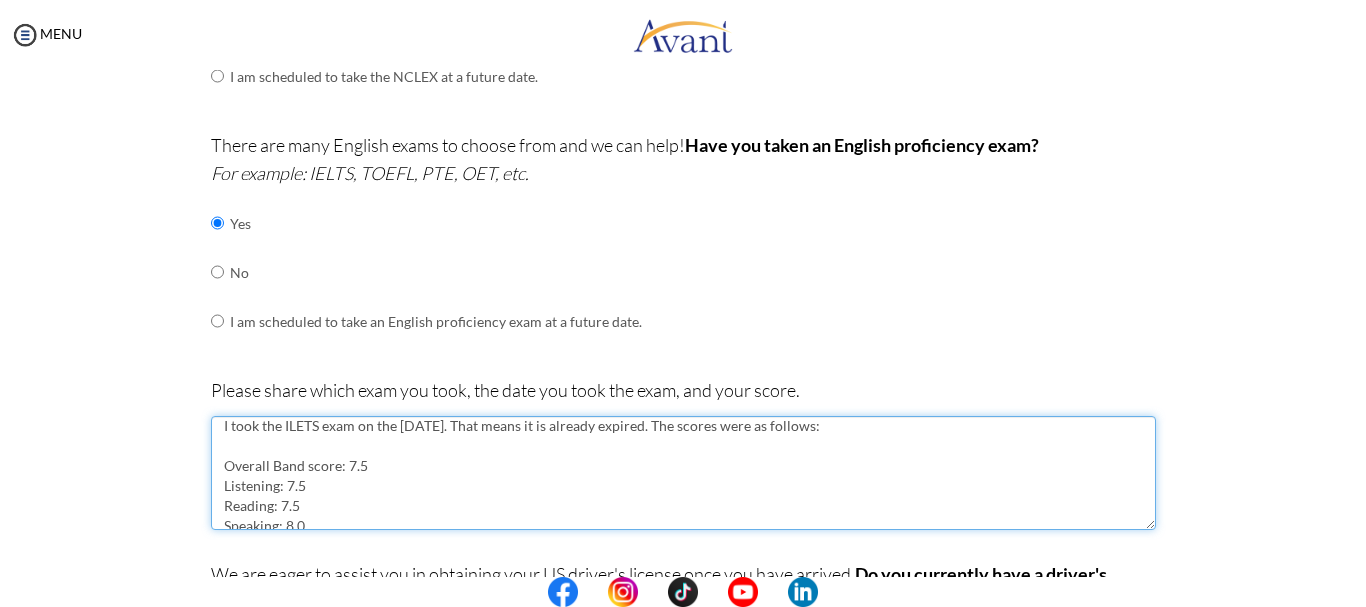 click on "I took the ILETS exam on the 10th of November 2022. That means it is already expired. The scores were as follows:
Overall Band score: 7.5
Listening: 7.5
Reading: 7.5
Speaking: 8.0
Writing: 6.0" at bounding box center (683, 473) 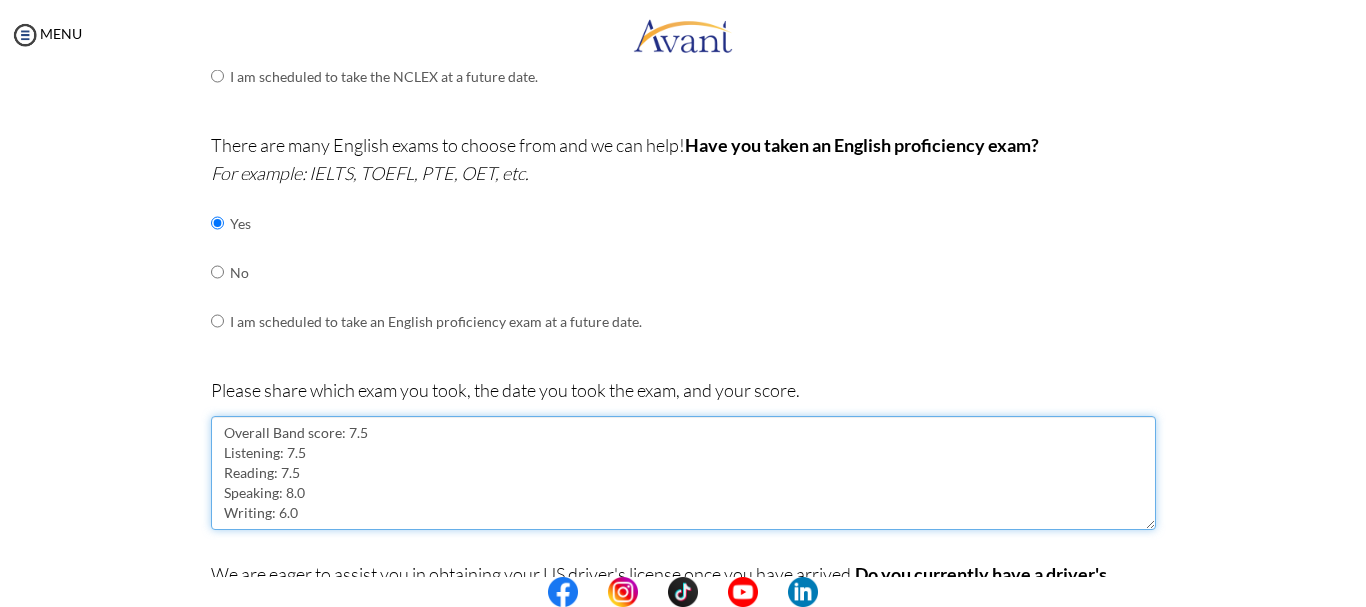 drag, startPoint x: 214, startPoint y: 429, endPoint x: 297, endPoint y: 495, distance: 106.04244 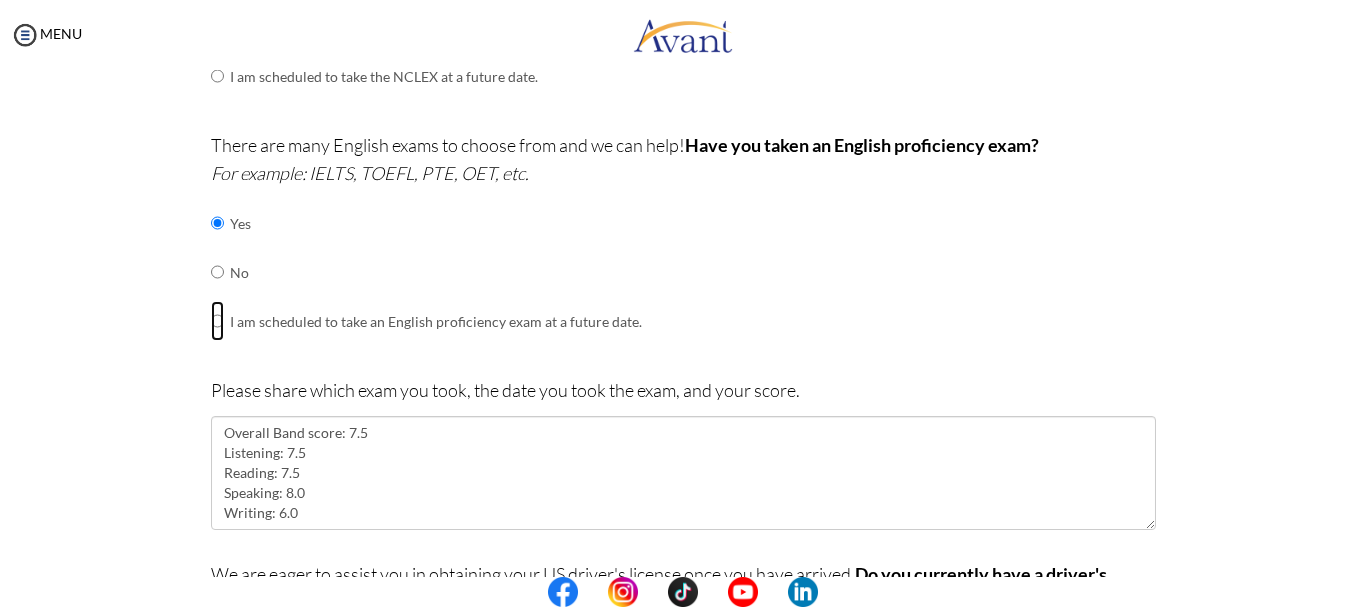 click at bounding box center (217, 223) 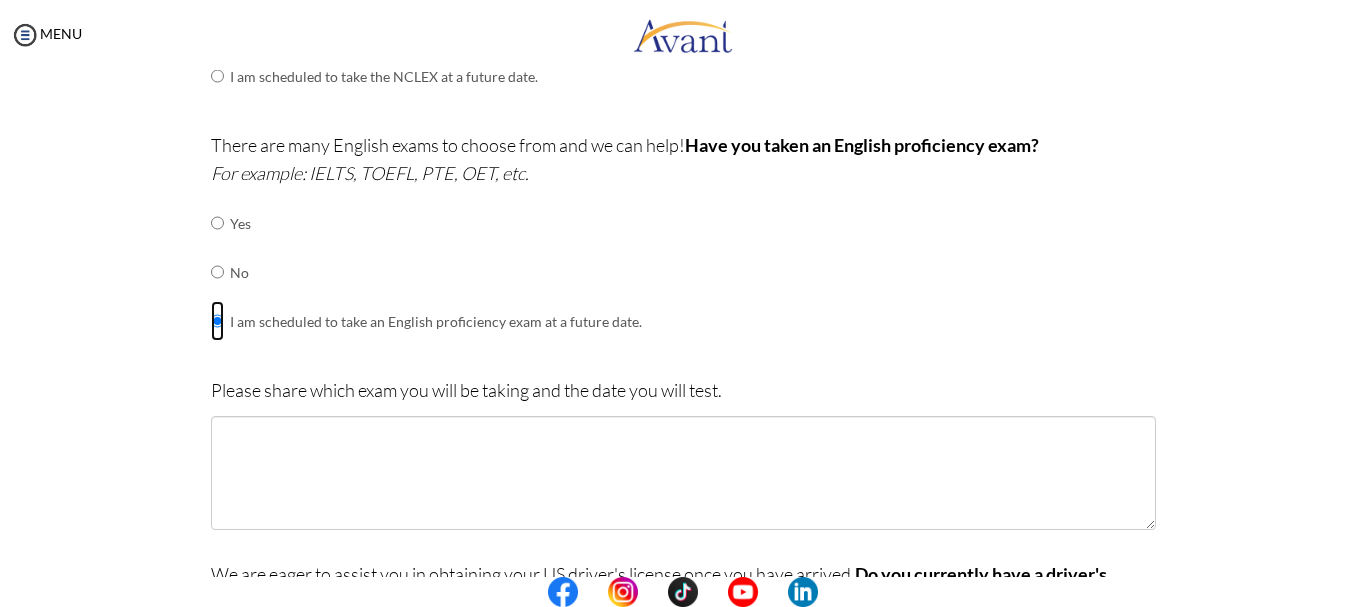 scroll, scrollTop: 0, scrollLeft: 0, axis: both 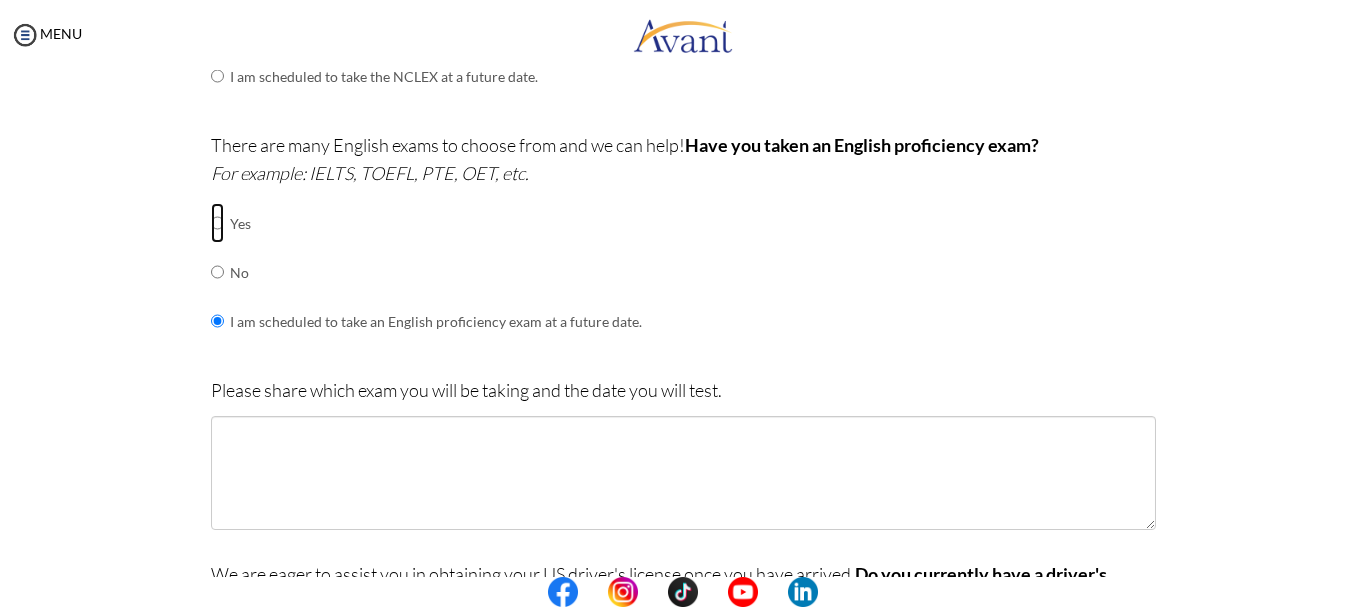 click at bounding box center [217, 223] 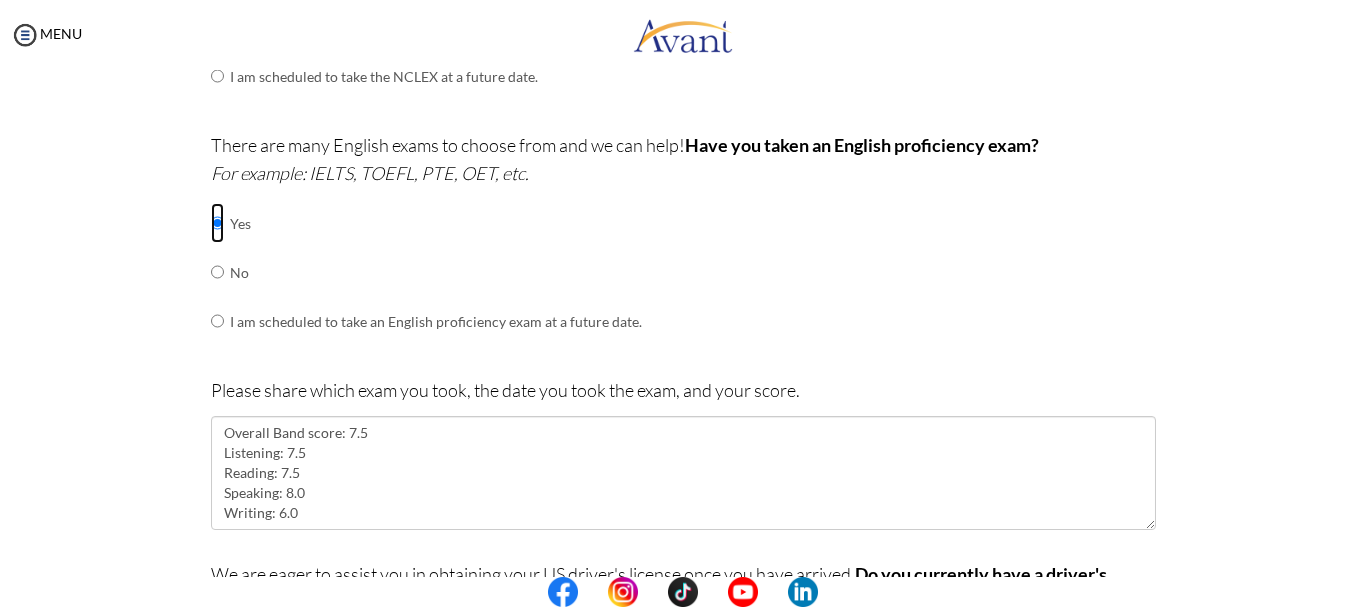 scroll, scrollTop: 0, scrollLeft: 0, axis: both 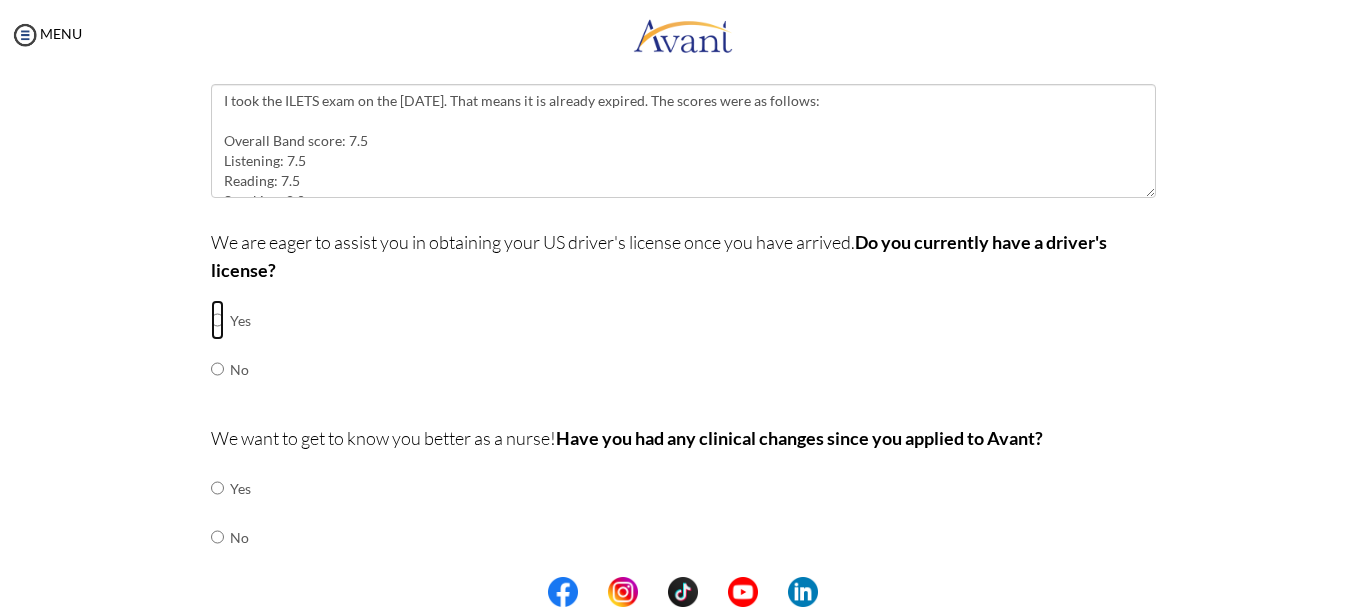 click at bounding box center (217, 320) 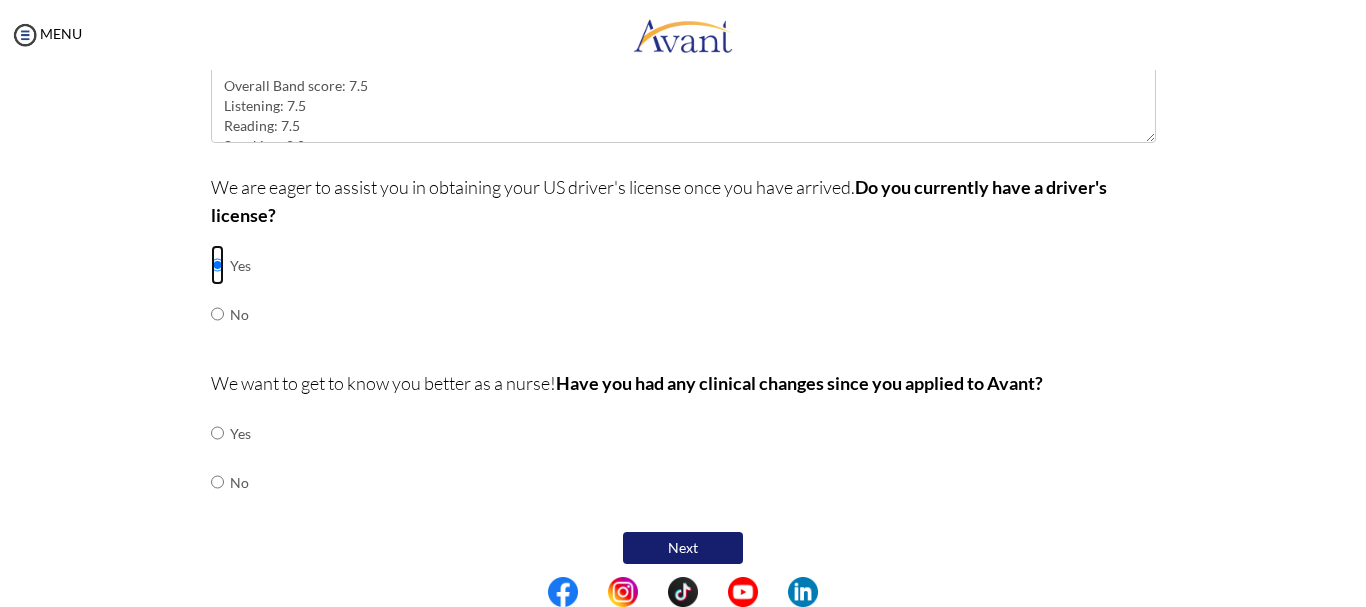 scroll, scrollTop: 885, scrollLeft: 0, axis: vertical 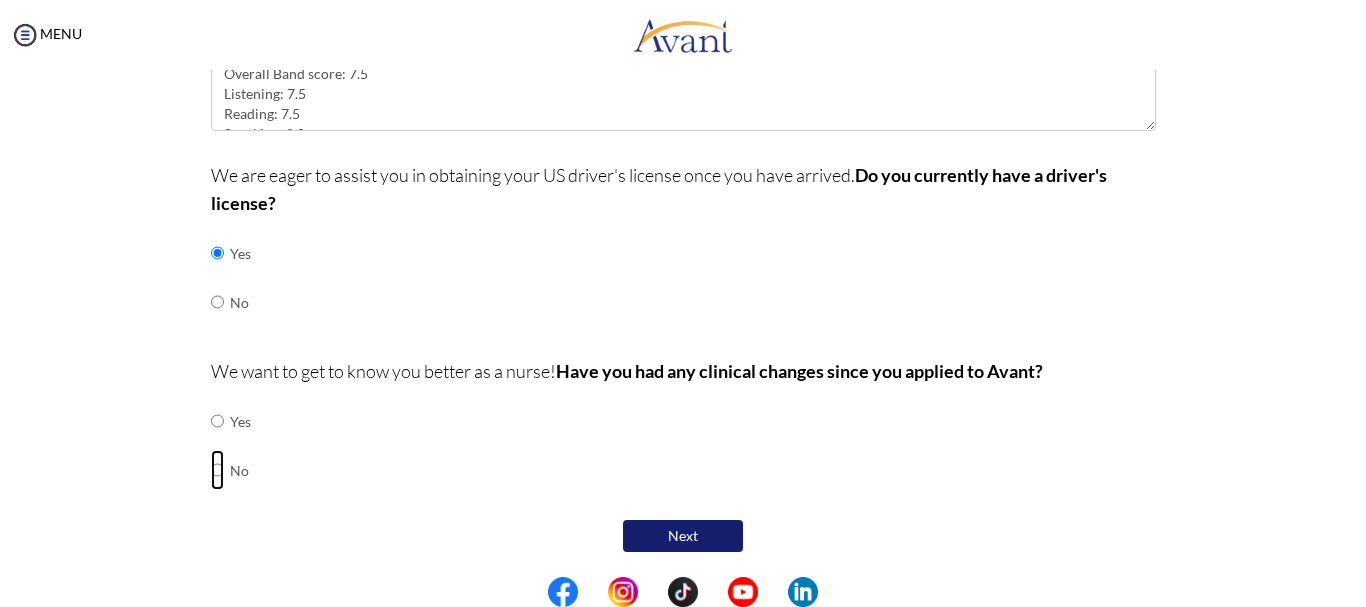 click at bounding box center (217, 421) 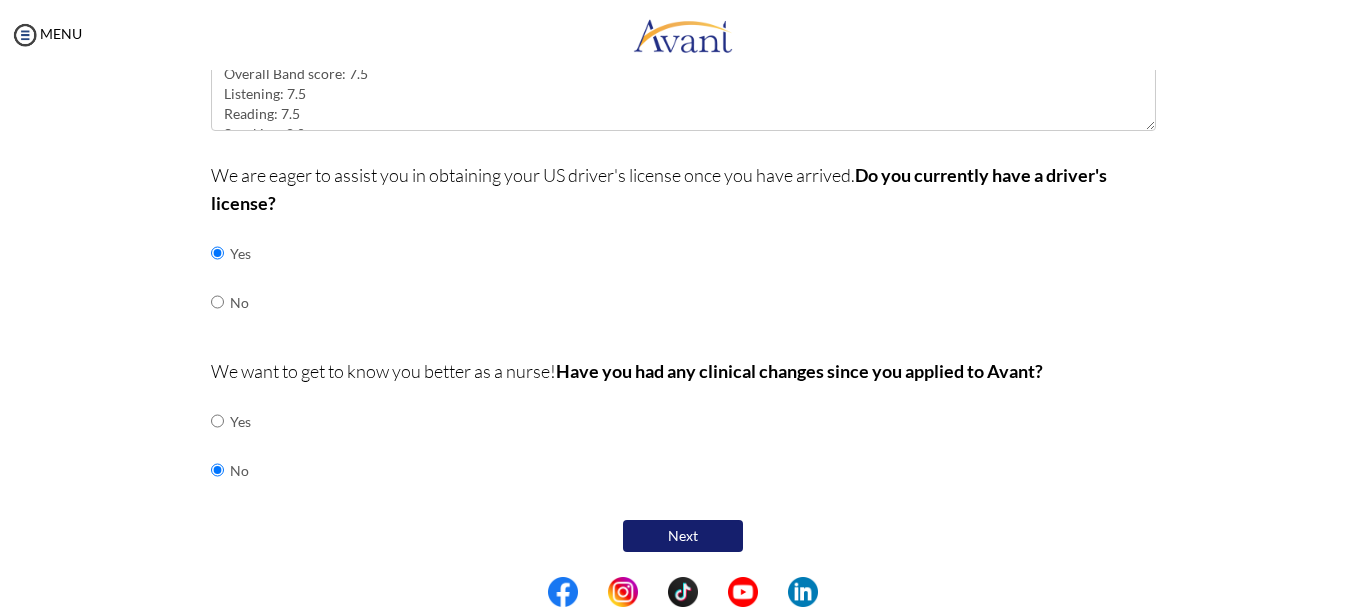 click on "Next" at bounding box center [683, 536] 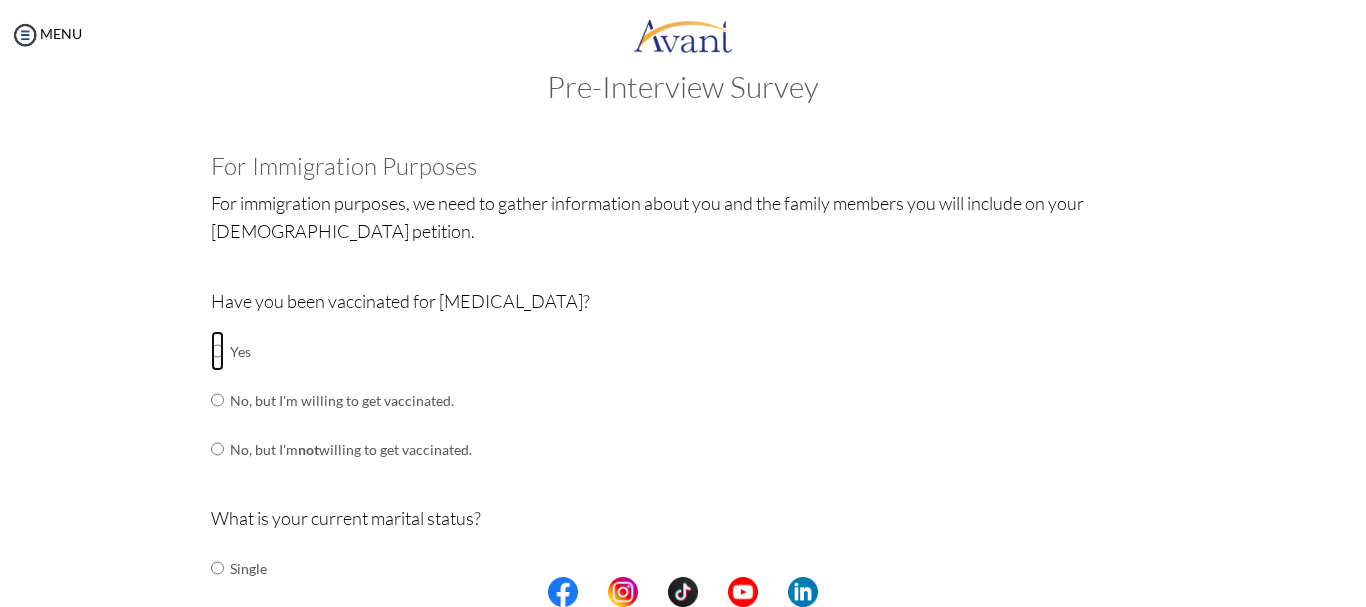 click at bounding box center [217, 351] 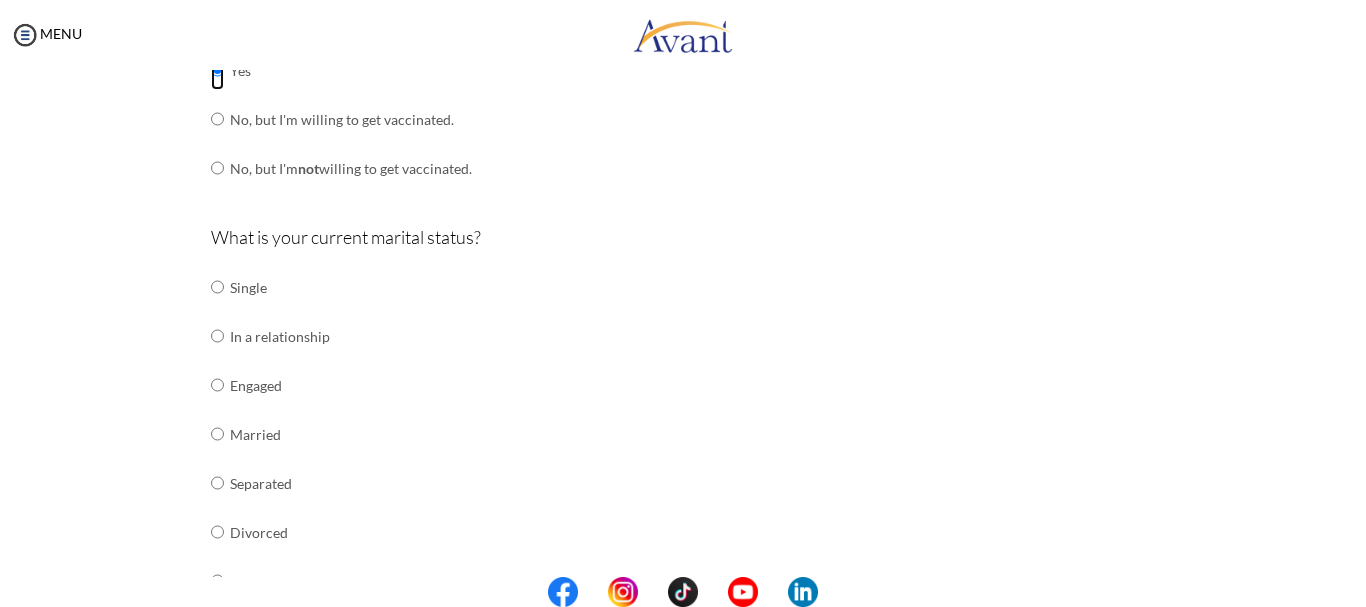 scroll, scrollTop: 323, scrollLeft: 0, axis: vertical 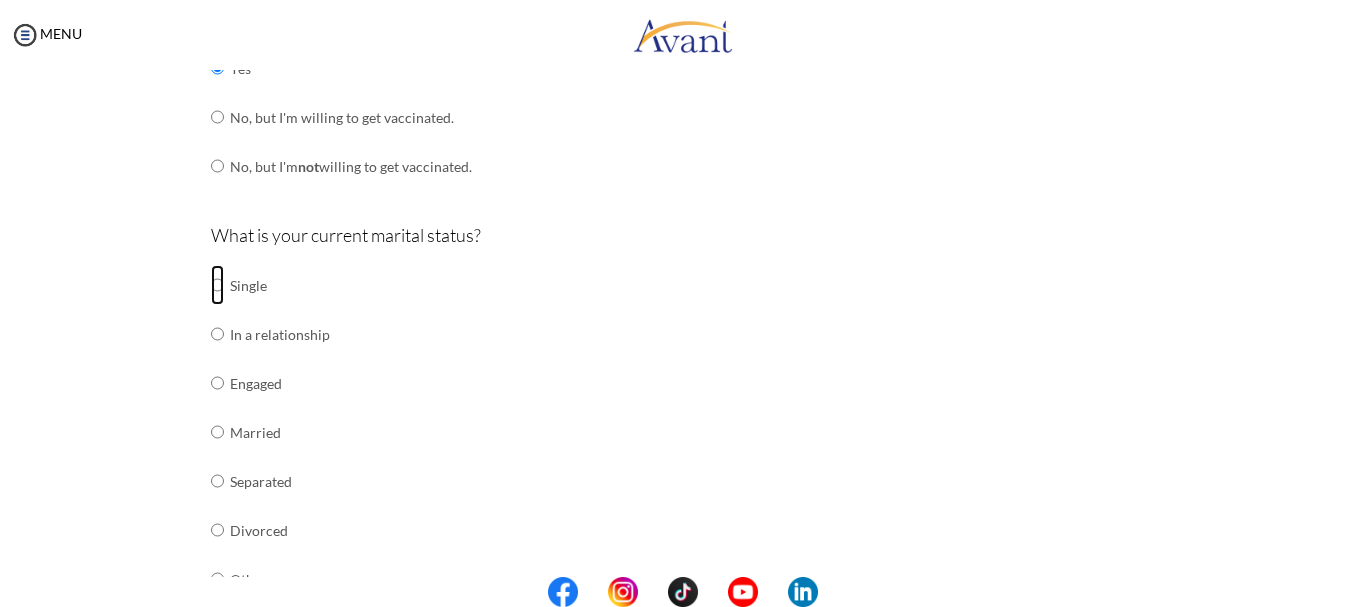 click at bounding box center (217, 285) 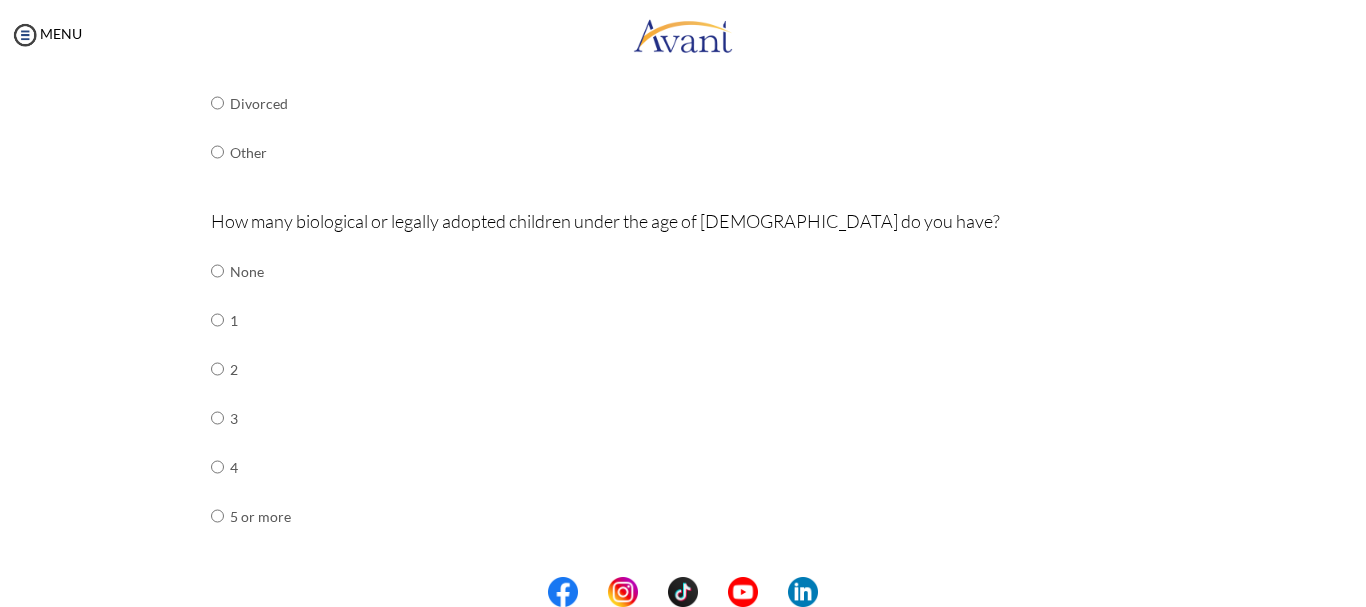 scroll, scrollTop: 755, scrollLeft: 0, axis: vertical 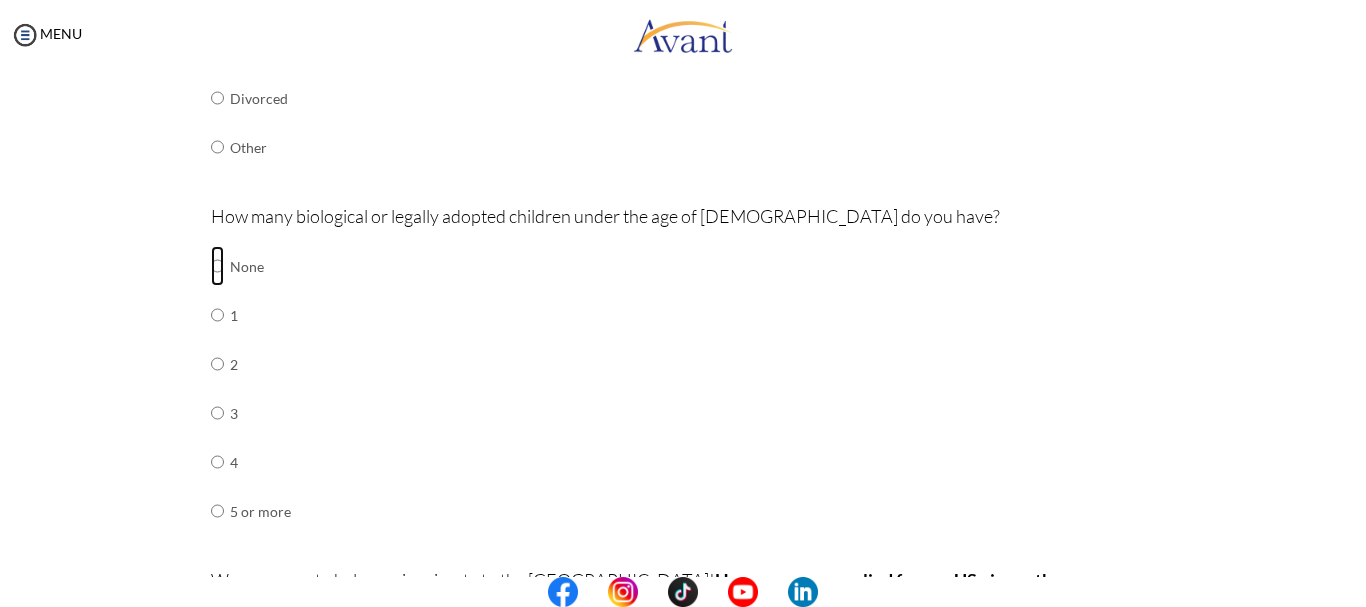 click at bounding box center [217, 266] 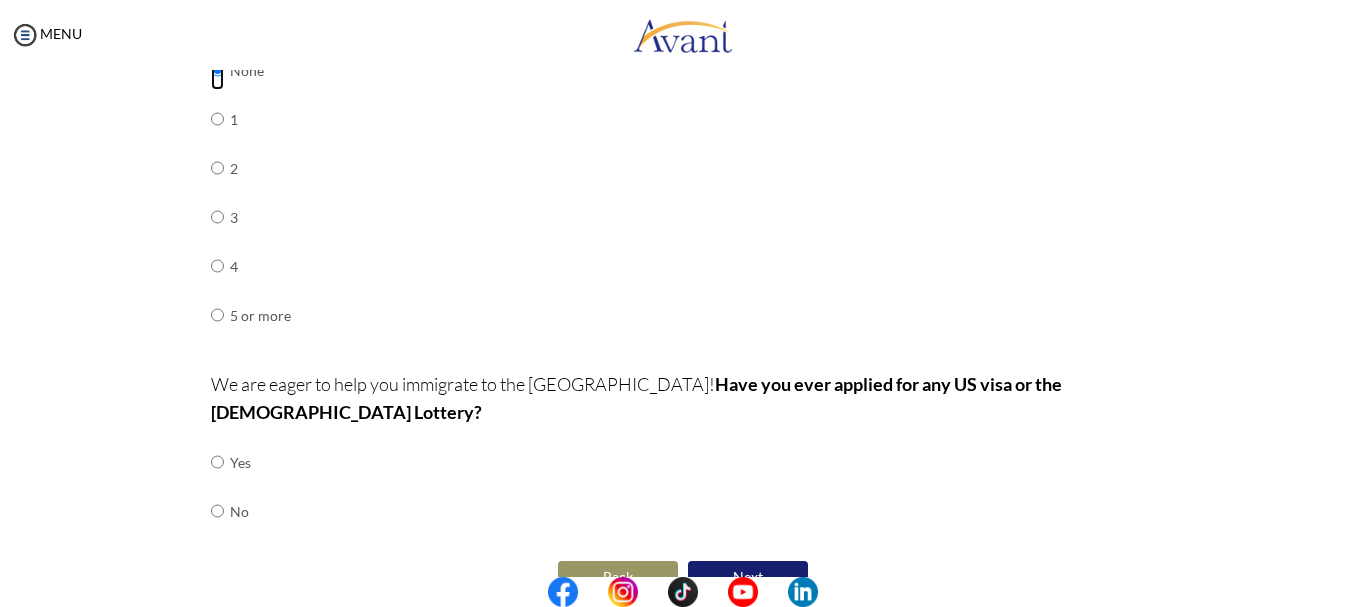 scroll, scrollTop: 964, scrollLeft: 0, axis: vertical 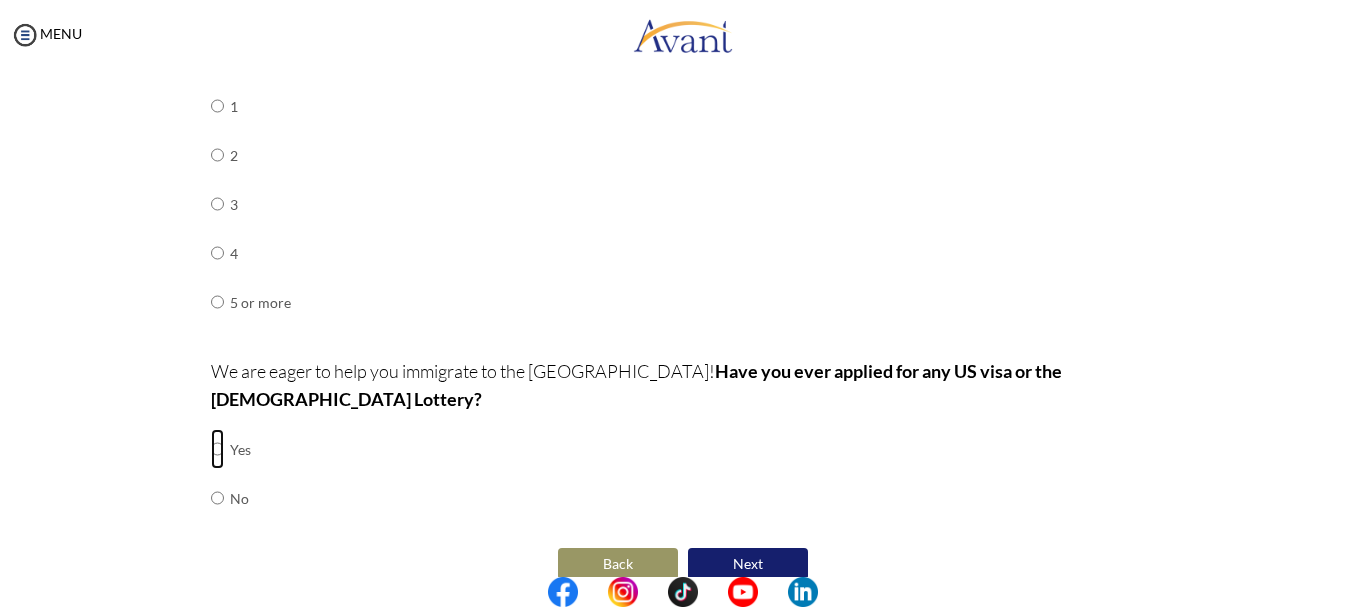 click at bounding box center [217, 449] 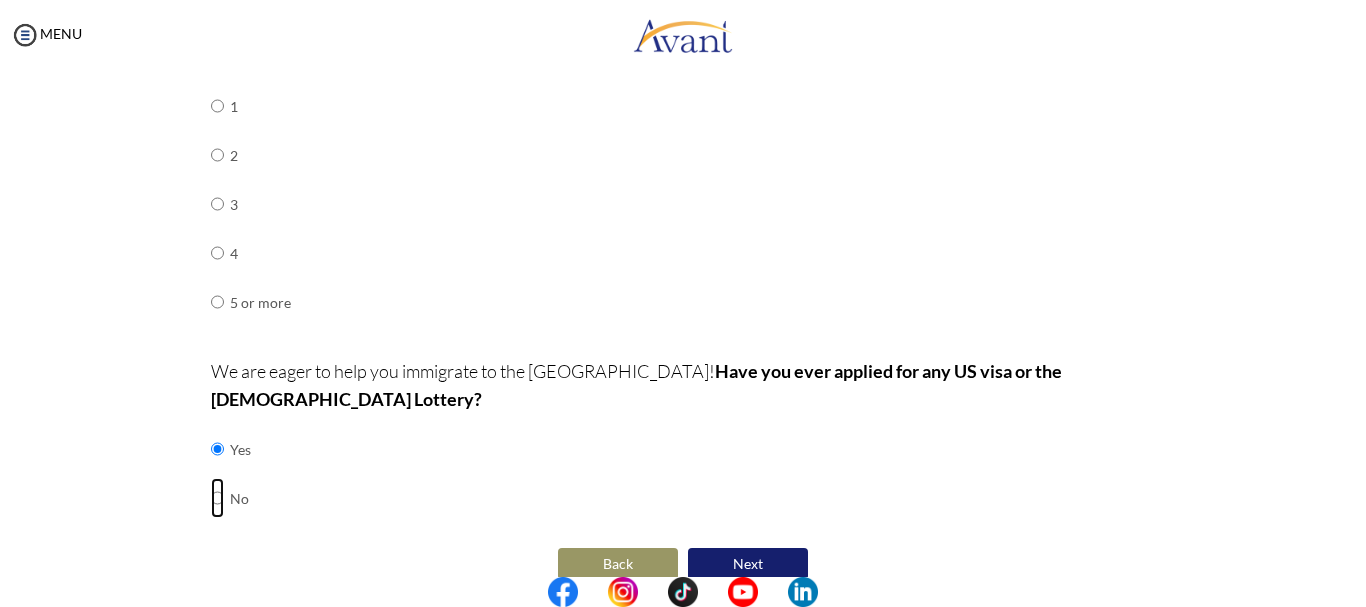 click at bounding box center (217, 449) 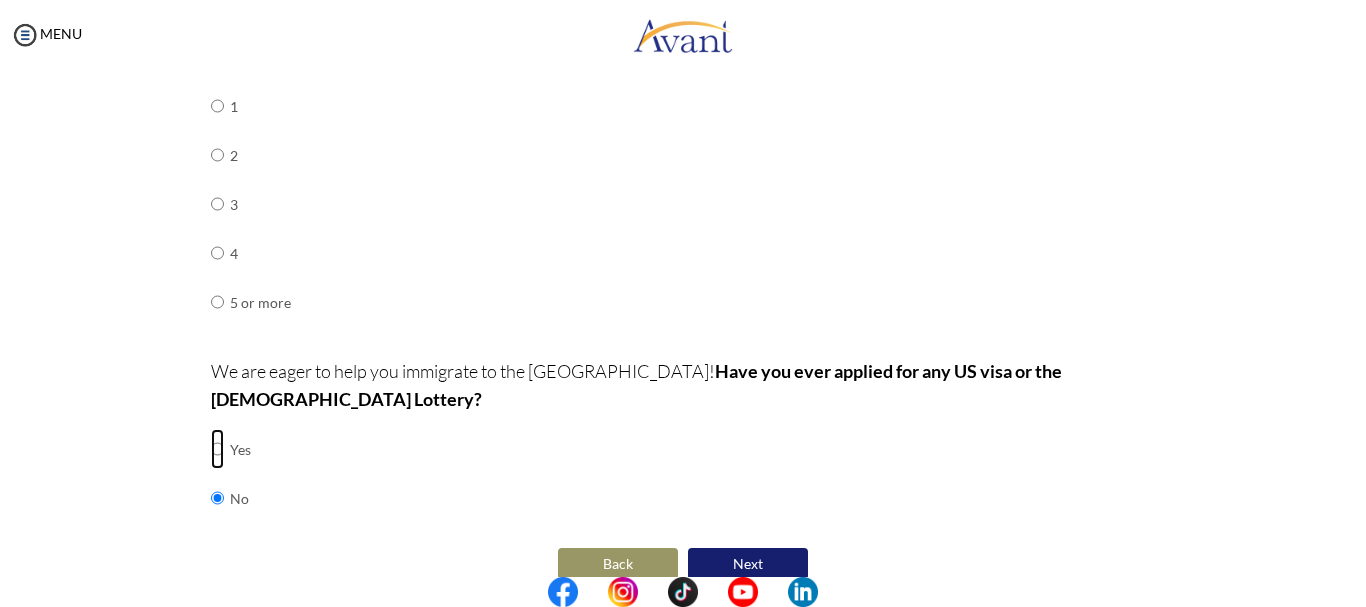 click at bounding box center (217, 449) 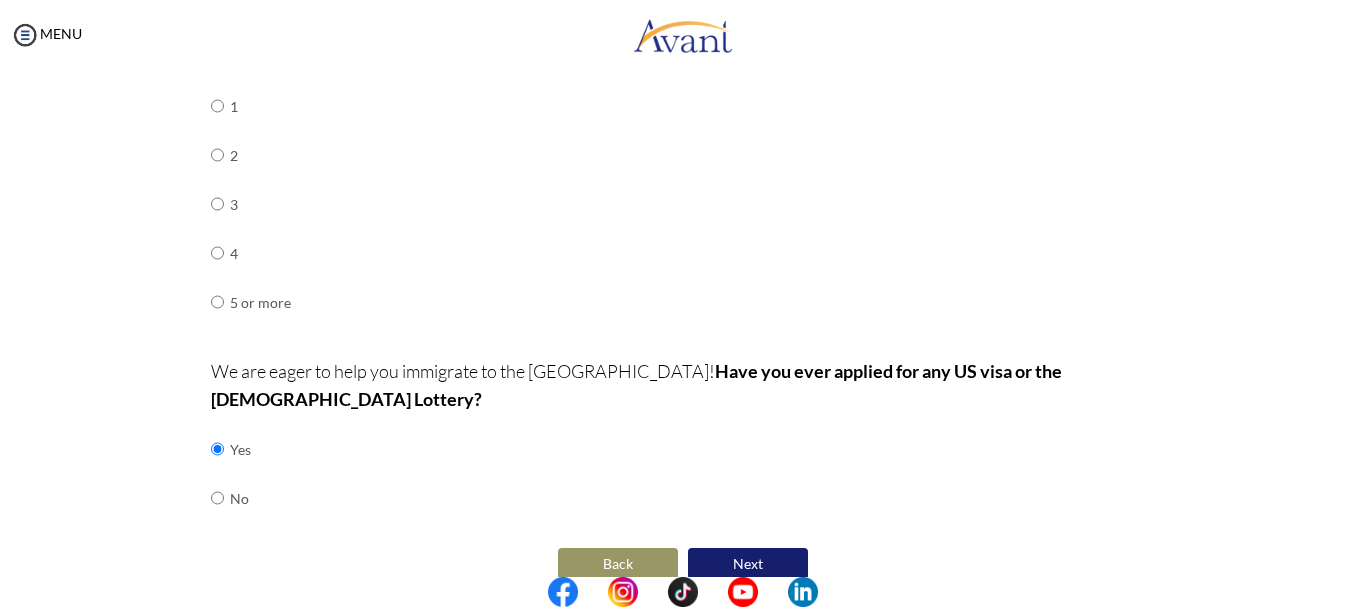 click on "Next" at bounding box center (748, 564) 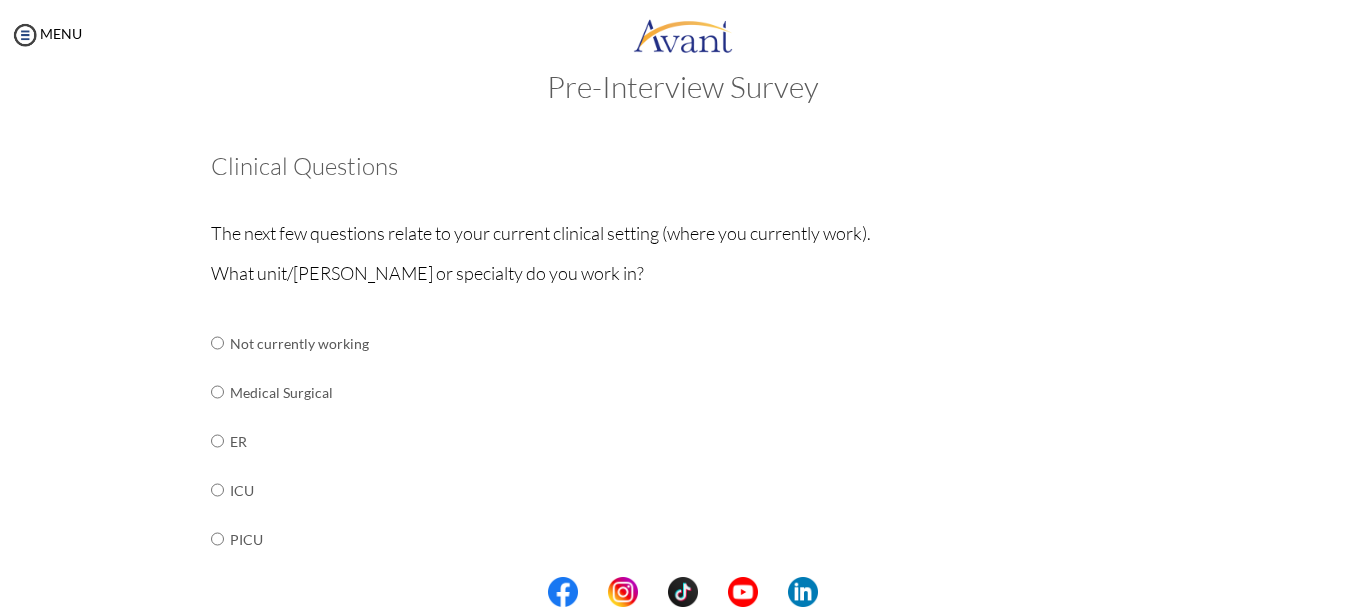 click on "We are proud of your education.  Are you currently in school now?
Yes
No
Passing the NCLEX is a huge accomplishment to be proud of!  Have you taken the NCLEX before?
Yes, and I passed!
Yes, and I did not pass.
No
I am scheduled to take the NCLEX at a future date.
Please share how many times you took the NCLEX and the dates you took each attempt.
When are you scheduled to take the NCLEX?
There are many English exams to choose from and we can help!  Have you taken an English proficiency exam? For example: IELTS, TOEFL, PTE, OET, etc." at bounding box center (683, 747) 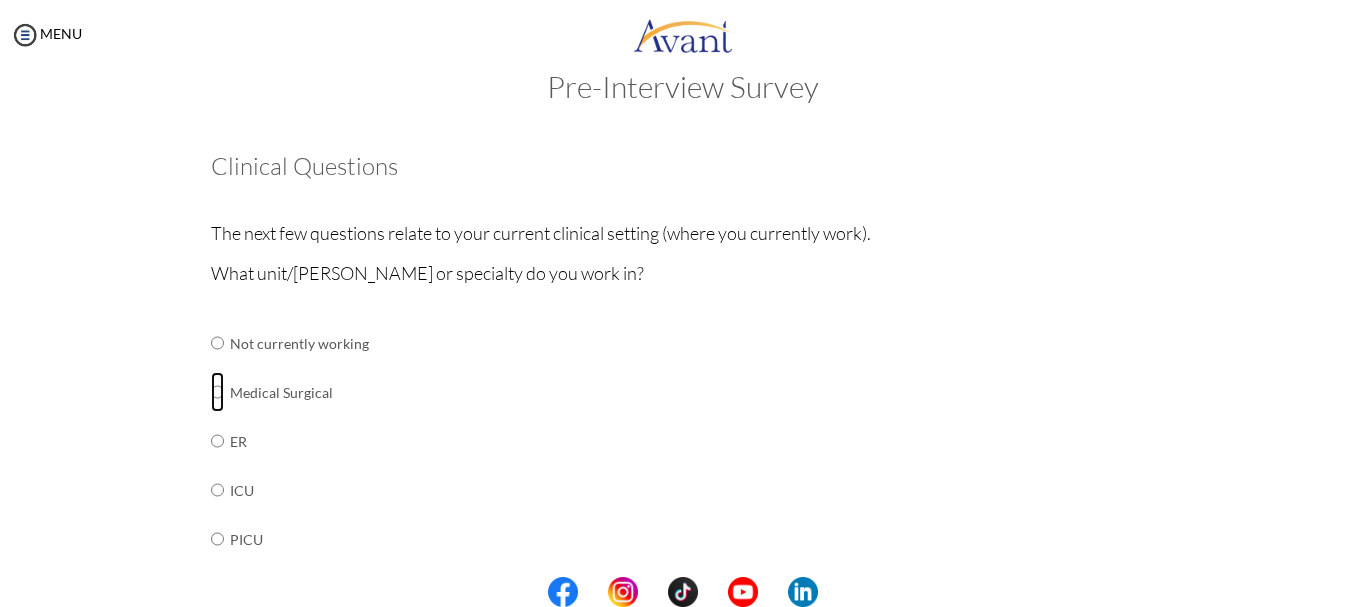 click at bounding box center (217, 343) 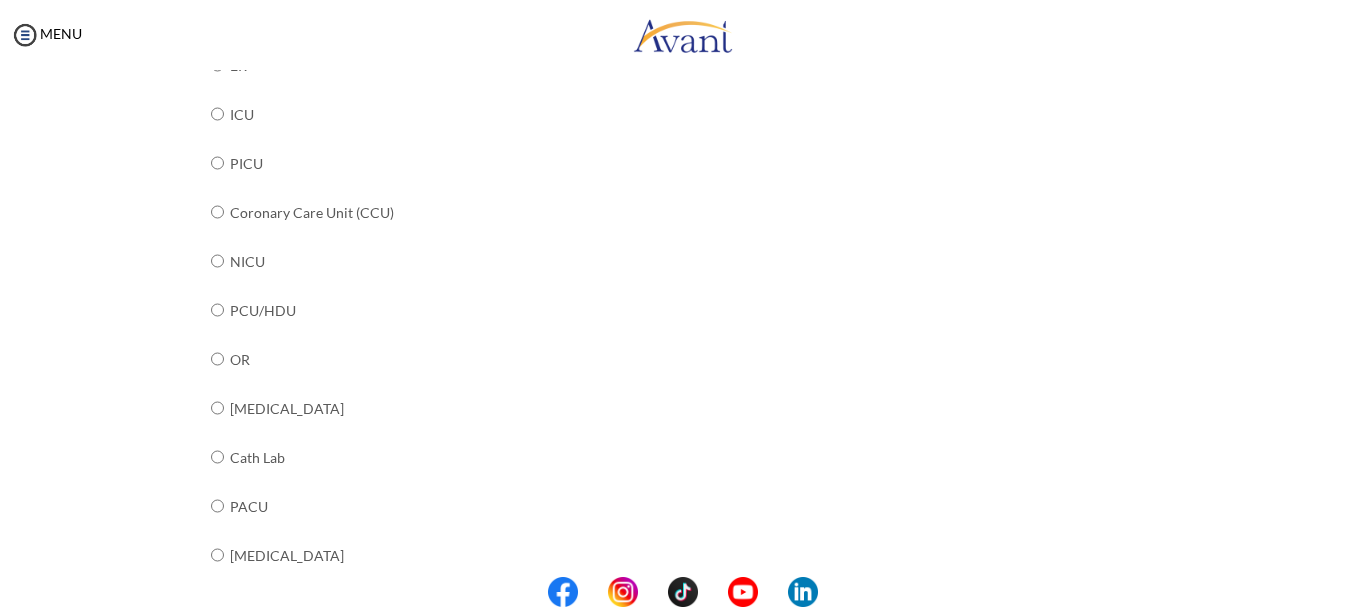 scroll, scrollTop: 424, scrollLeft: 0, axis: vertical 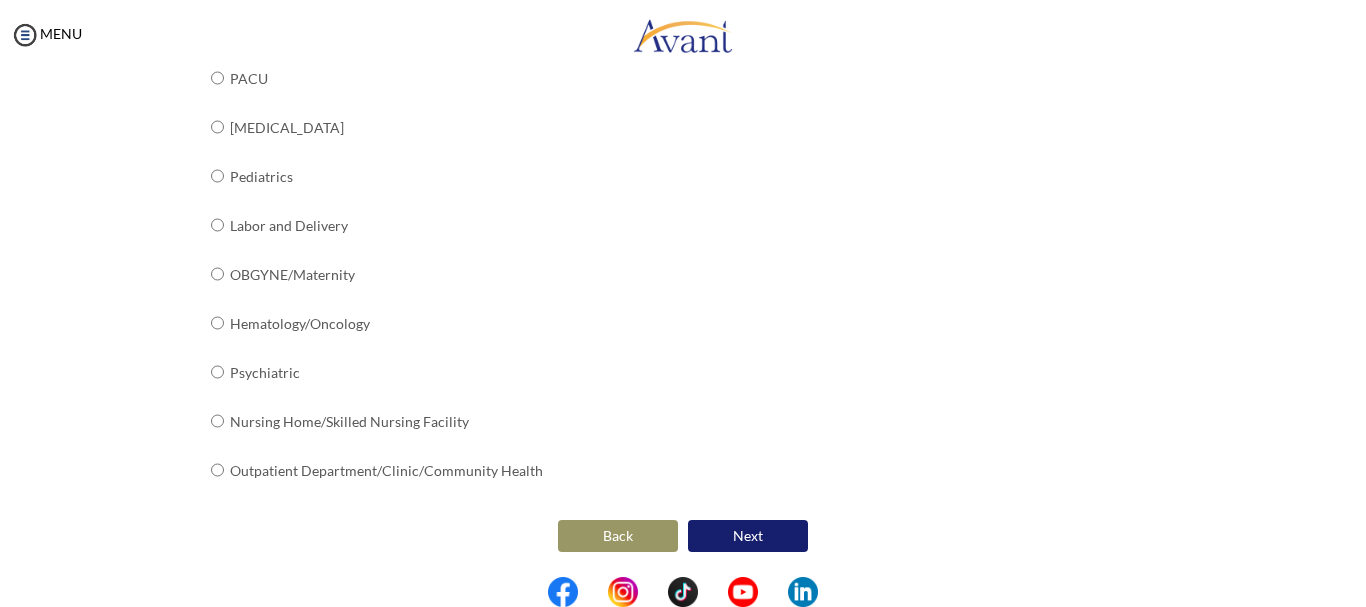 click on "Next" at bounding box center (748, 536) 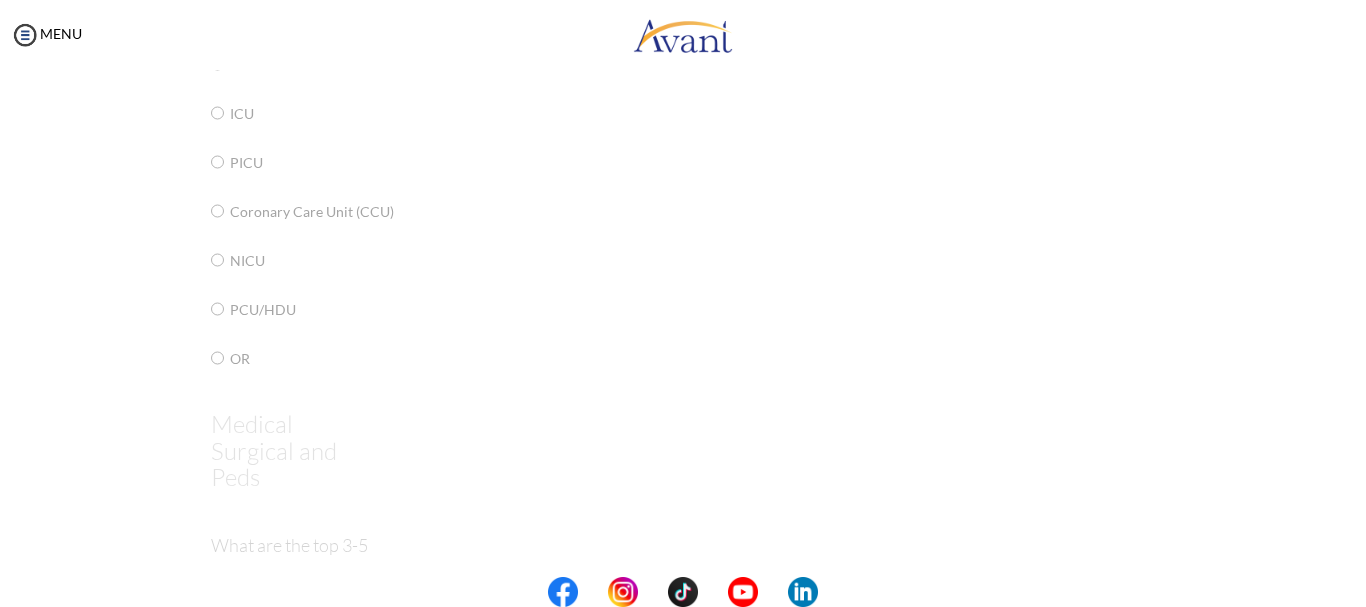 scroll, scrollTop: 40, scrollLeft: 0, axis: vertical 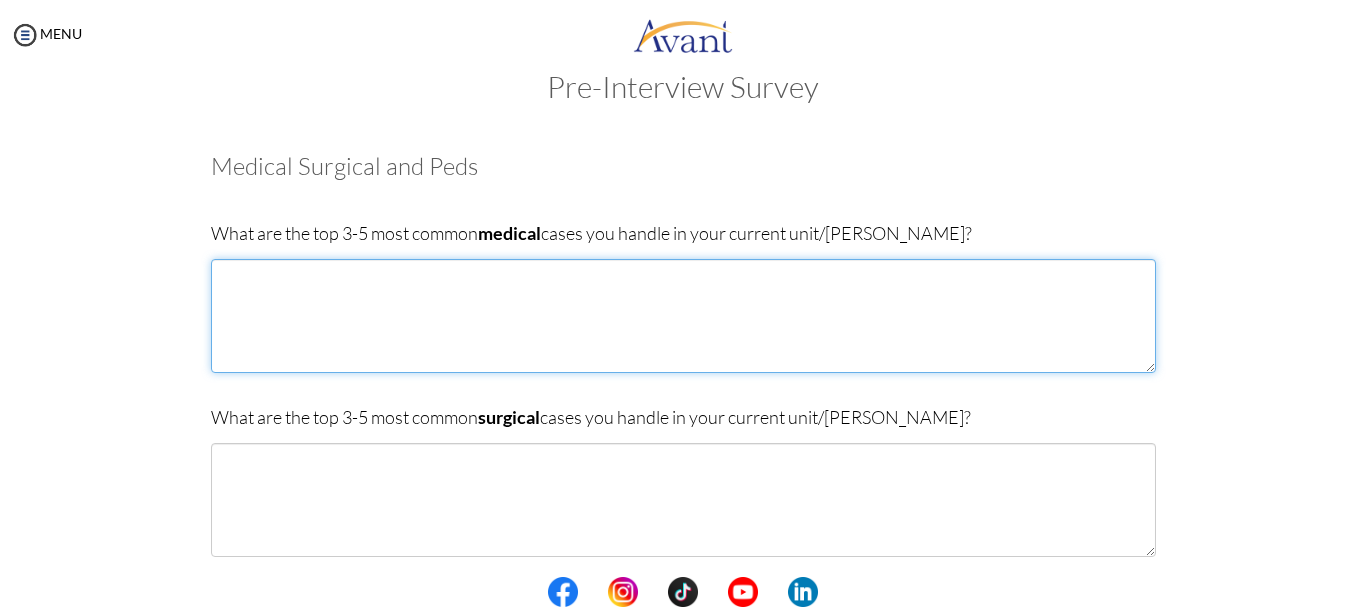 click at bounding box center [683, 316] 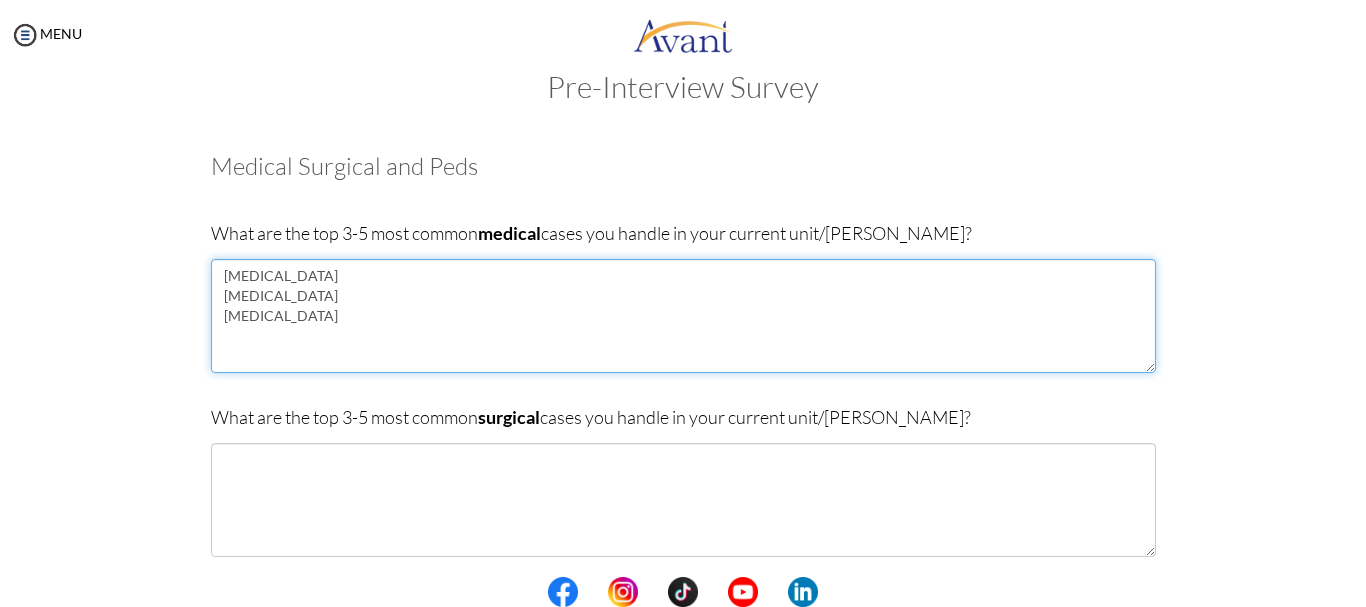 click on "Diabetes
Hypertension
Malaria" at bounding box center (683, 316) 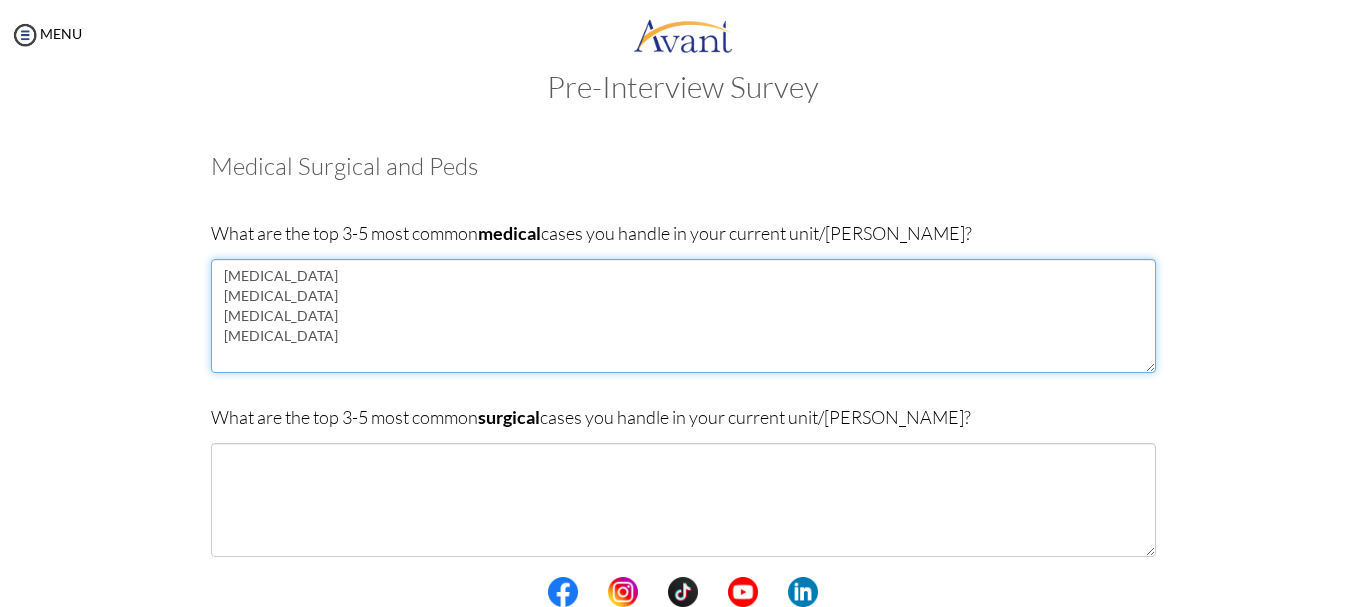 click on "Diabetes
Hypertension
Sickle cell disease
Malaria" at bounding box center [683, 316] 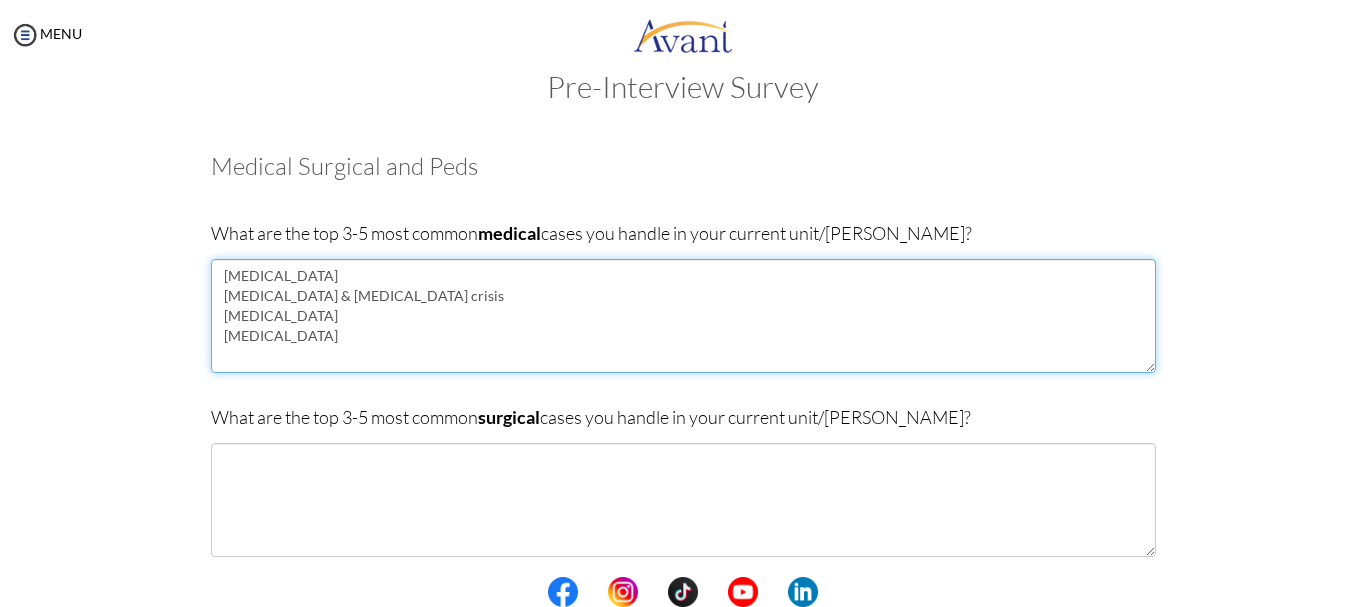 click on "Diabetes
Hypertension & Hypertension crisis
Sickle cell disease
Malaria" at bounding box center [683, 316] 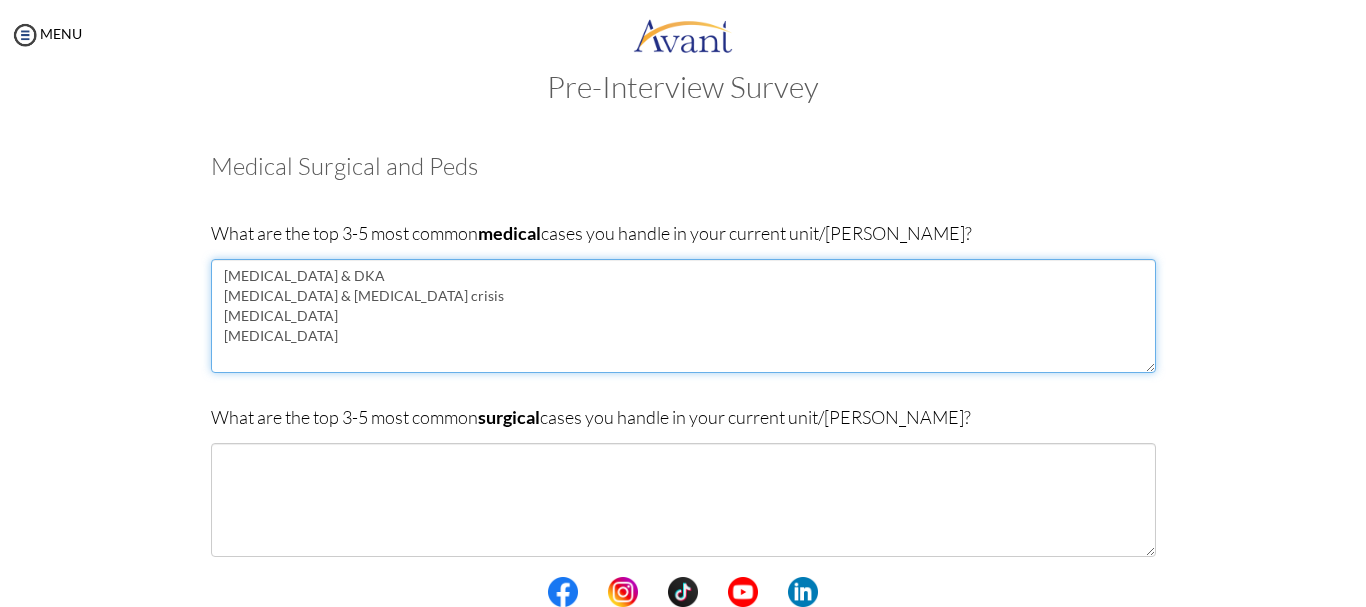 click on "Diabetes & DKA
Hypertension & Hypertension crisis
Sickle cell disease
Malaria" at bounding box center (683, 316) 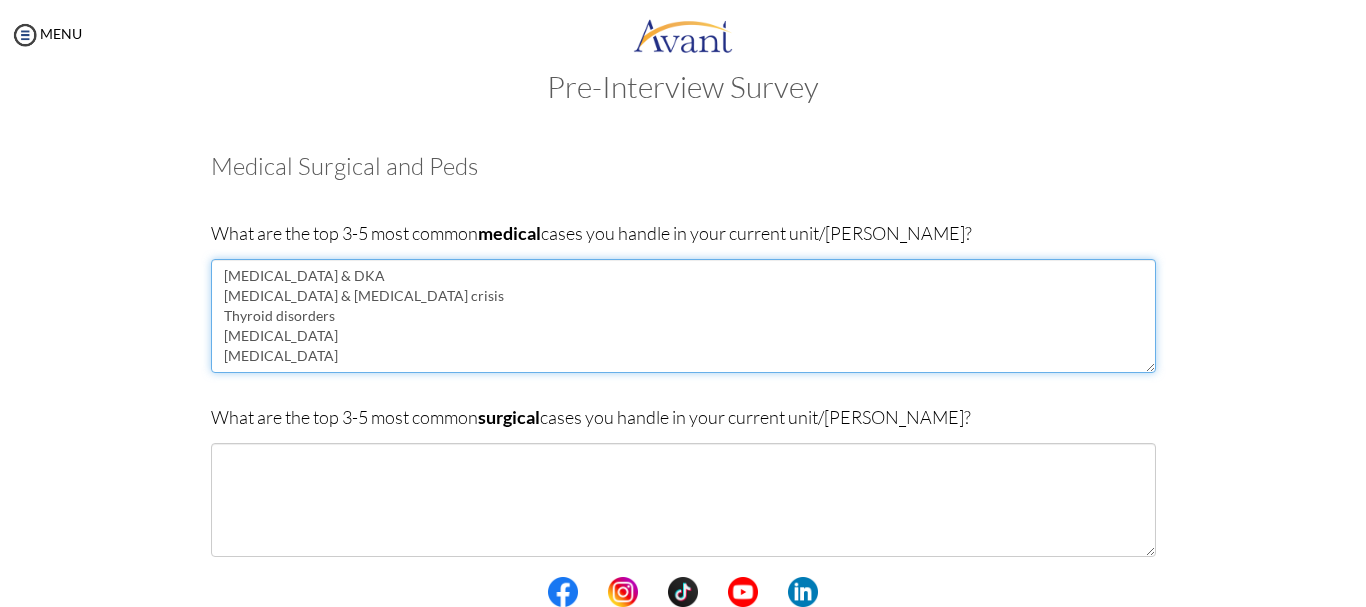 drag, startPoint x: 432, startPoint y: 296, endPoint x: 305, endPoint y: 293, distance: 127.03543 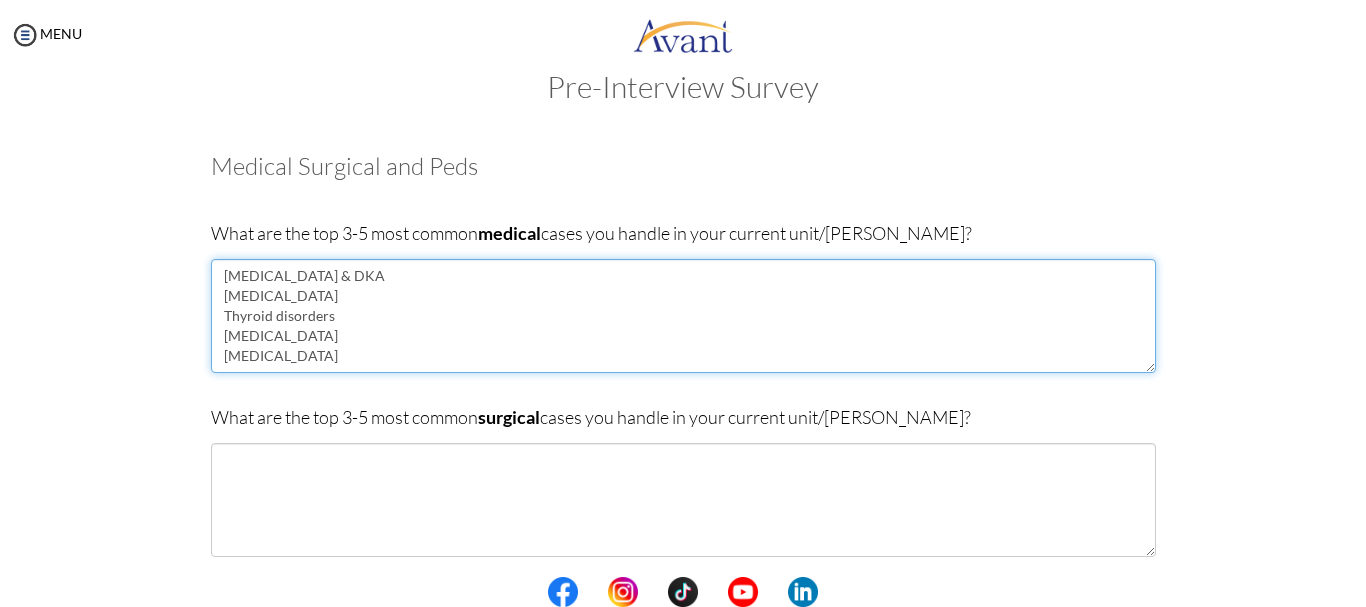 drag, startPoint x: 320, startPoint y: 273, endPoint x: 275, endPoint y: 270, distance: 45.099888 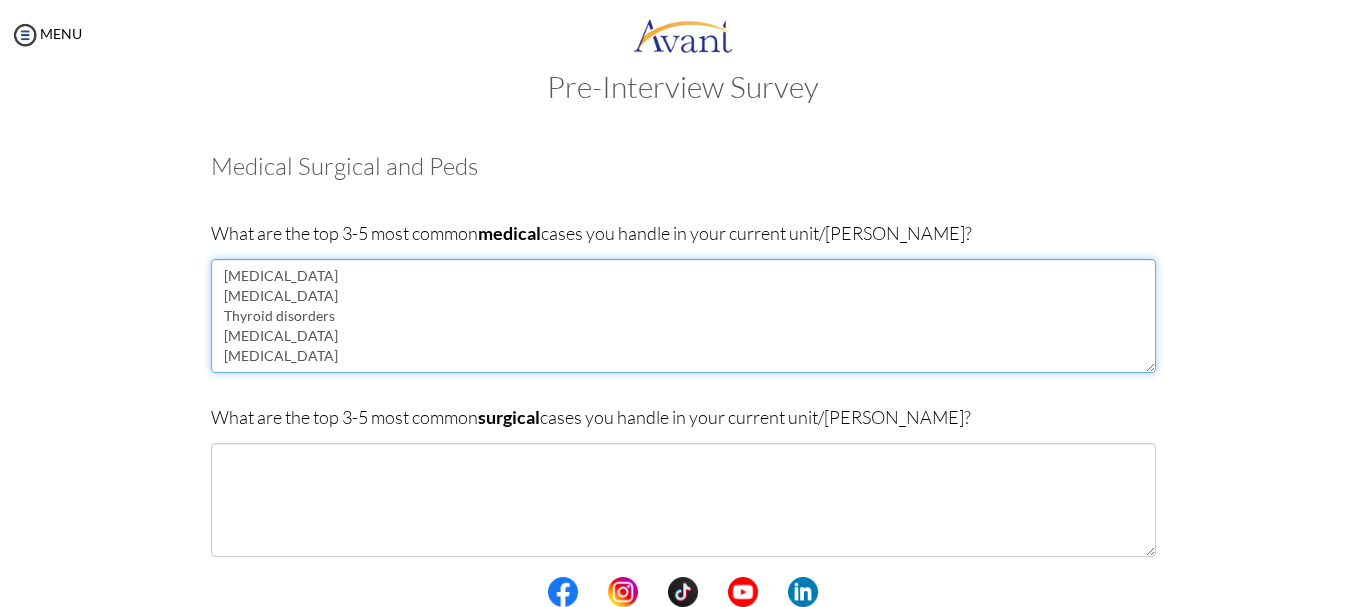 type on "Diabetes
Hypertension
Thyroid disorders
Sickle cell disease
Malaria" 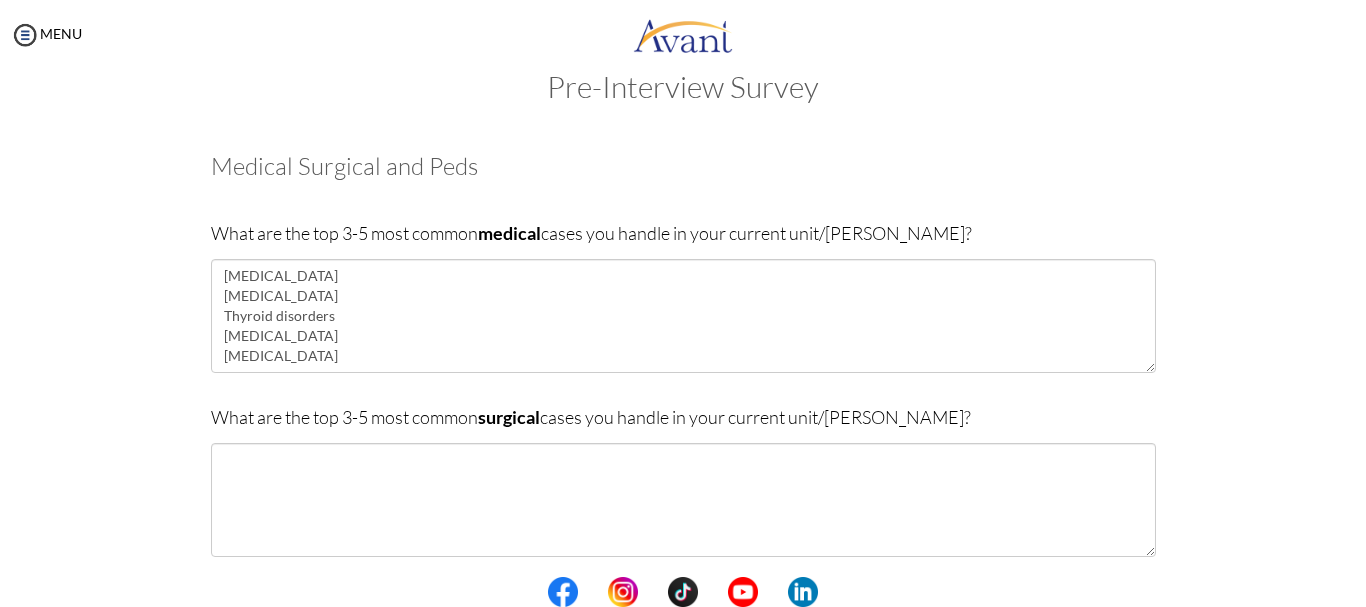 click on "What are the top 3-5 most common  surgical  cases you handle in your current unit/ward?" at bounding box center (683, 490) 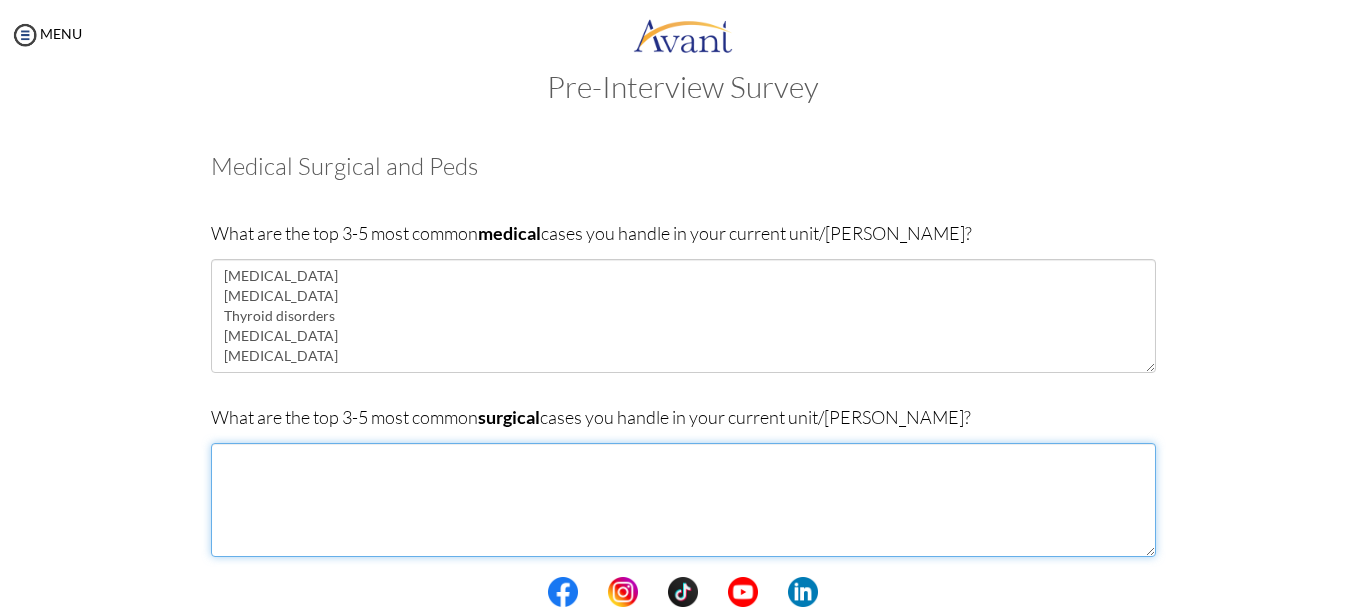 click at bounding box center (683, 500) 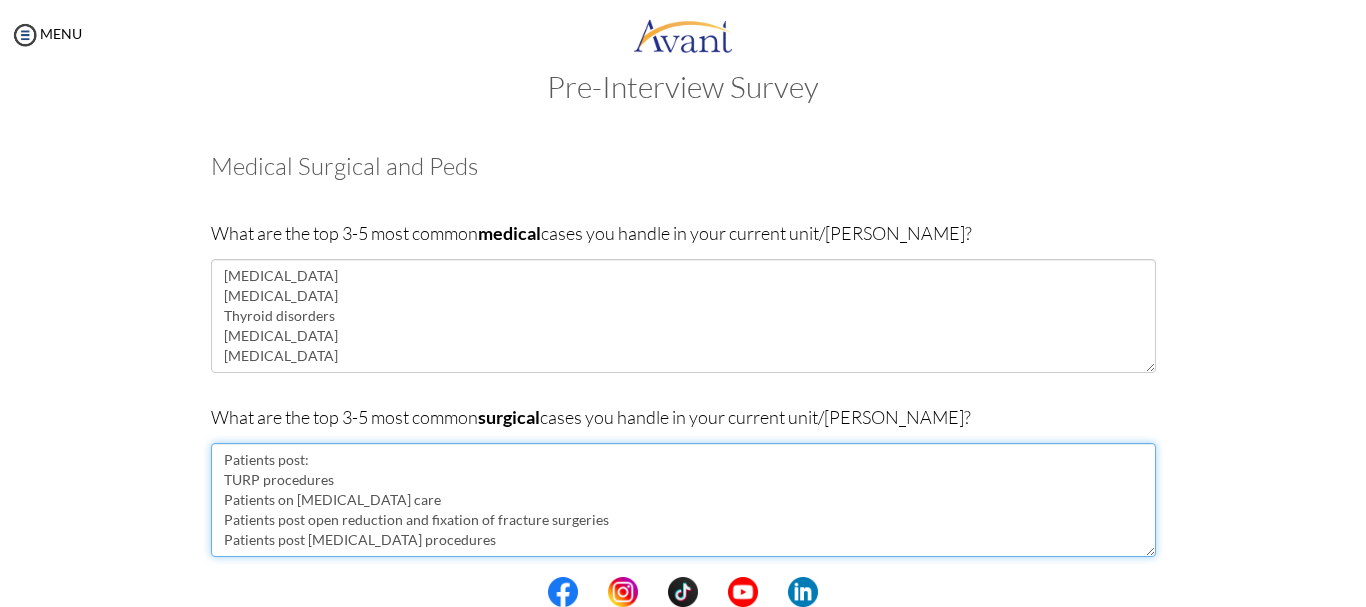 click on "Patients post:
TURP procedures
Patients on colostomy care
Patients post open reduction and fixation of fracture surgeries
Patients post Endoscopic procedures" at bounding box center [683, 500] 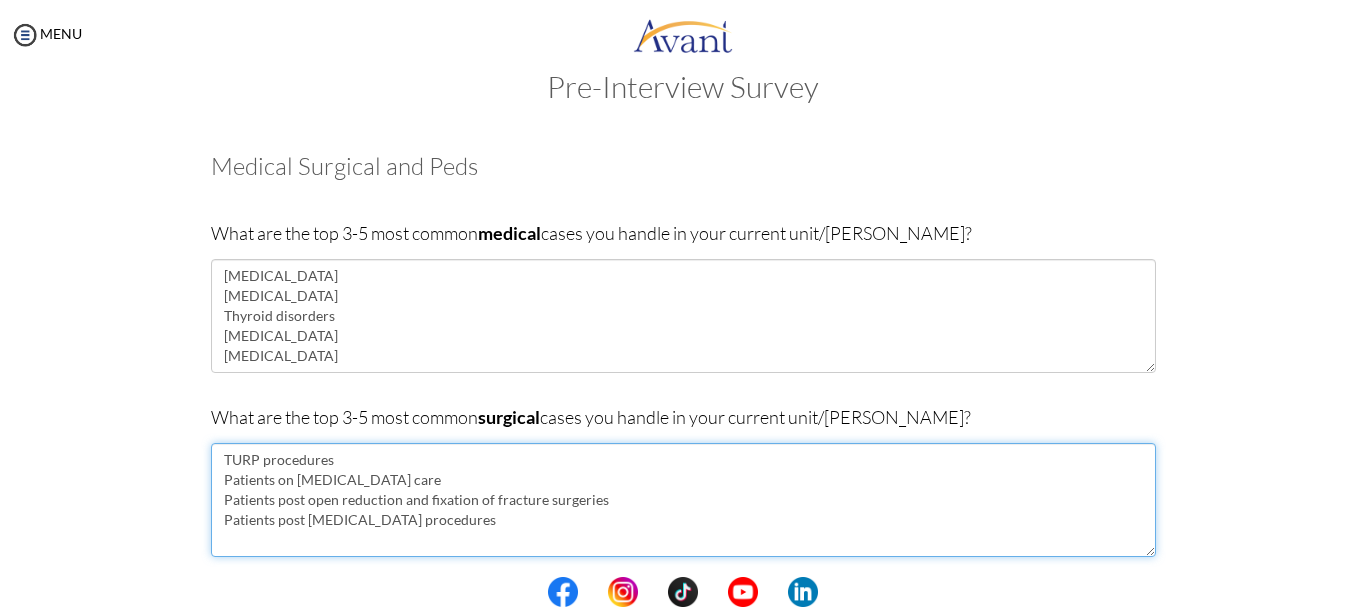 click on "TURP procedures
Patients on colostomy care
Patients post open reduction and fixation of fracture surgeries
Patients post Endoscopic procedures" at bounding box center [683, 500] 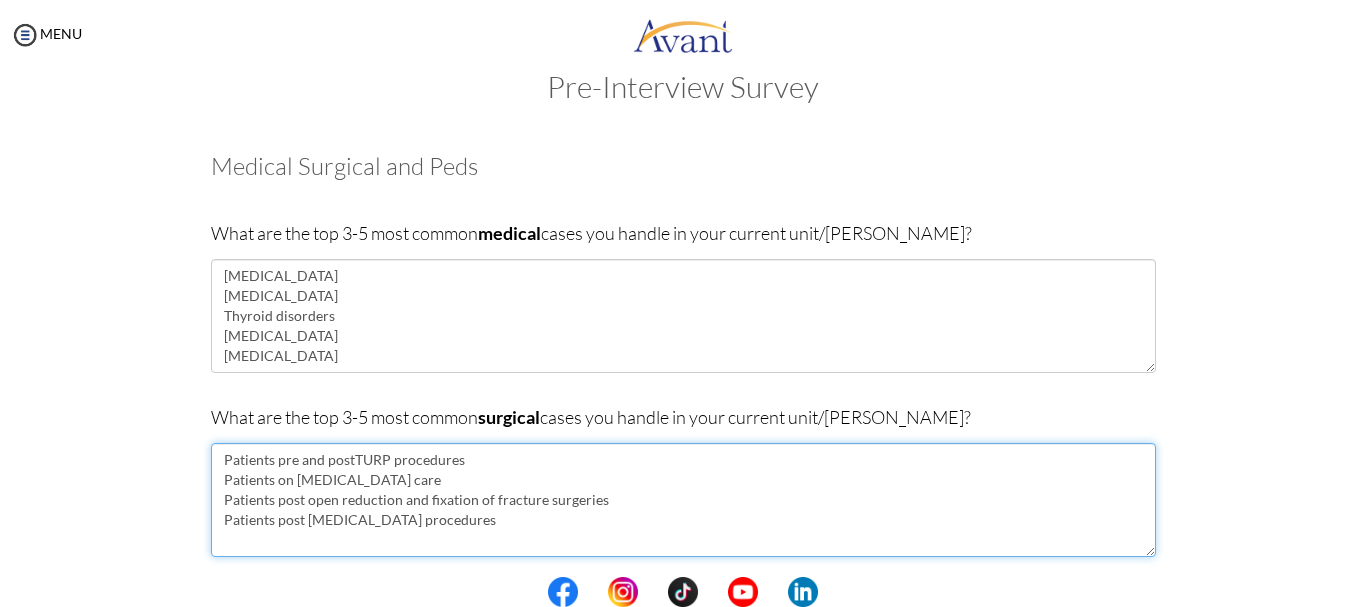 click on "Patients pre and postTURP procedures
Patients on colostomy care
Patients post open reduction and fixation of fracture surgeries
Patients post Endoscopic procedures" at bounding box center [683, 500] 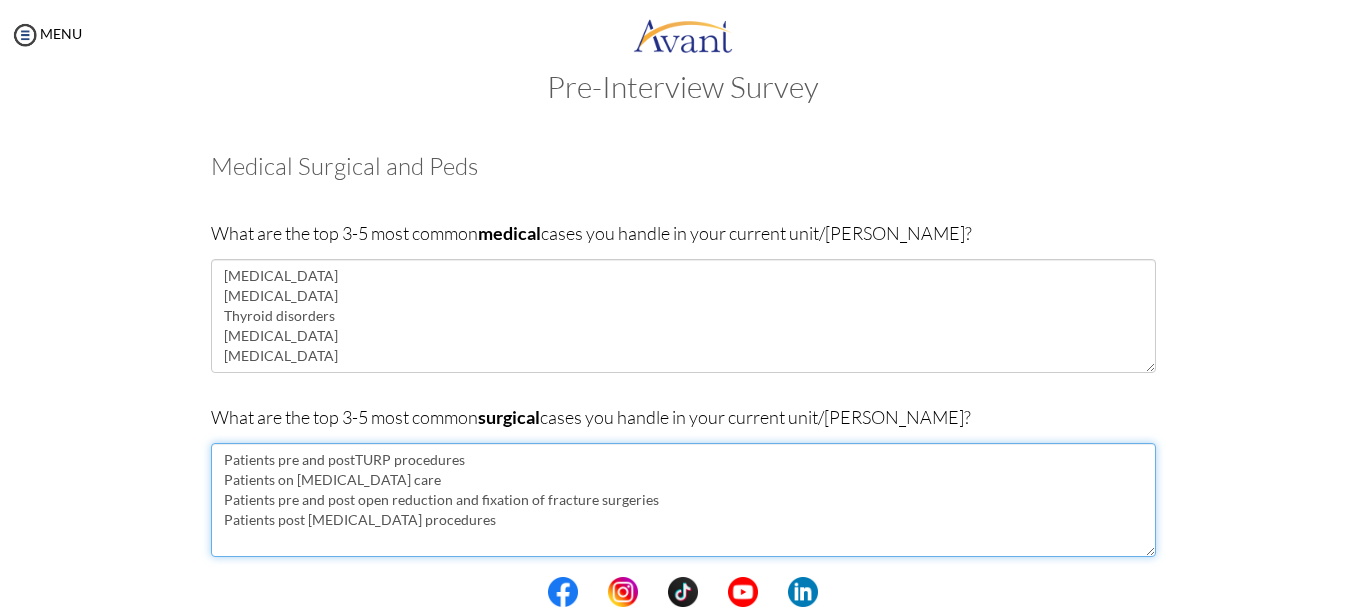 click on "Patients pre and postTURP procedures
Patients on colostomy care
Patients pre and post open reduction and fixation of fracture surgeries
Patients post Endoscopic procedures" at bounding box center (683, 500) 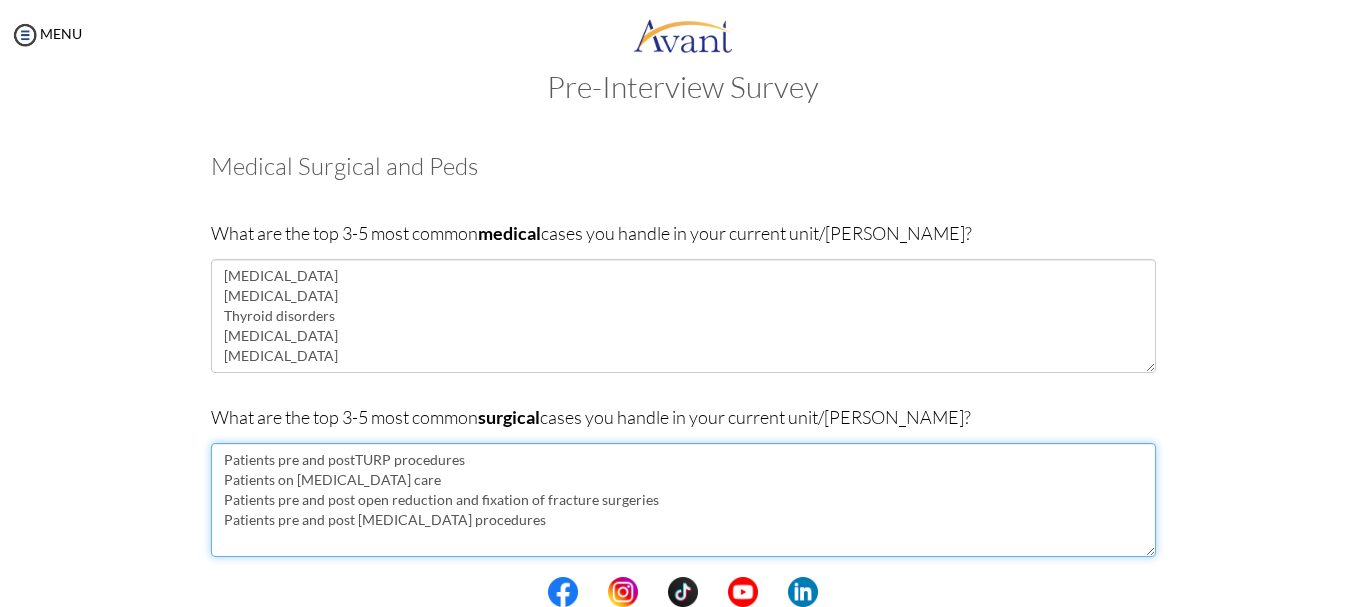 click on "Patients pre and postTURP procedures
Patients on colostomy care
Patients pre and post open reduction and fixation of fracture surgeries
Patients pre and post Endoscopic procedures" at bounding box center (683, 500) 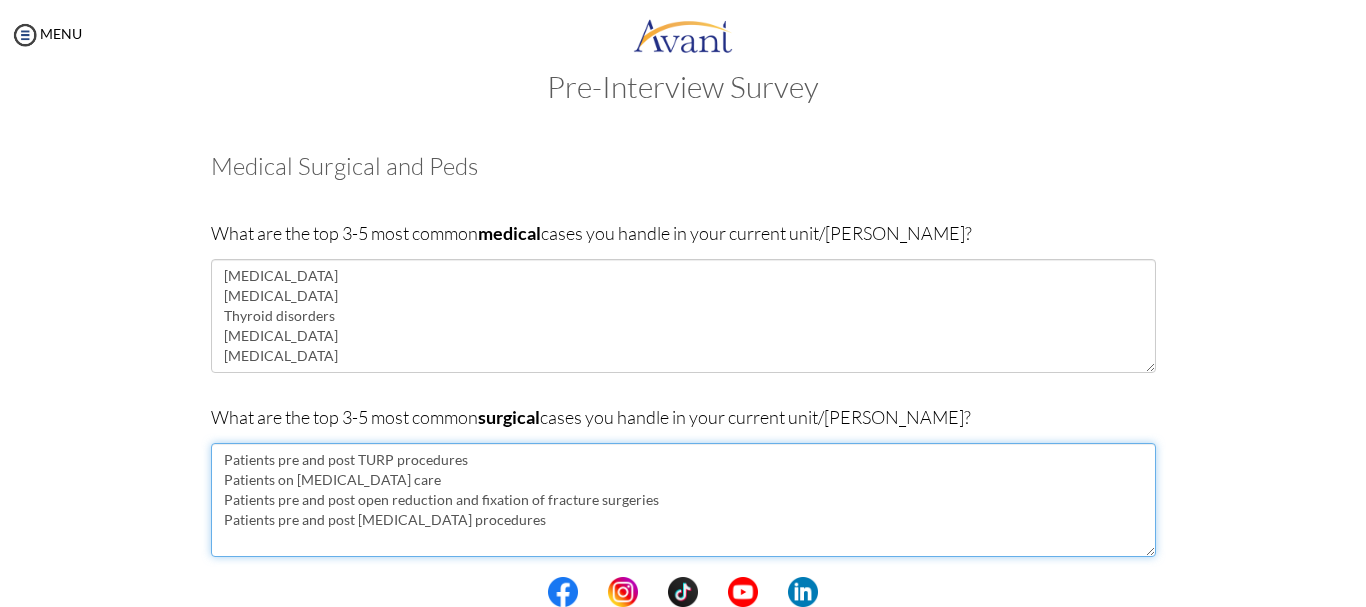 click on "Patients pre and post TURP procedures
Patients on colostomy care
Patients pre and post open reduction and fixation of fracture surgeries
Patients pre and post Endoscopic procedures" at bounding box center (683, 500) 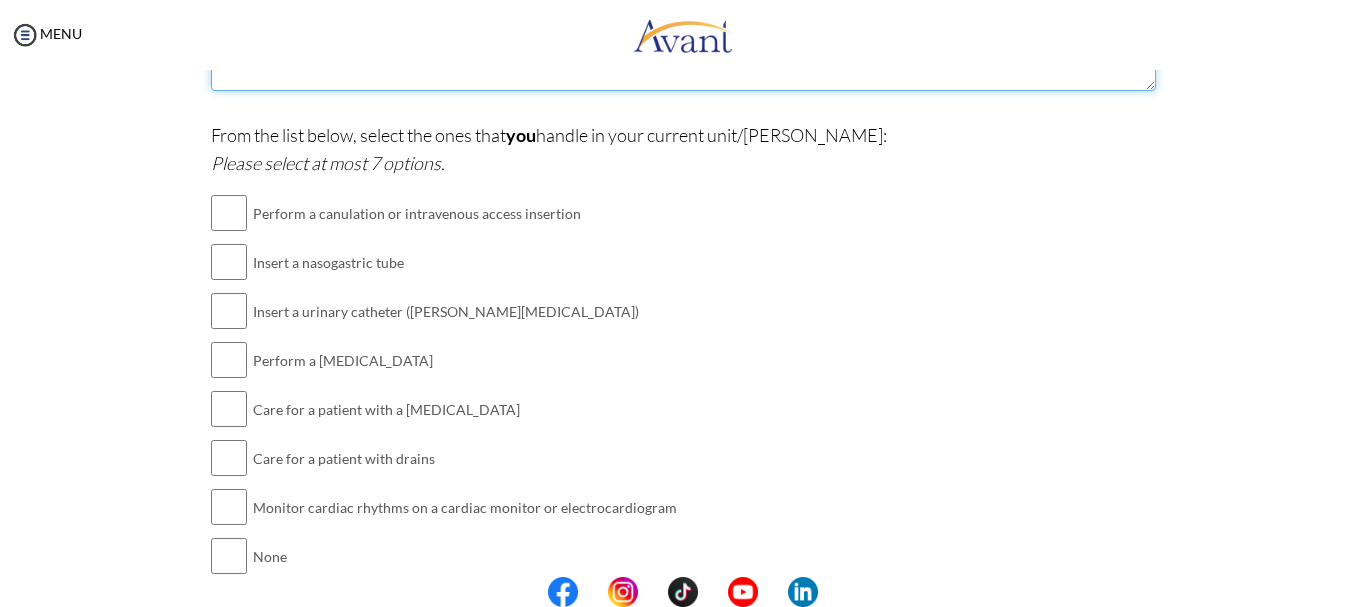 scroll, scrollTop: 507, scrollLeft: 0, axis: vertical 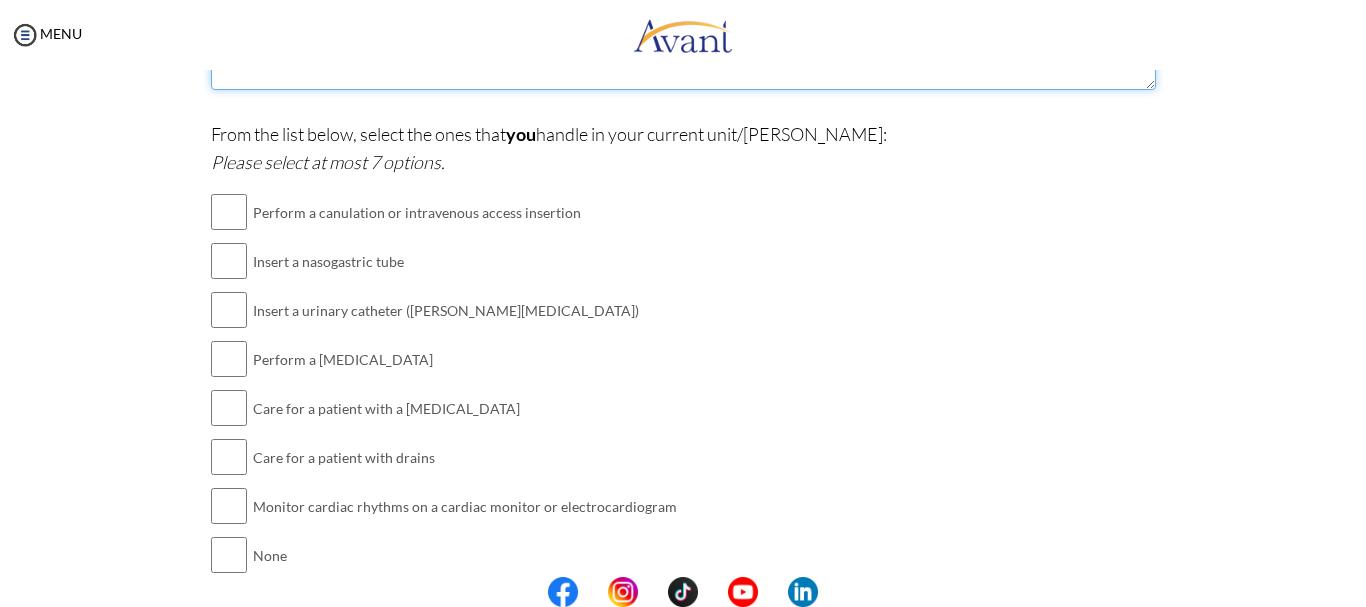type on "Patients pre and post TURP procedures
Patients on colostomy care
Patients pre and post open reduction and fixation of fracture surgeries
Patients pre and post Endoscopic procedures eg. Colonoscopies" 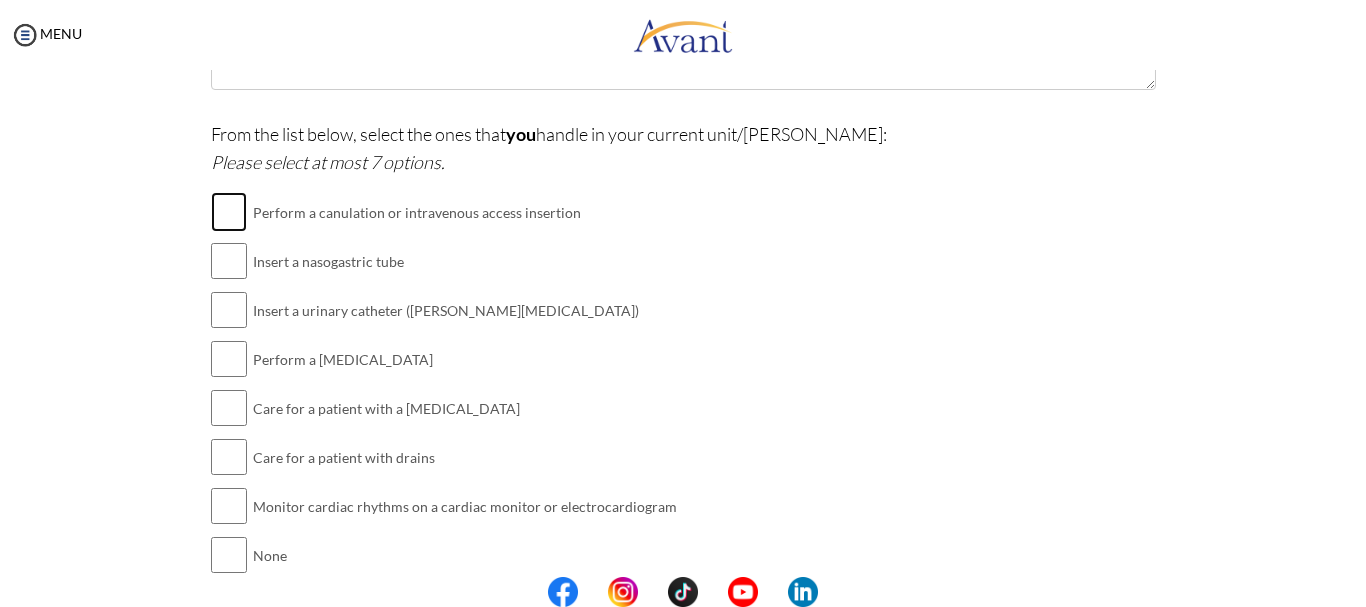 click at bounding box center [229, 212] 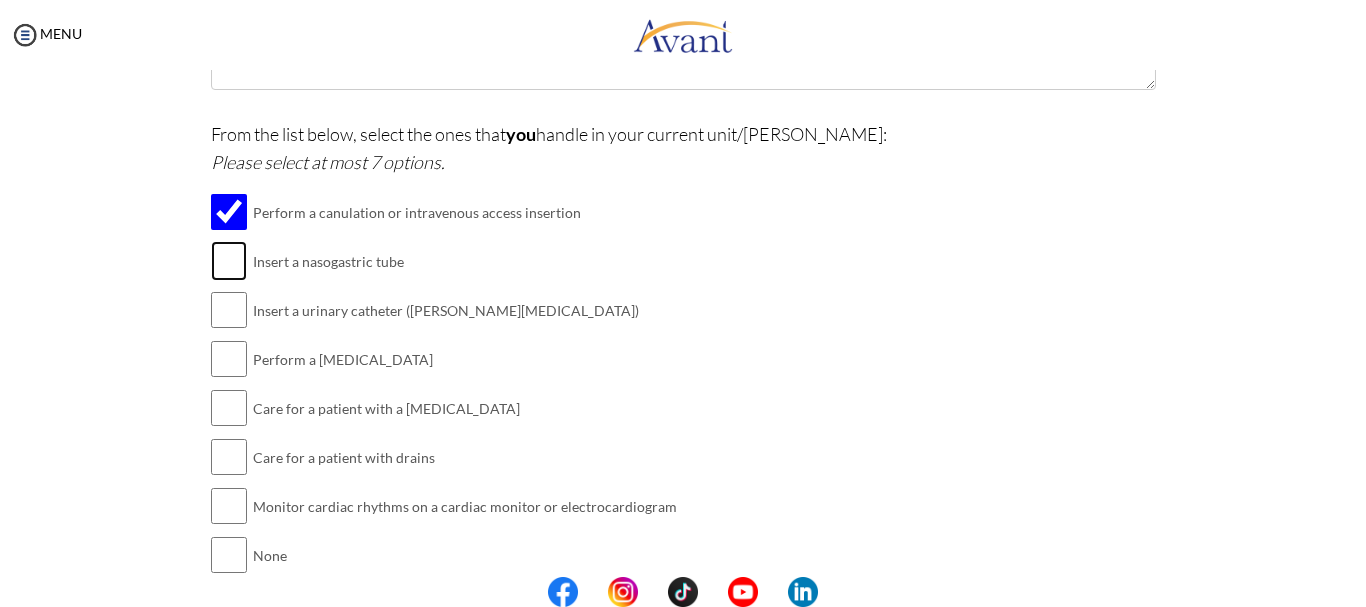 click at bounding box center (229, 261) 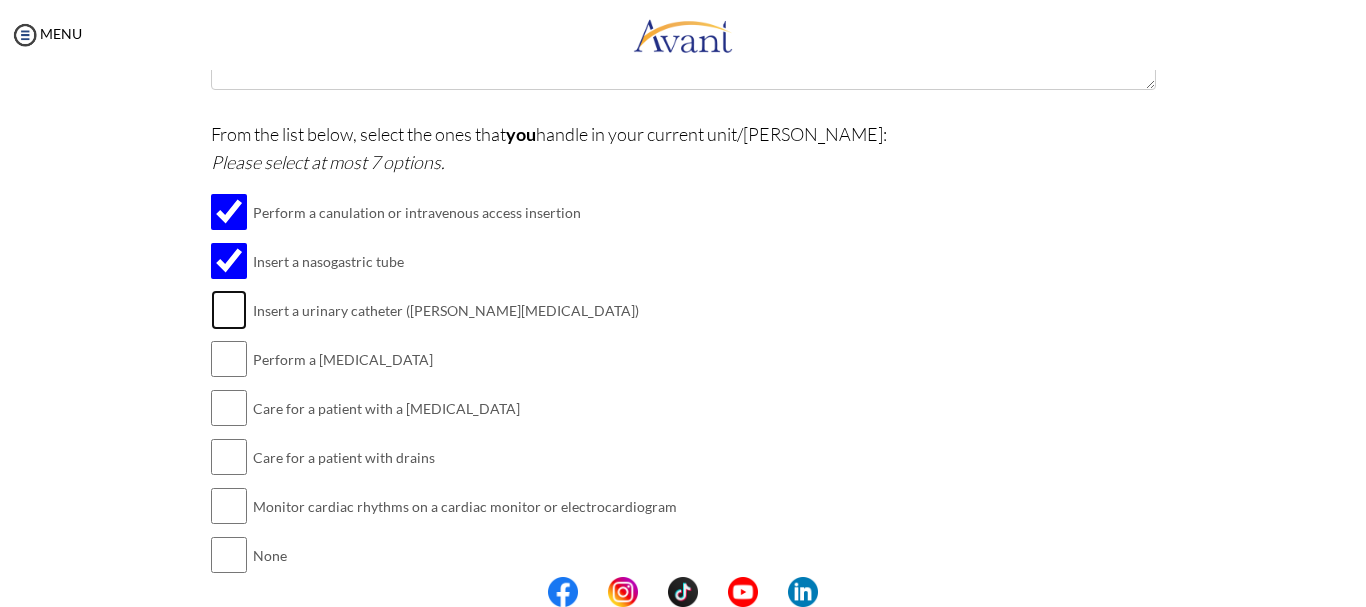 click at bounding box center (229, 310) 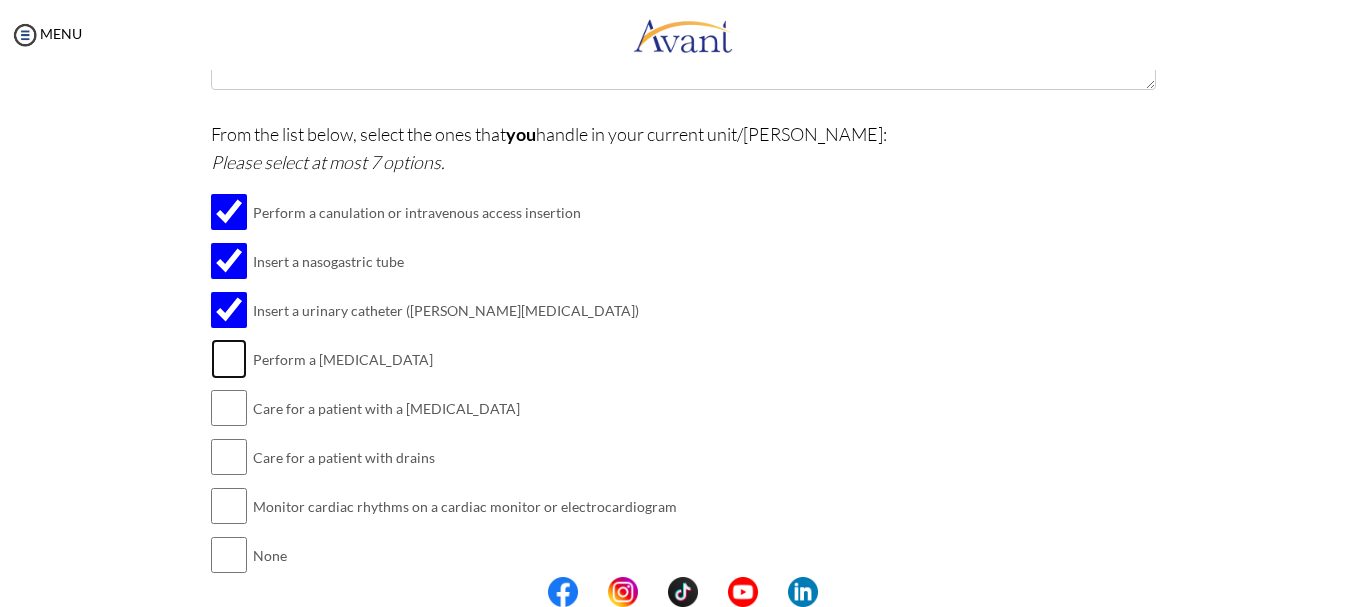 click at bounding box center [229, 359] 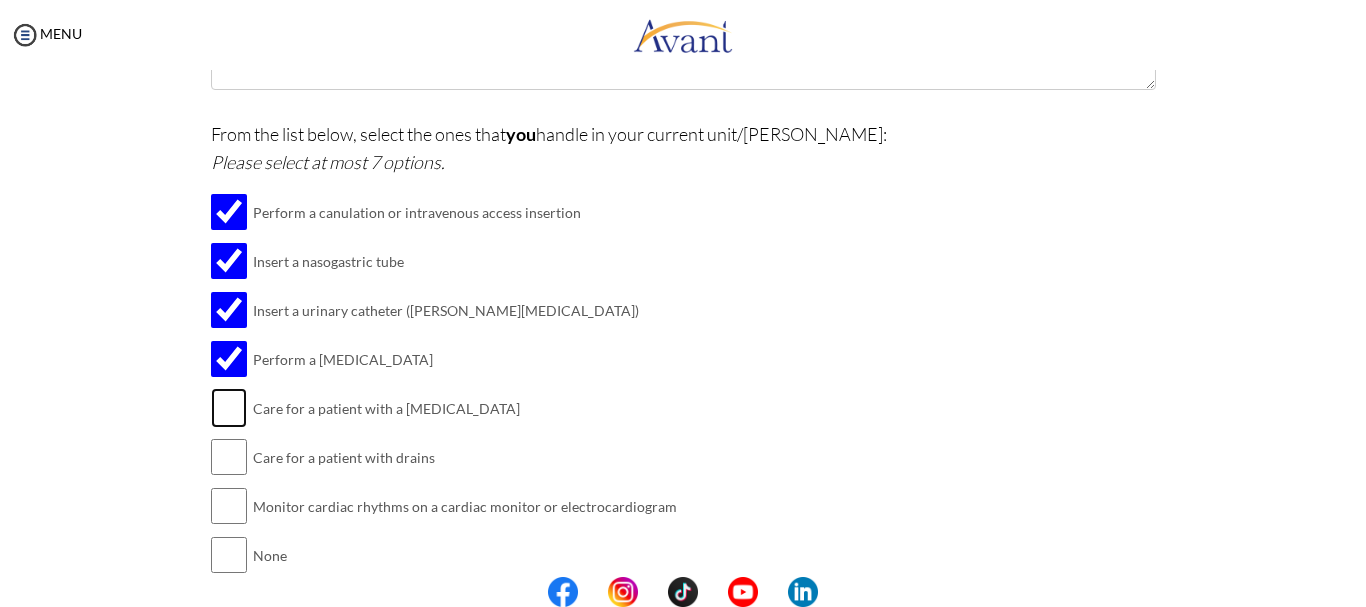 click at bounding box center [229, 408] 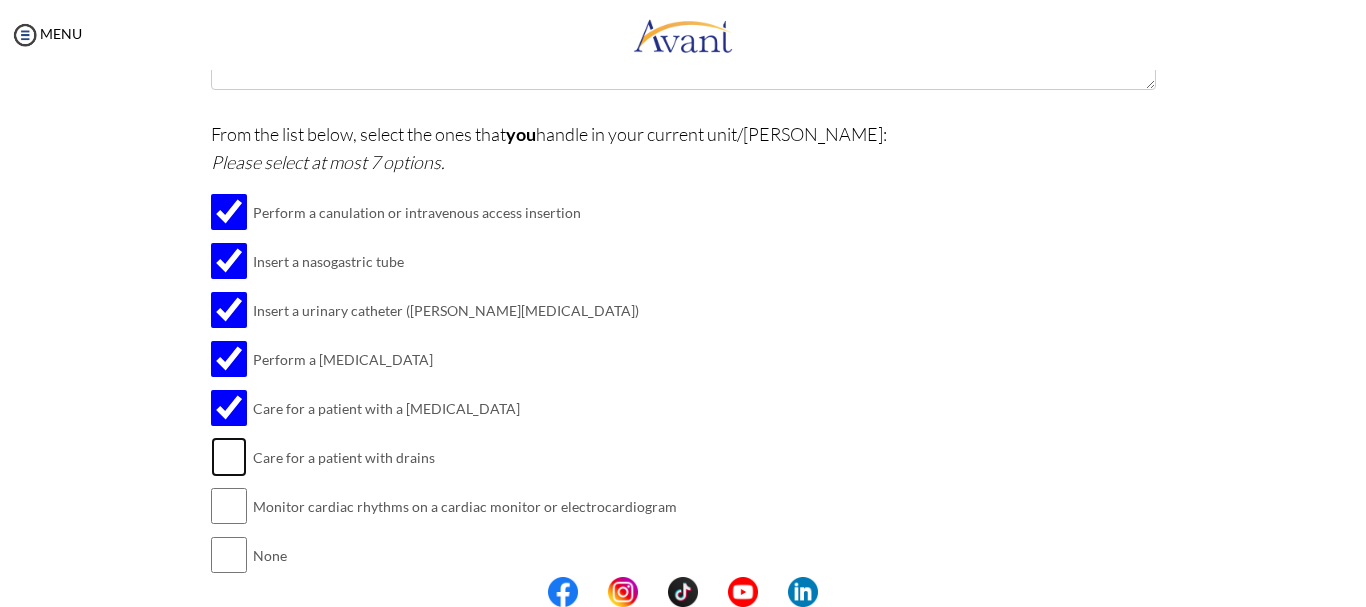 click at bounding box center (229, 457) 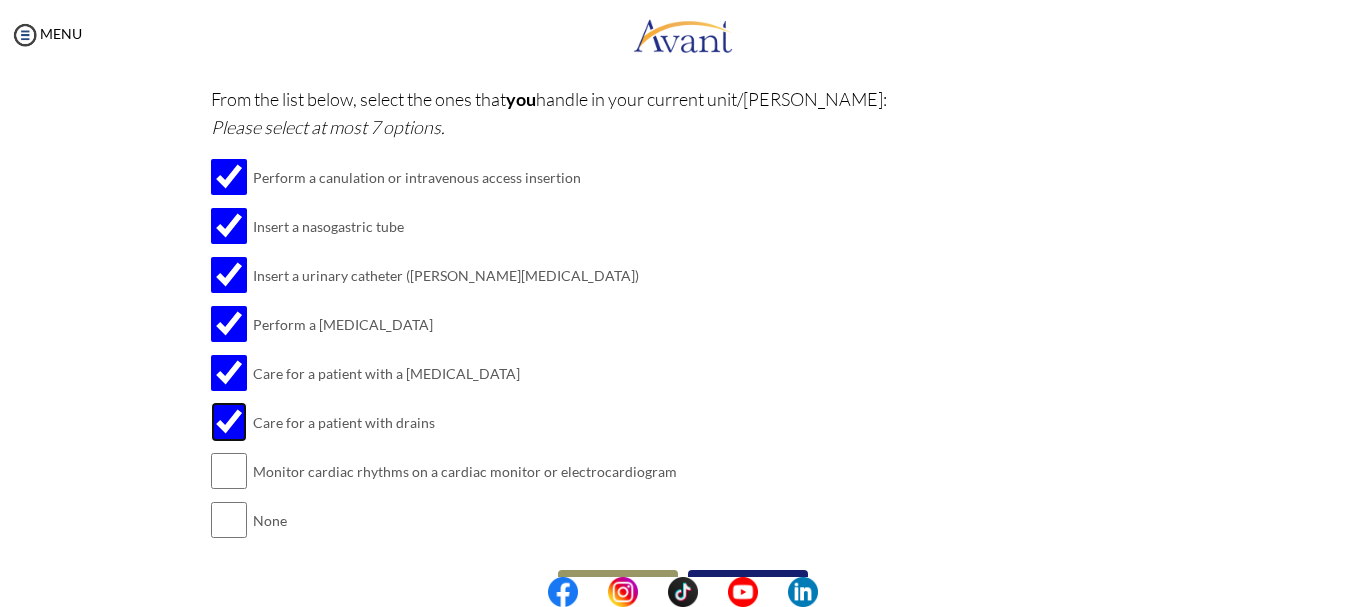 scroll, scrollTop: 592, scrollLeft: 0, axis: vertical 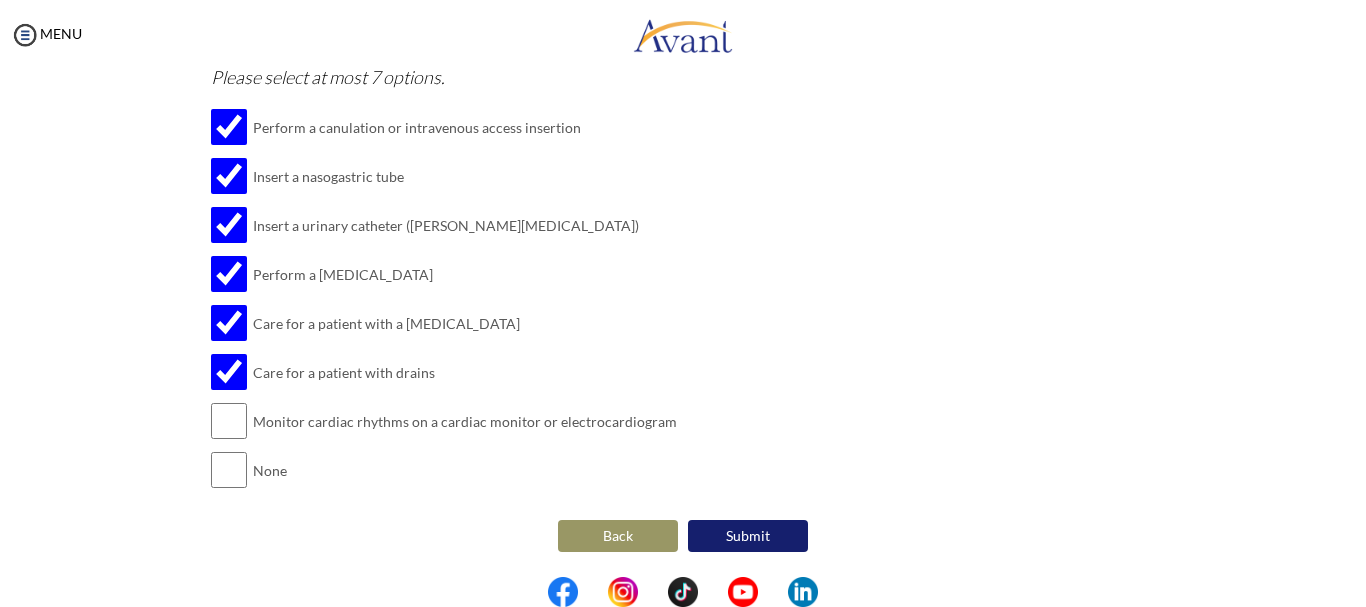 click on "Submit" at bounding box center (748, 536) 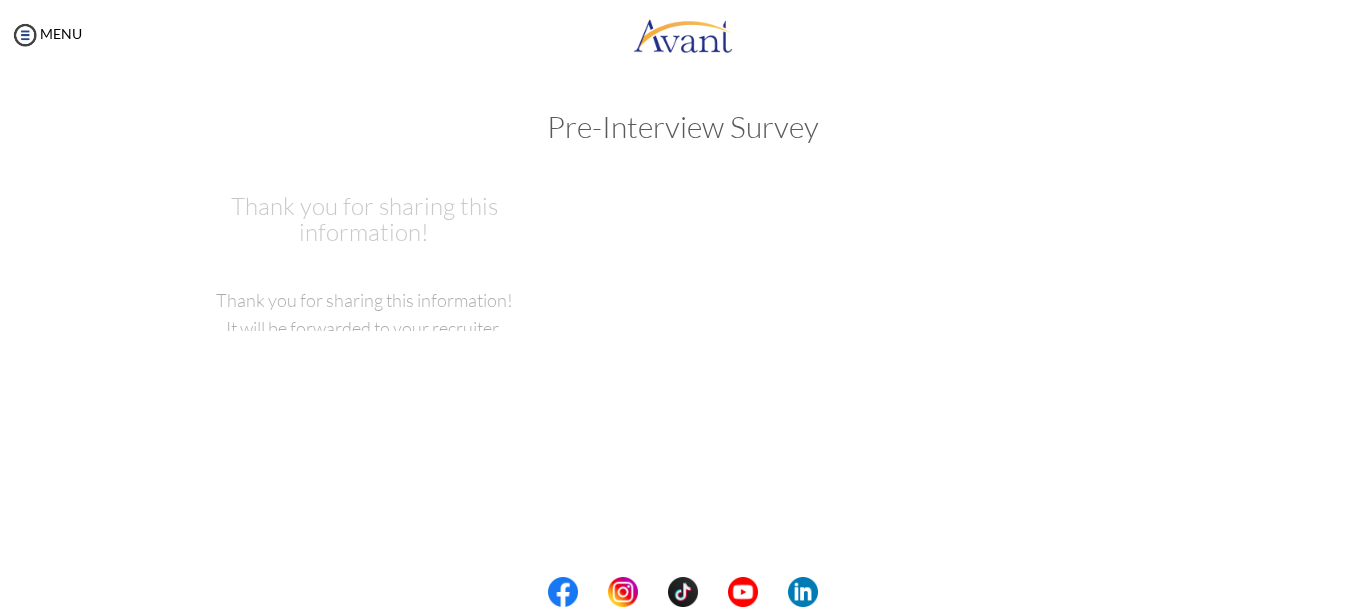 scroll, scrollTop: 0, scrollLeft: 0, axis: both 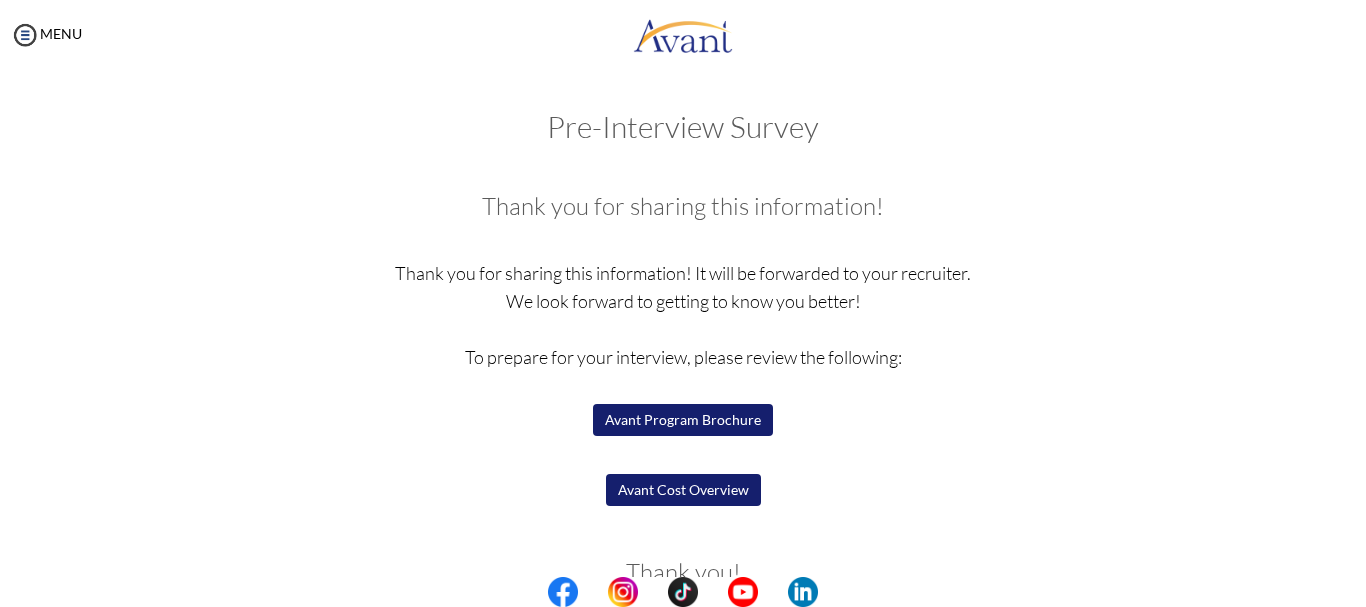 click on "Avant Program Brochure" at bounding box center (683, 420) 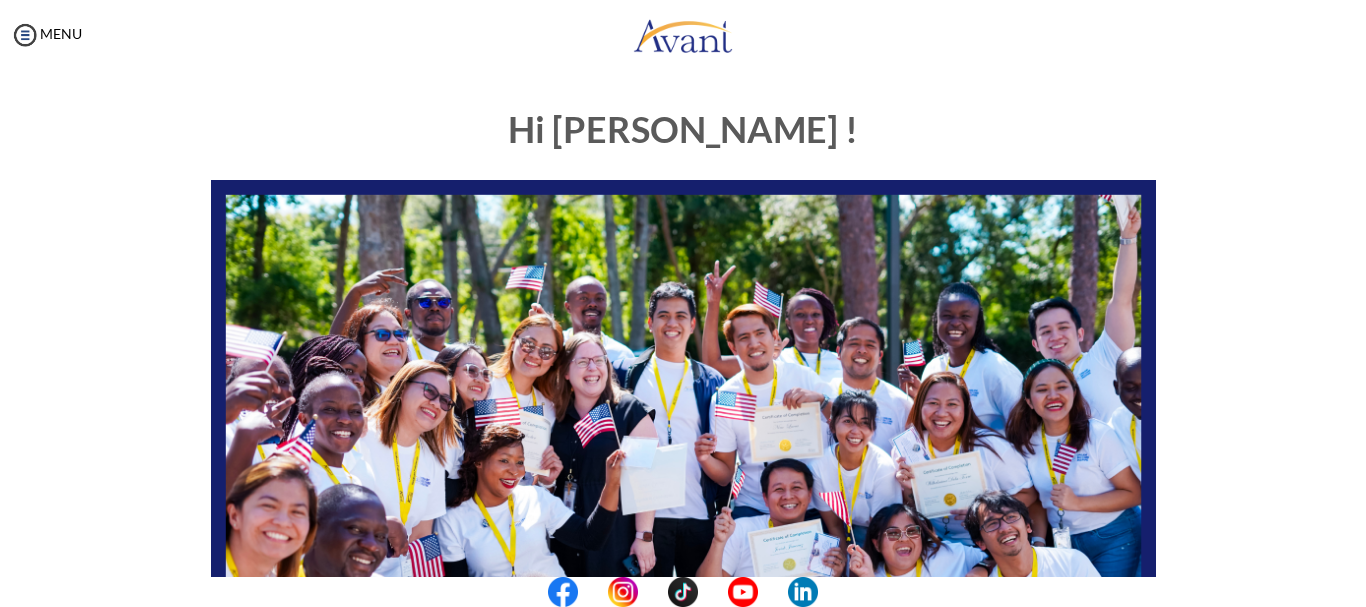 scroll, scrollTop: 0, scrollLeft: 0, axis: both 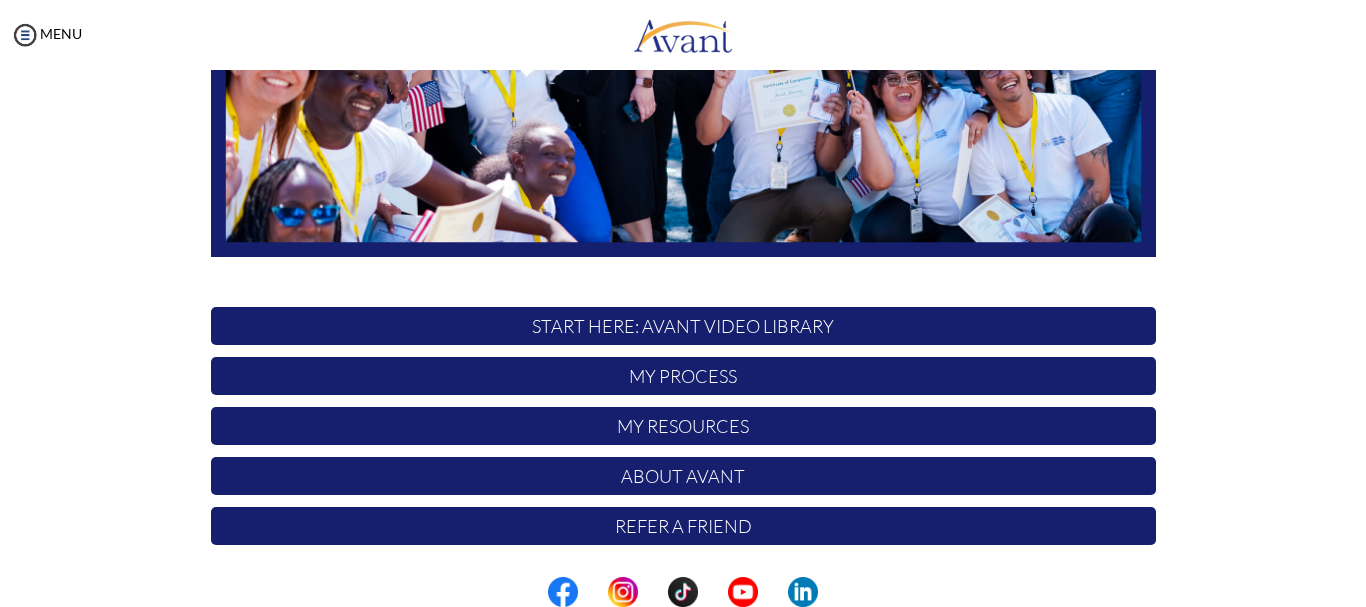 click on "My Process" at bounding box center (683, 376) 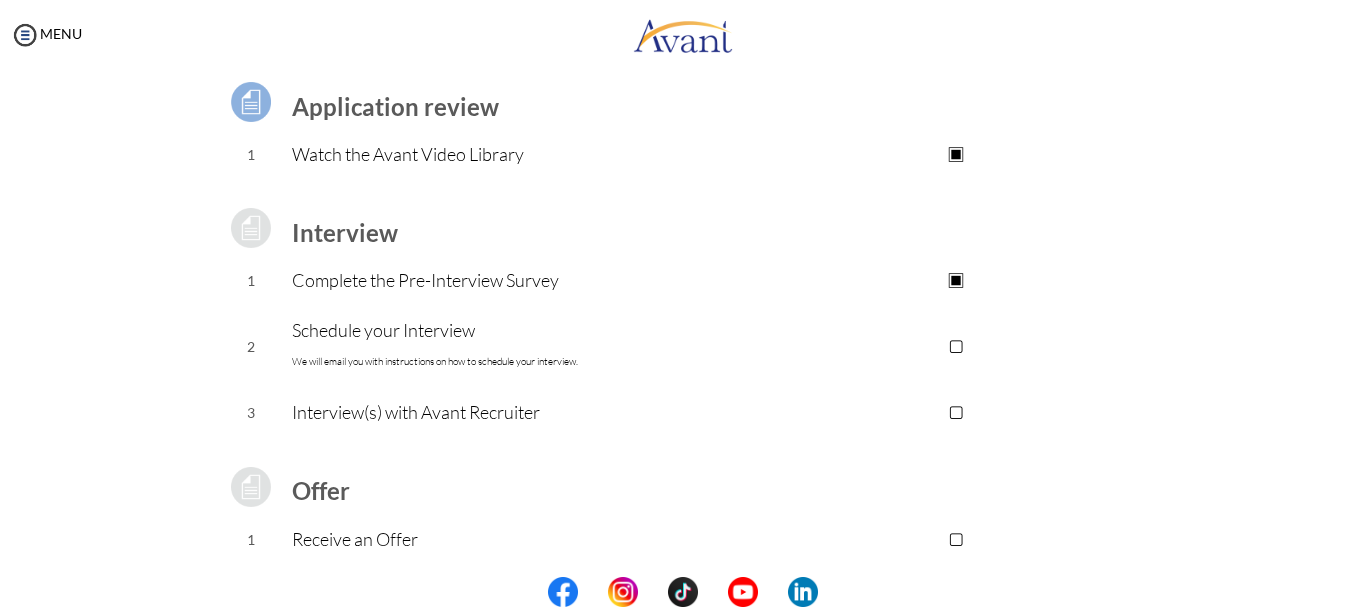 scroll, scrollTop: 147, scrollLeft: 0, axis: vertical 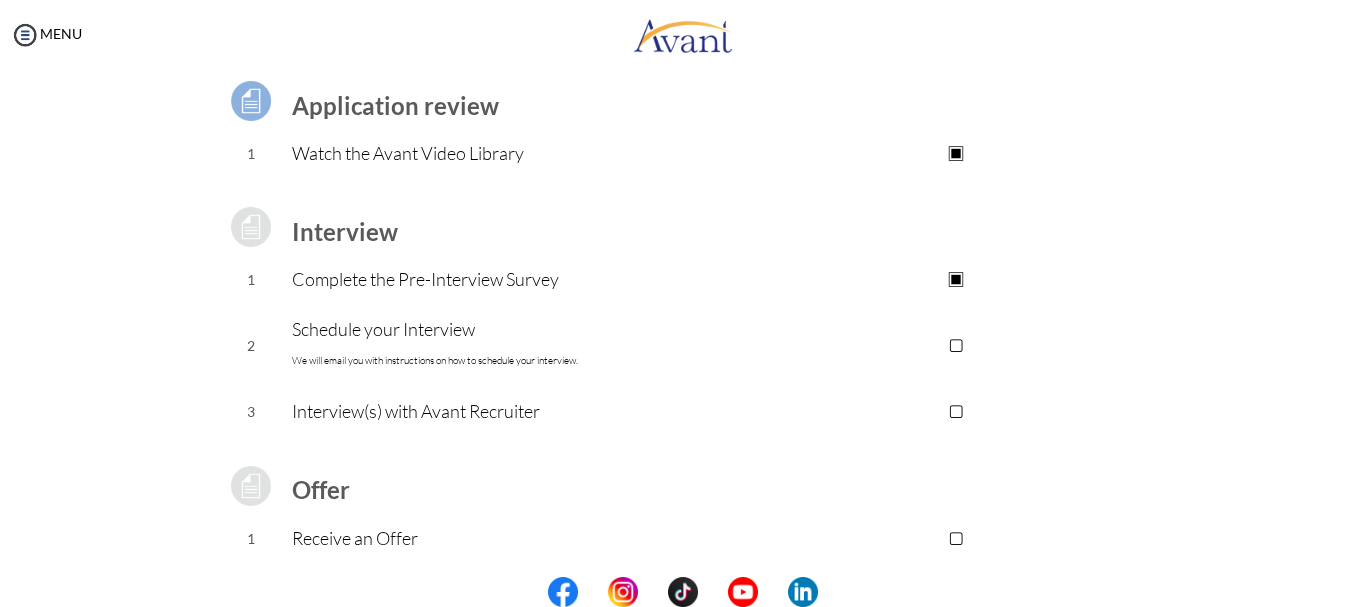 click on "▢" at bounding box center (955, 345) 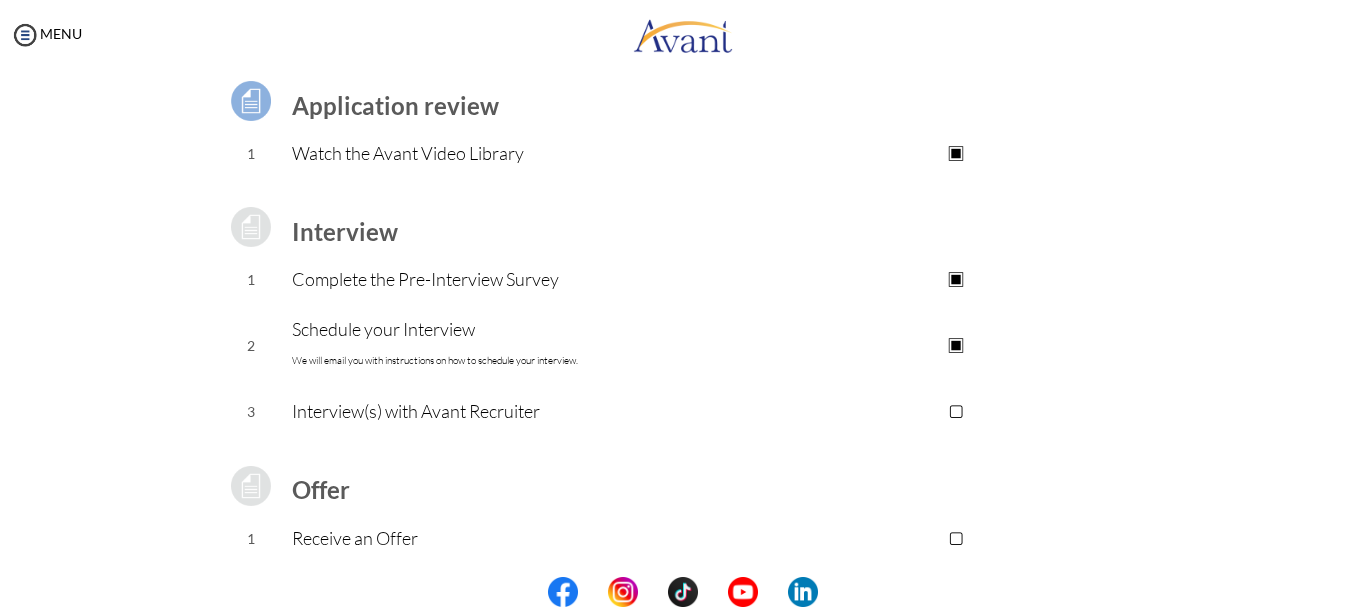 click on "▣" at bounding box center [955, 345] 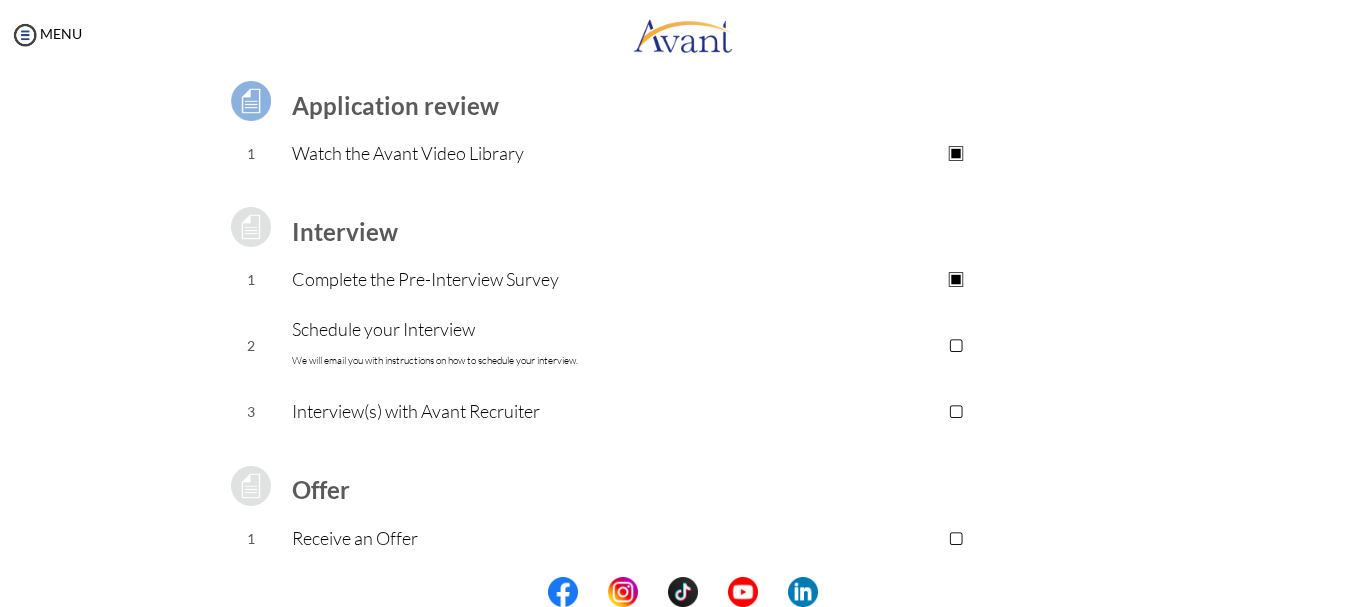 click on "▢" at bounding box center (955, 345) 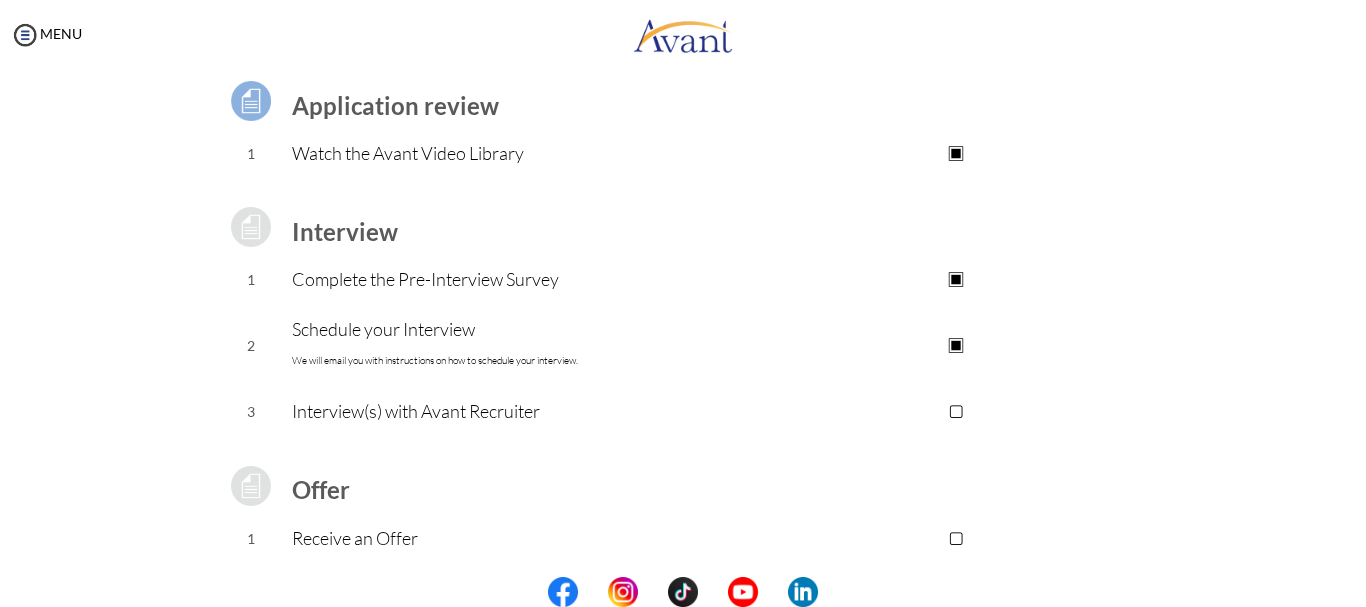 click on "Schedule your Interview We will email you with instructions on how to schedule your interview." at bounding box center [524, 345] 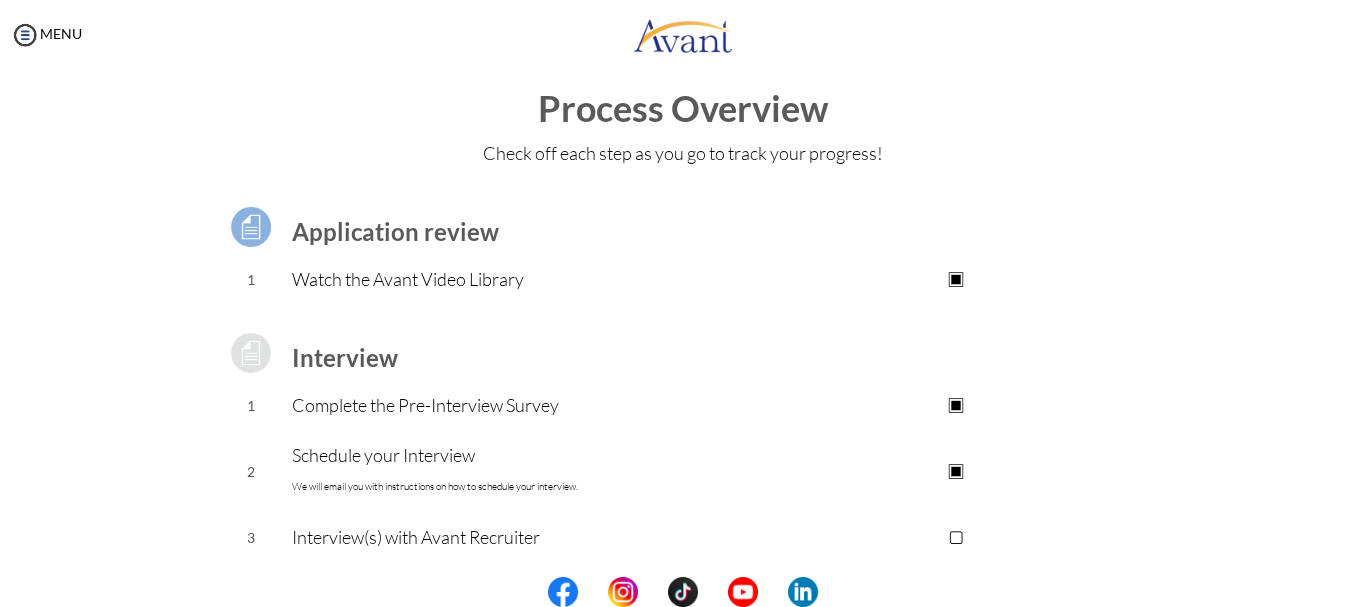 scroll, scrollTop: 0, scrollLeft: 0, axis: both 